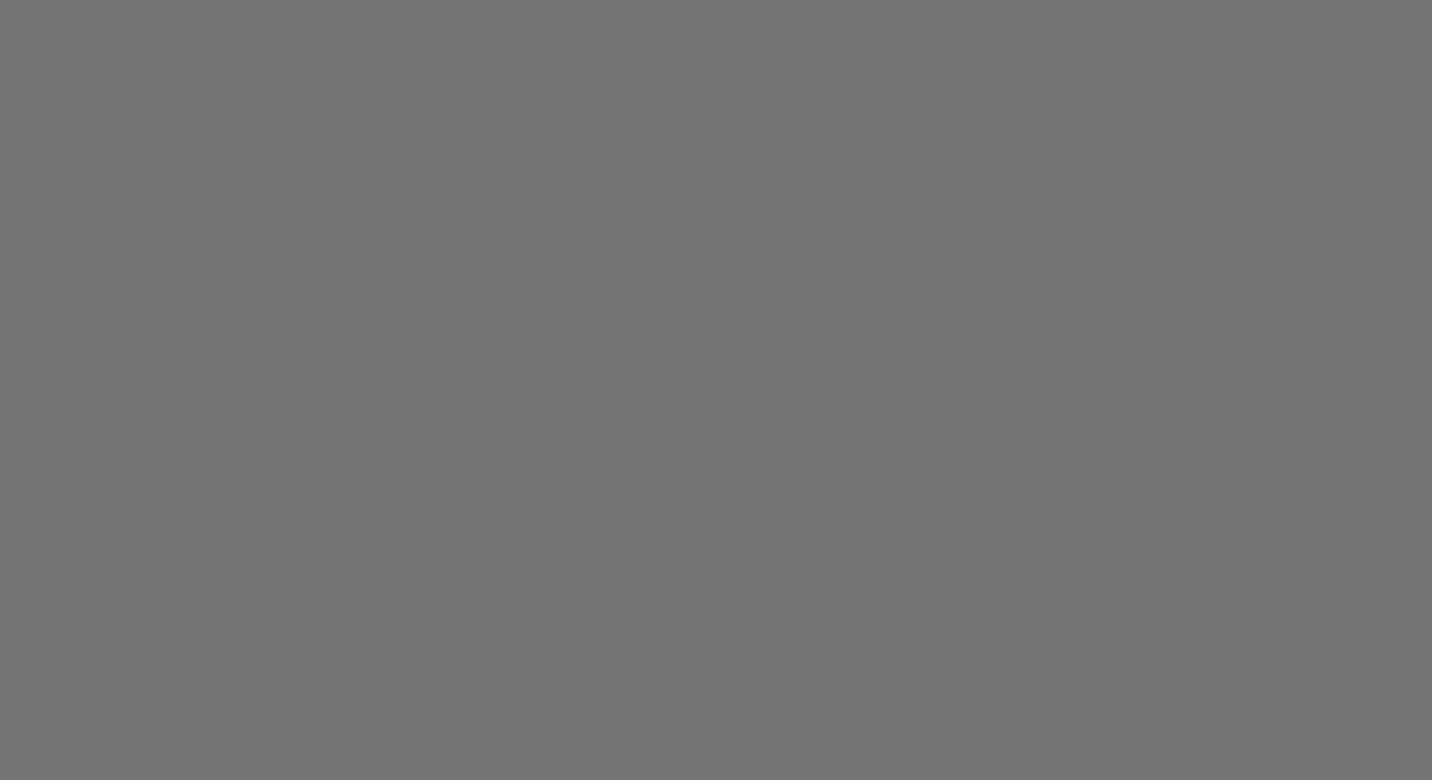 scroll, scrollTop: 0, scrollLeft: 0, axis: both 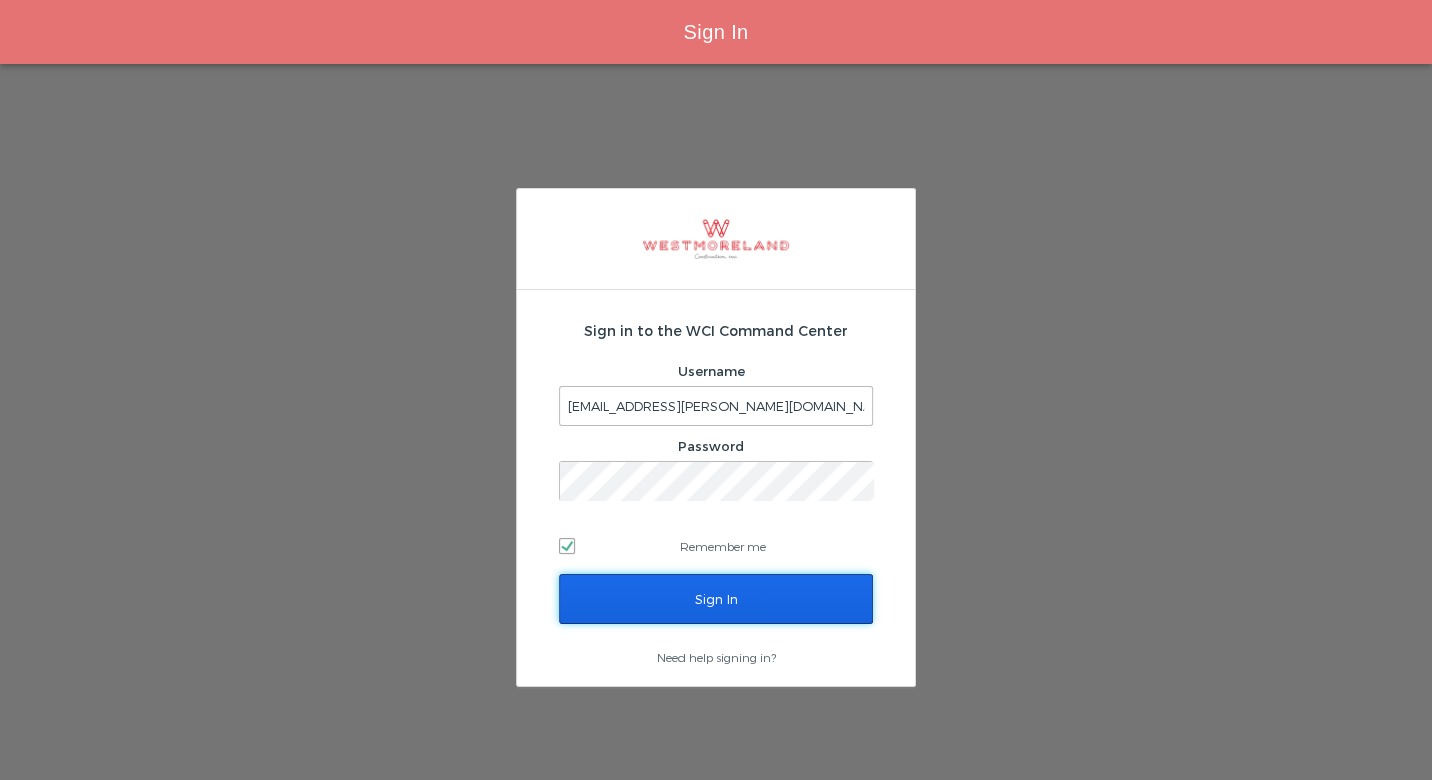 click on "Sign In" at bounding box center [716, 599] 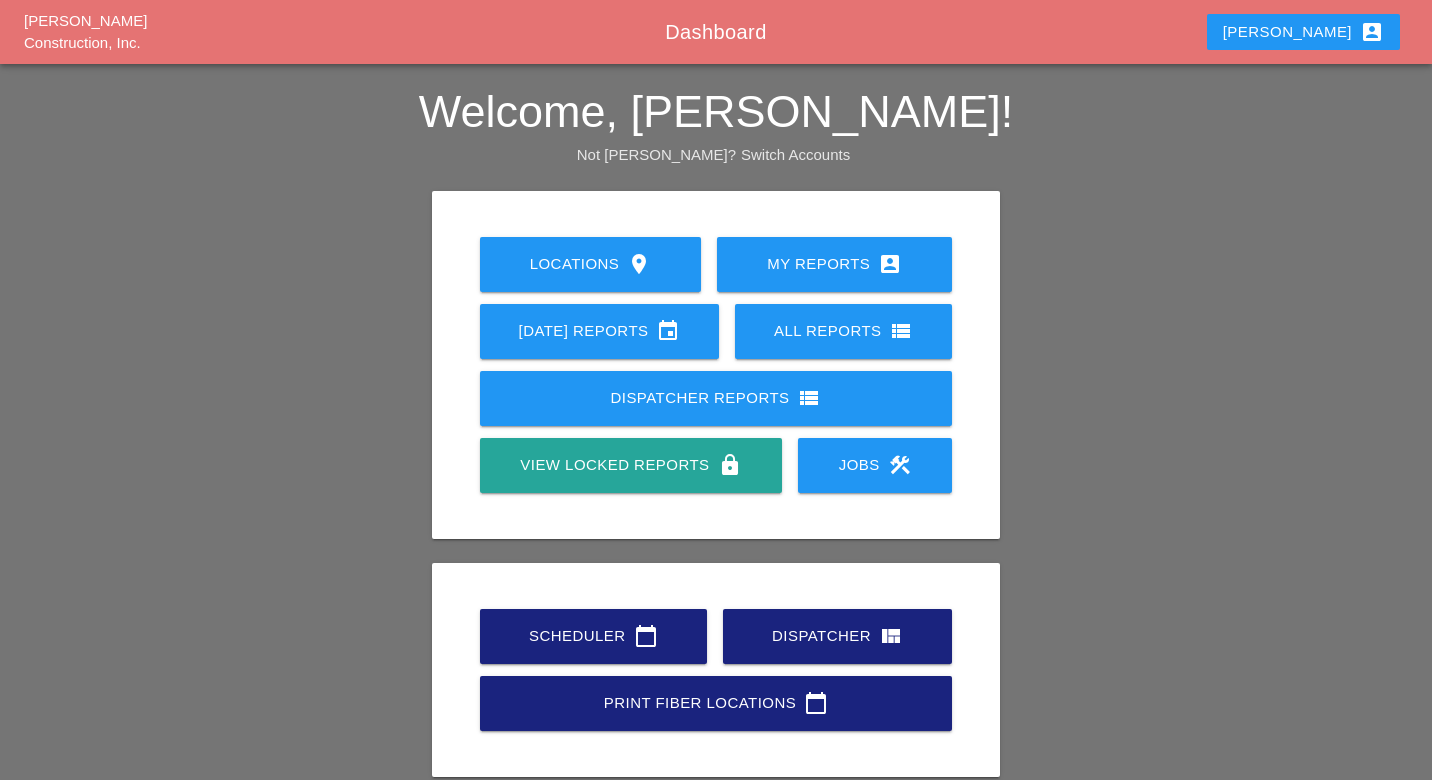 scroll, scrollTop: 0, scrollLeft: 0, axis: both 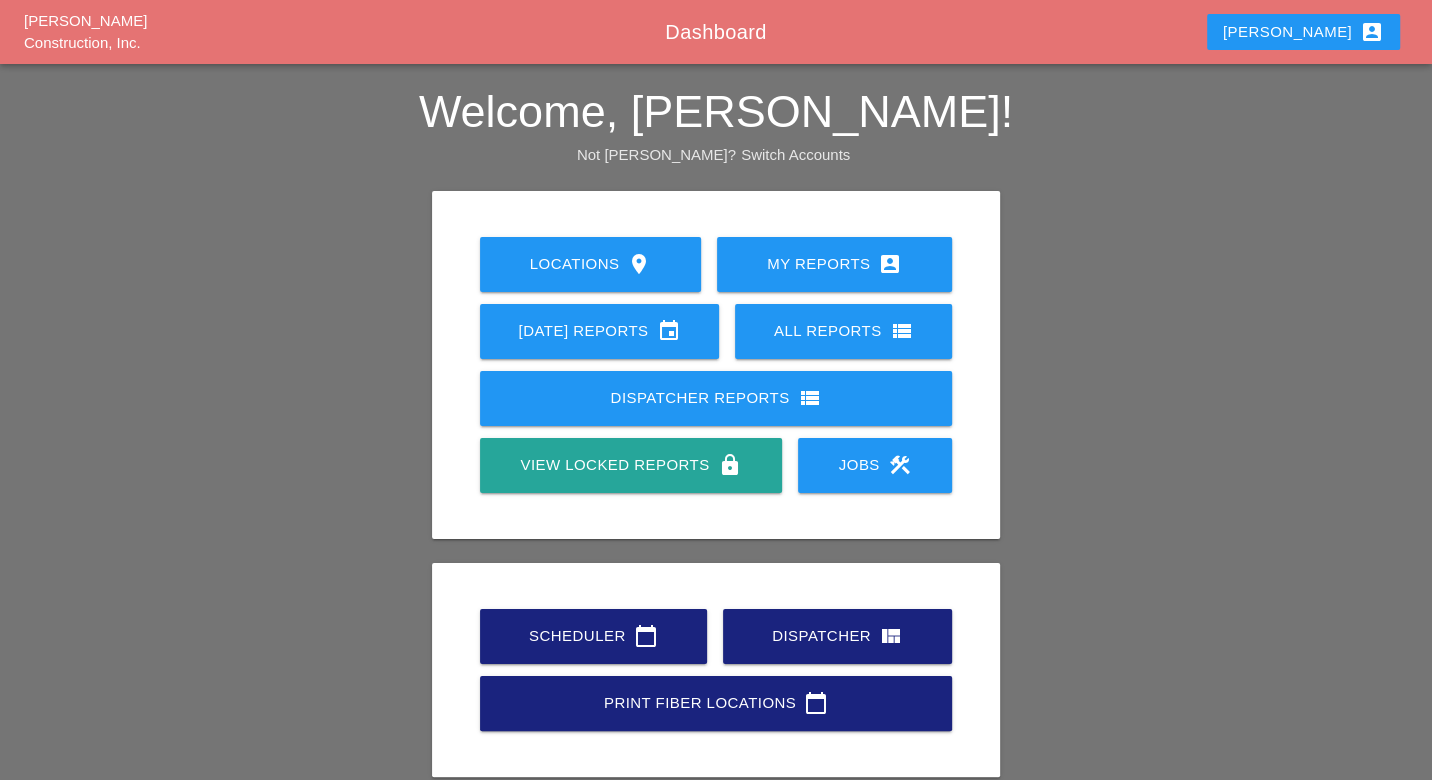 click on "Scheduler calendar_today" at bounding box center (593, 636) 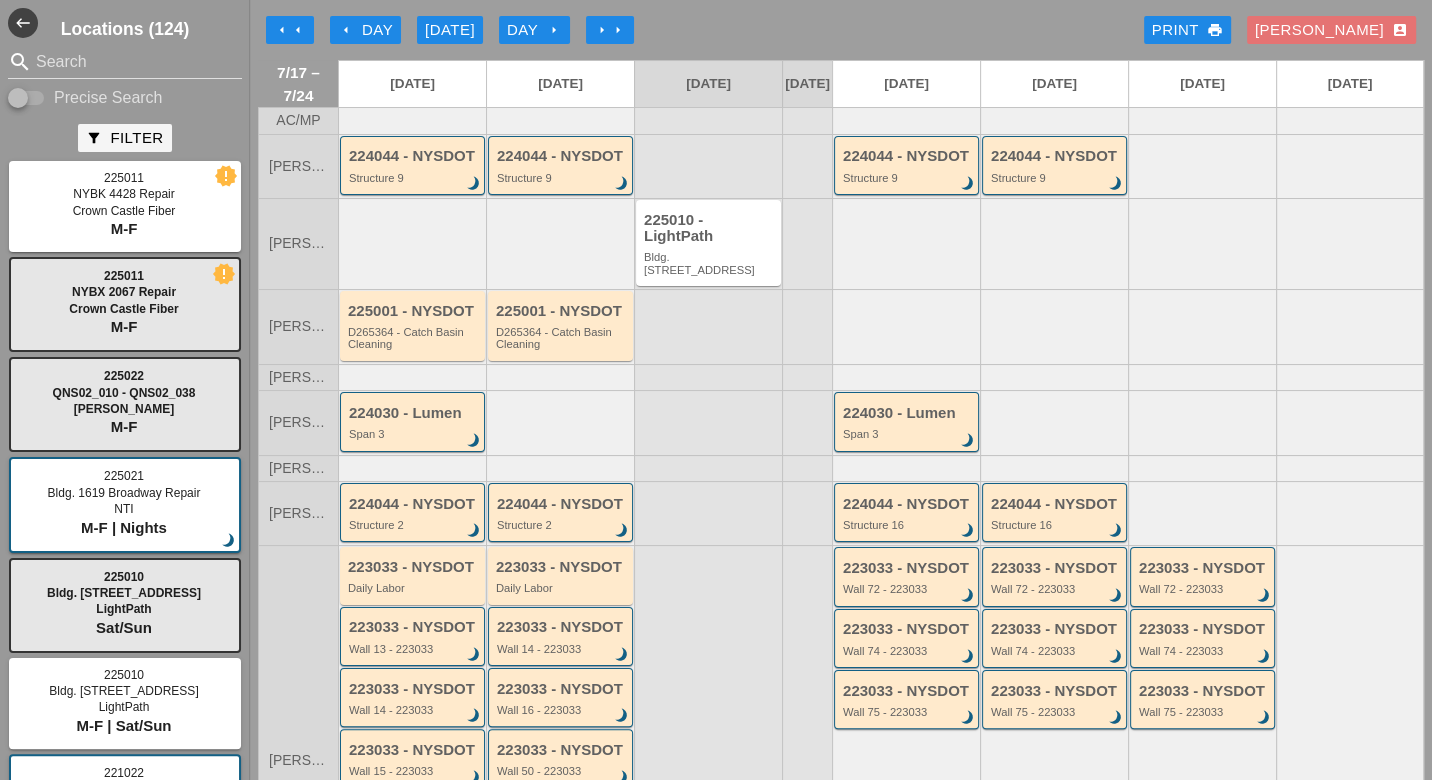 click on "arrow_left Day" at bounding box center (365, 30) 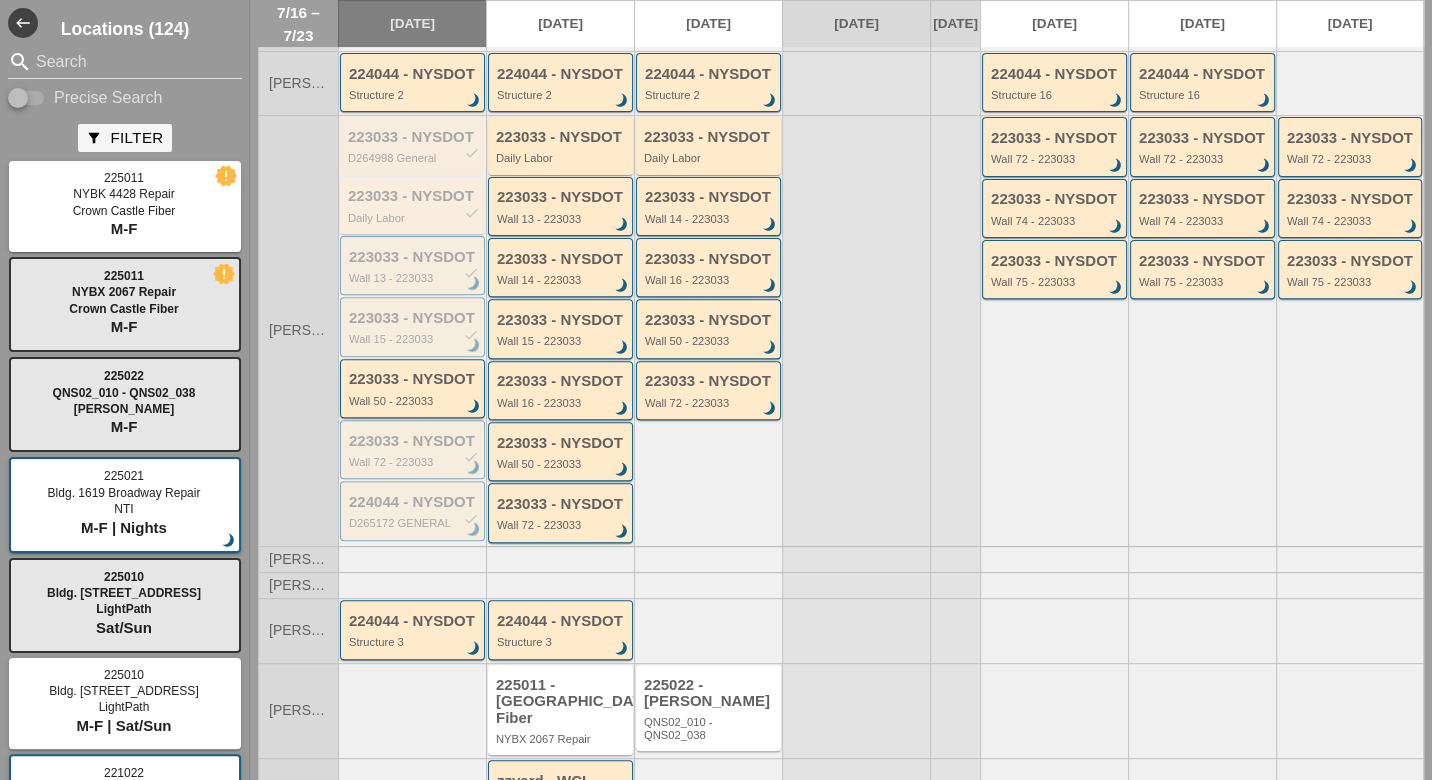 scroll, scrollTop: 444, scrollLeft: 0, axis: vertical 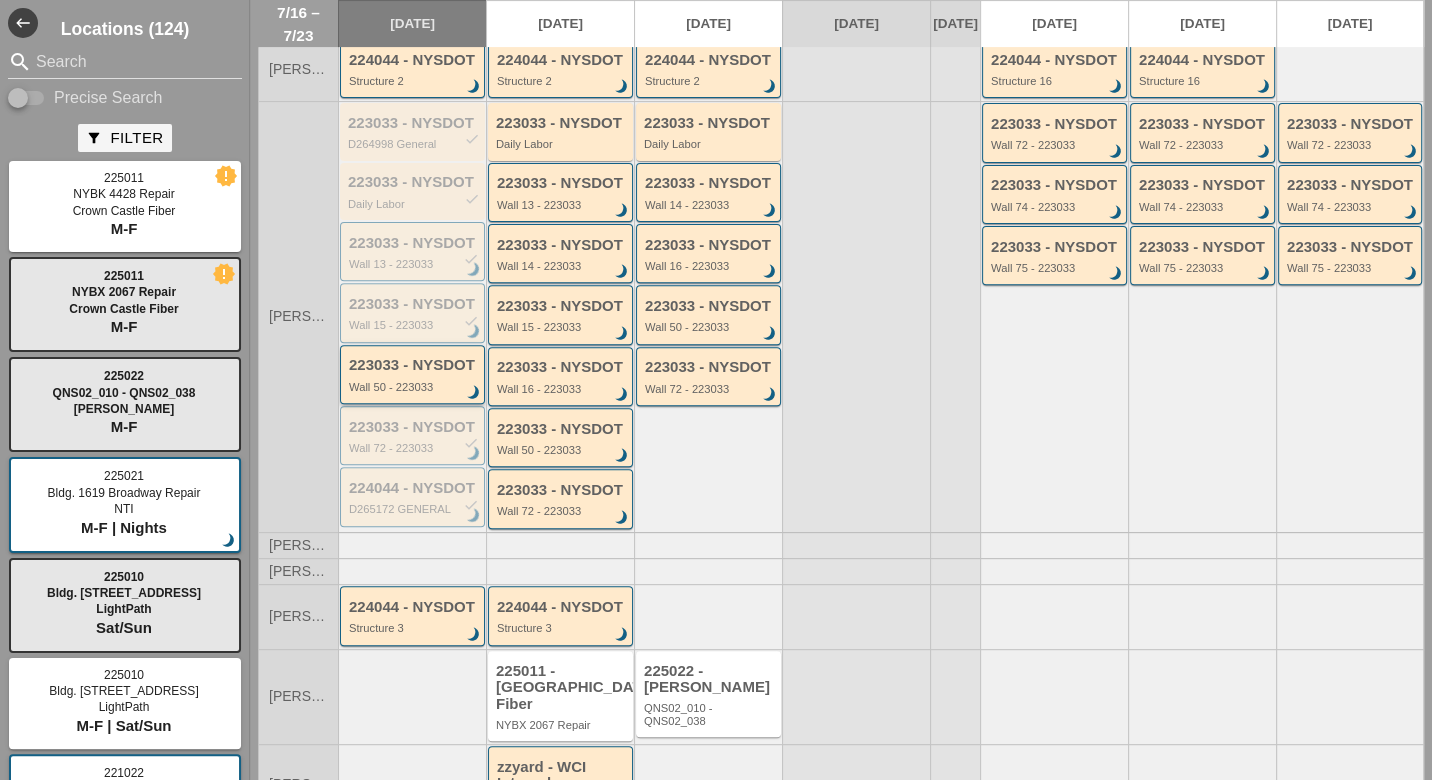 click on "223033 - NYSDOT" at bounding box center (414, 365) 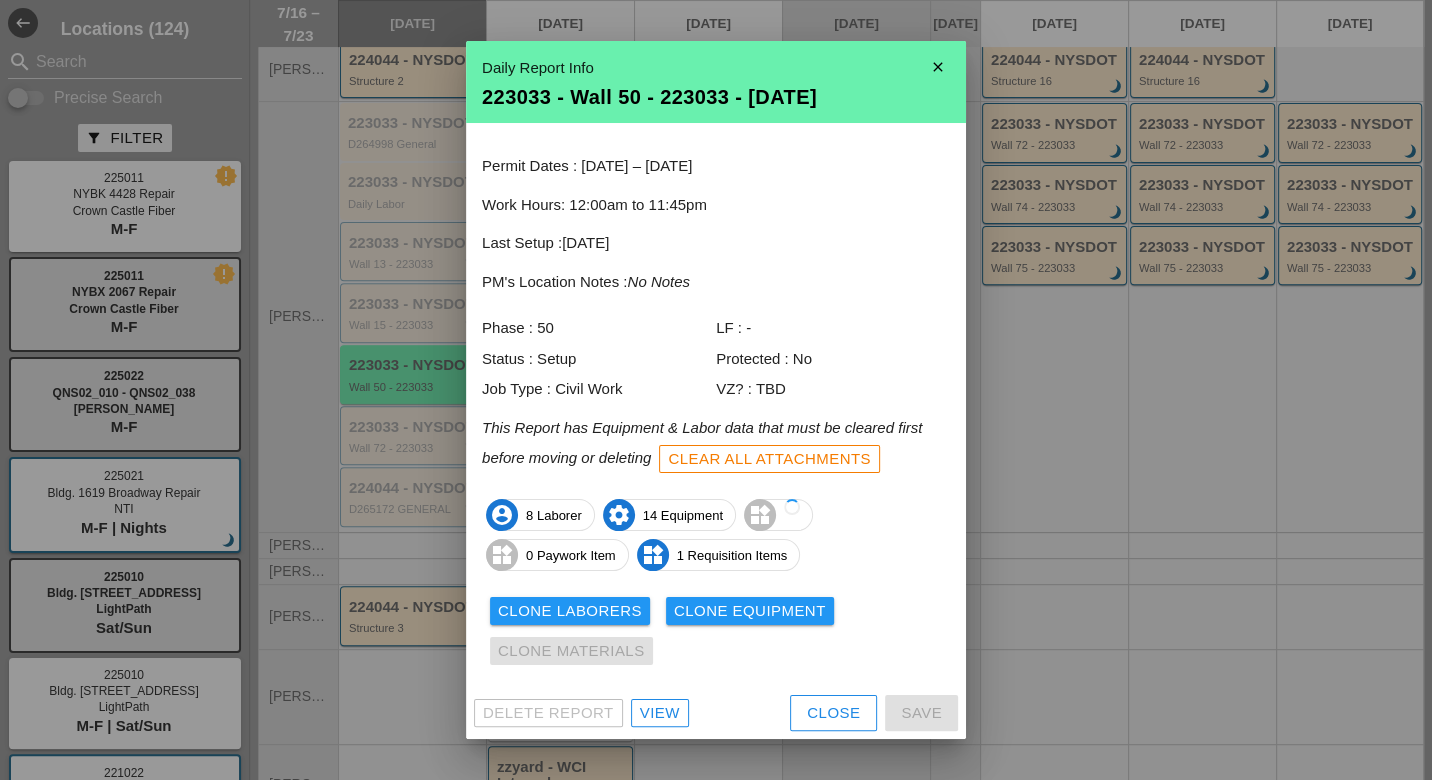 click on "View" at bounding box center [660, 713] 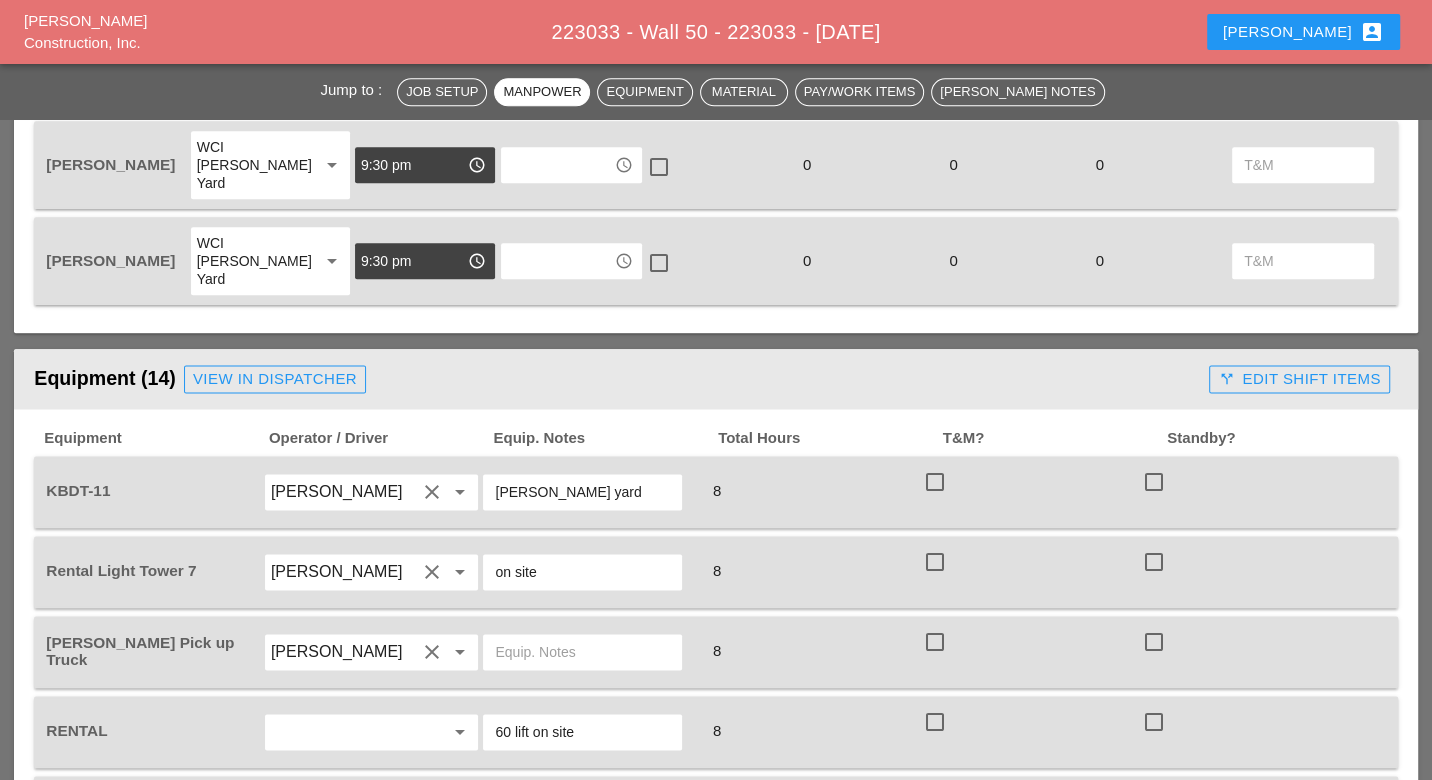 scroll, scrollTop: 1777, scrollLeft: 0, axis: vertical 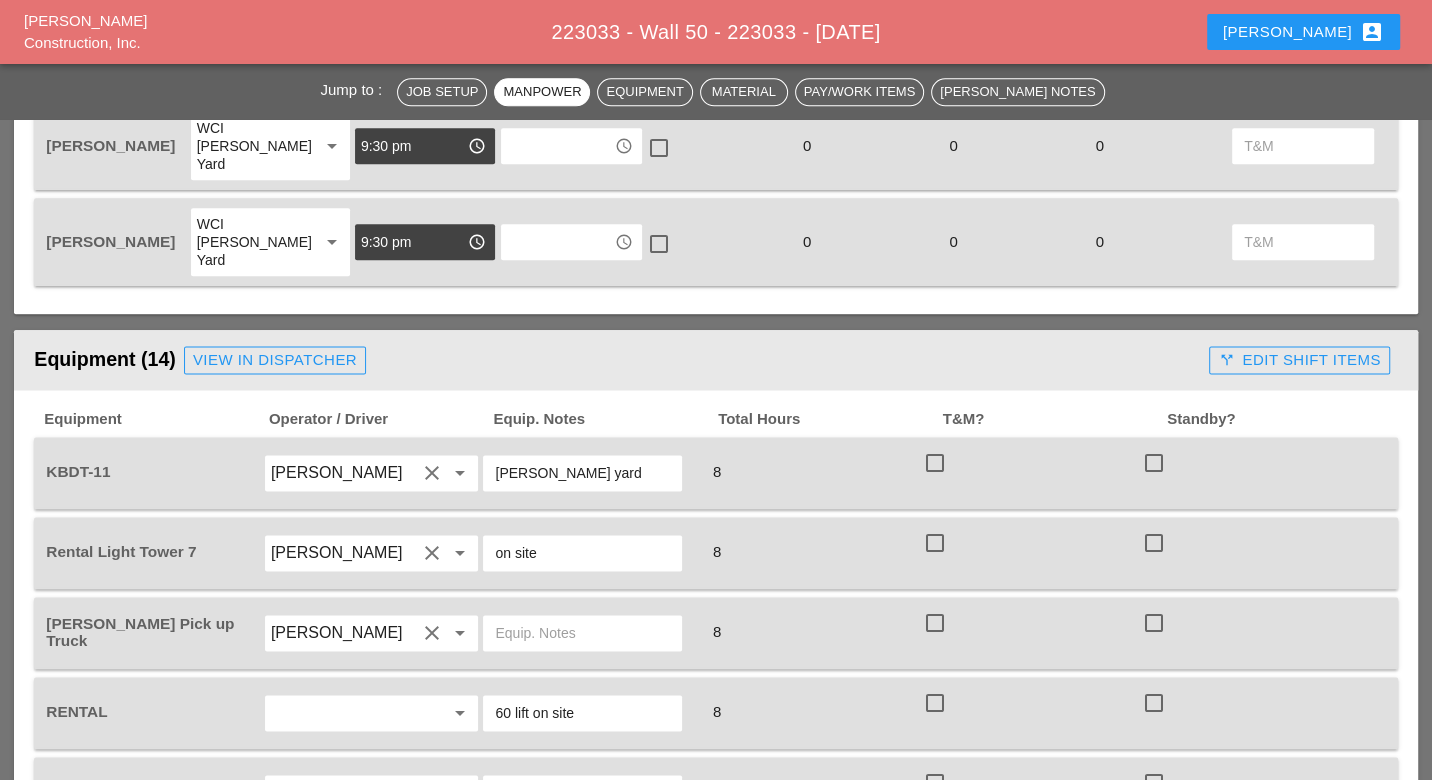 click on "Bruckner yard" at bounding box center (582, 473) 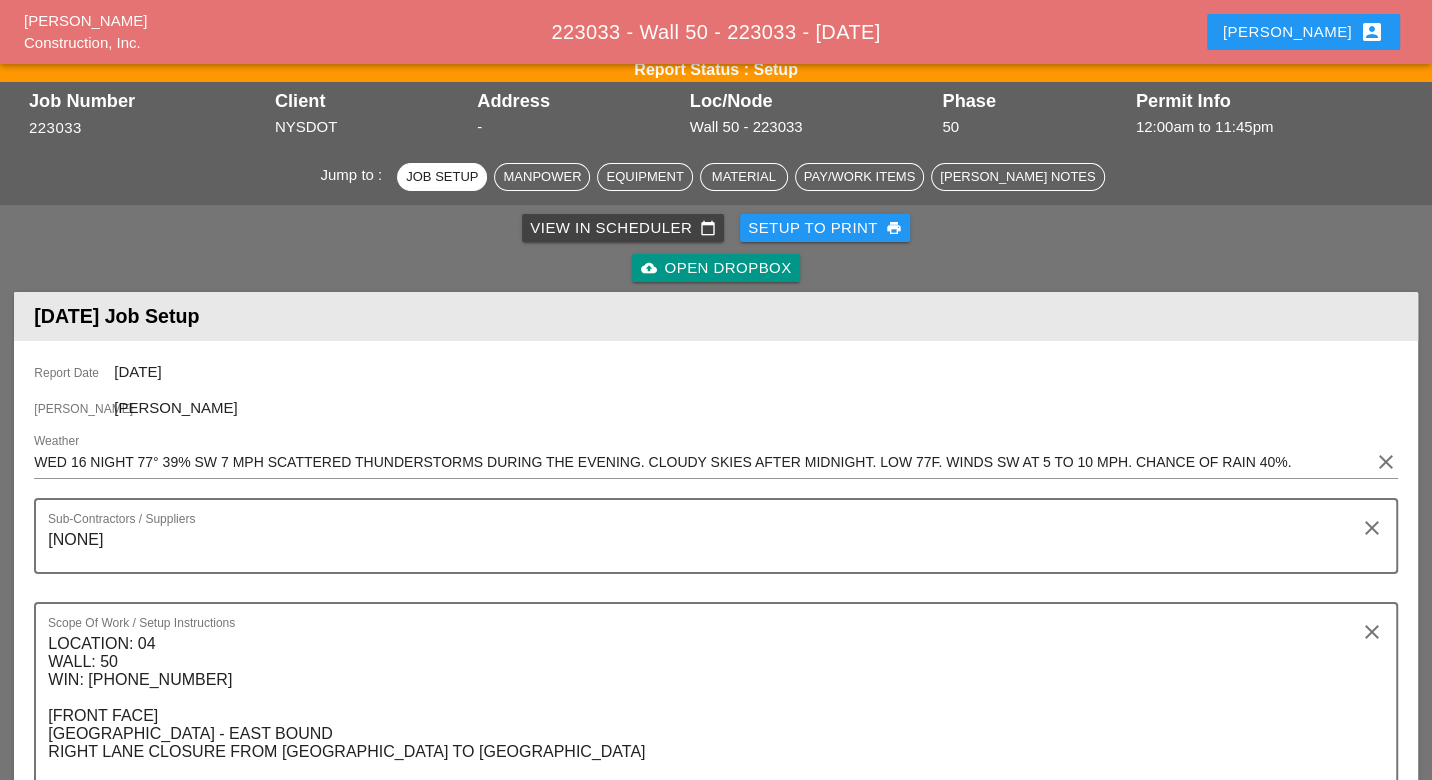 scroll, scrollTop: 0, scrollLeft: 0, axis: both 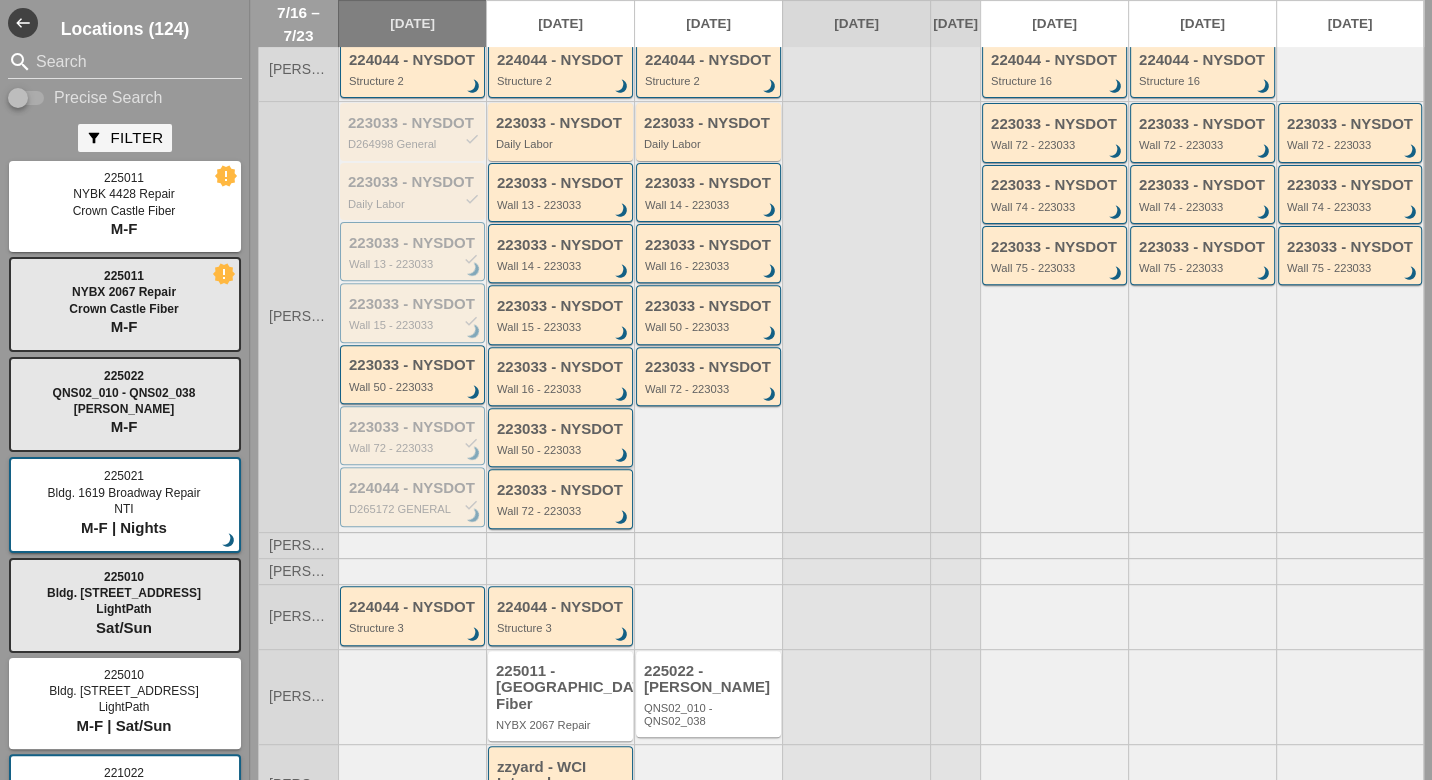 click on "Wall 50 - 223033" at bounding box center [562, 450] 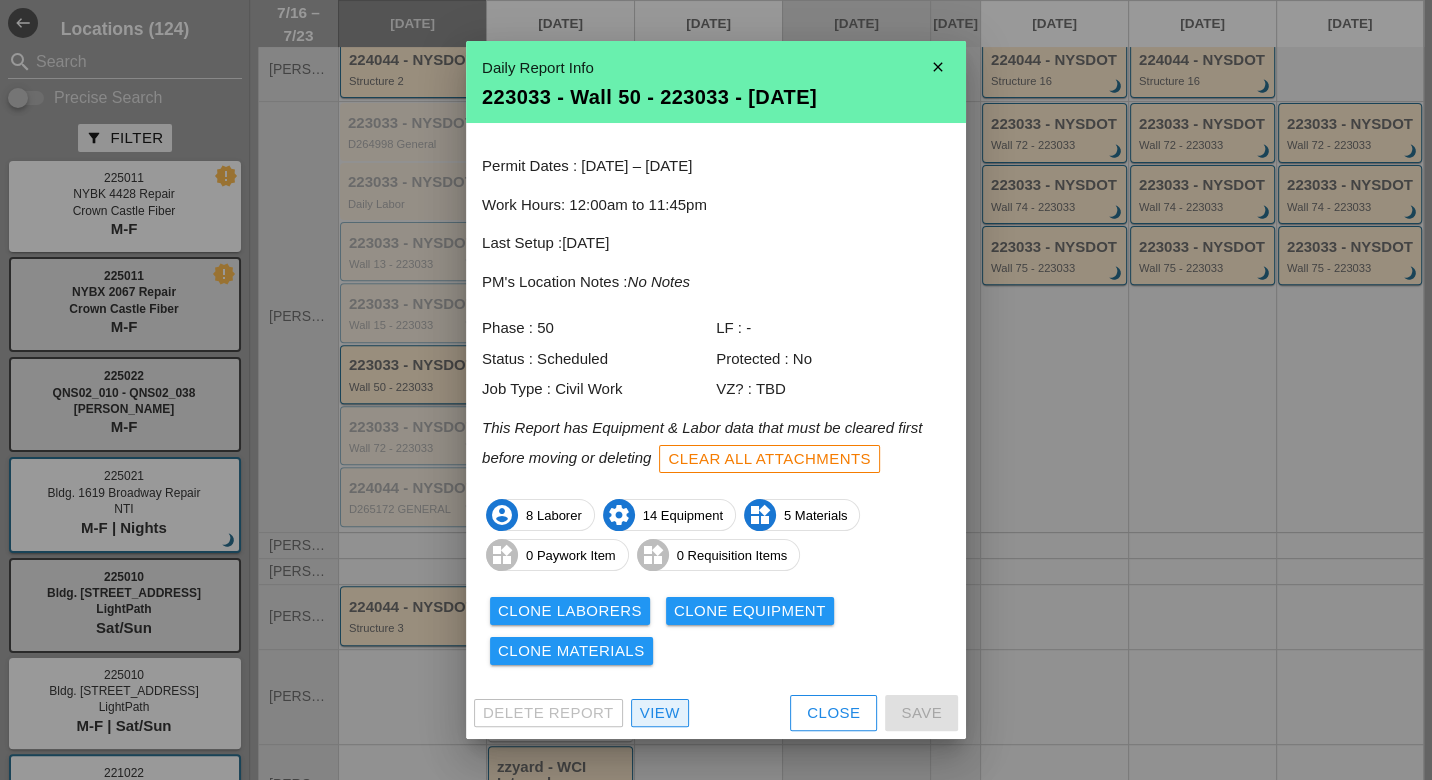 click on "View" at bounding box center [660, 713] 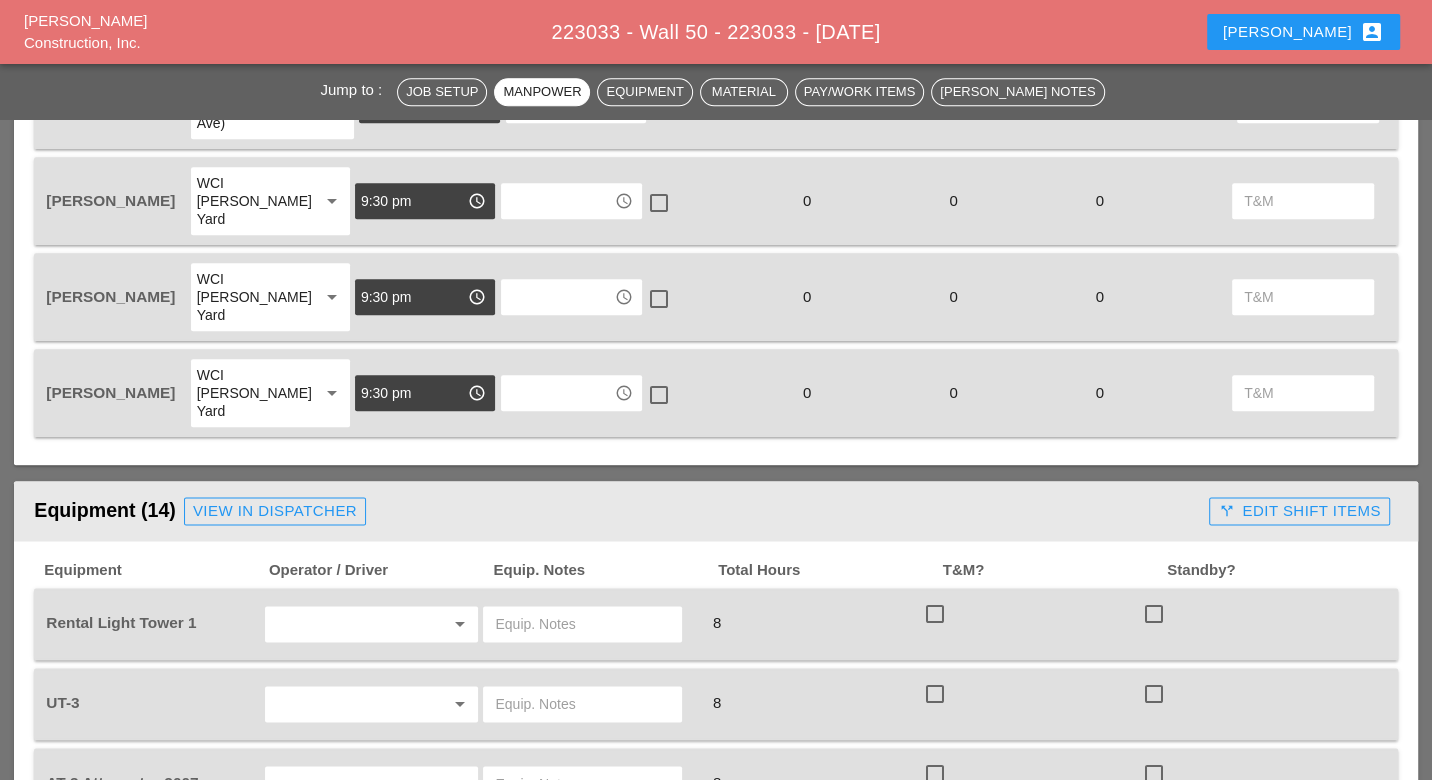 scroll, scrollTop: 1666, scrollLeft: 0, axis: vertical 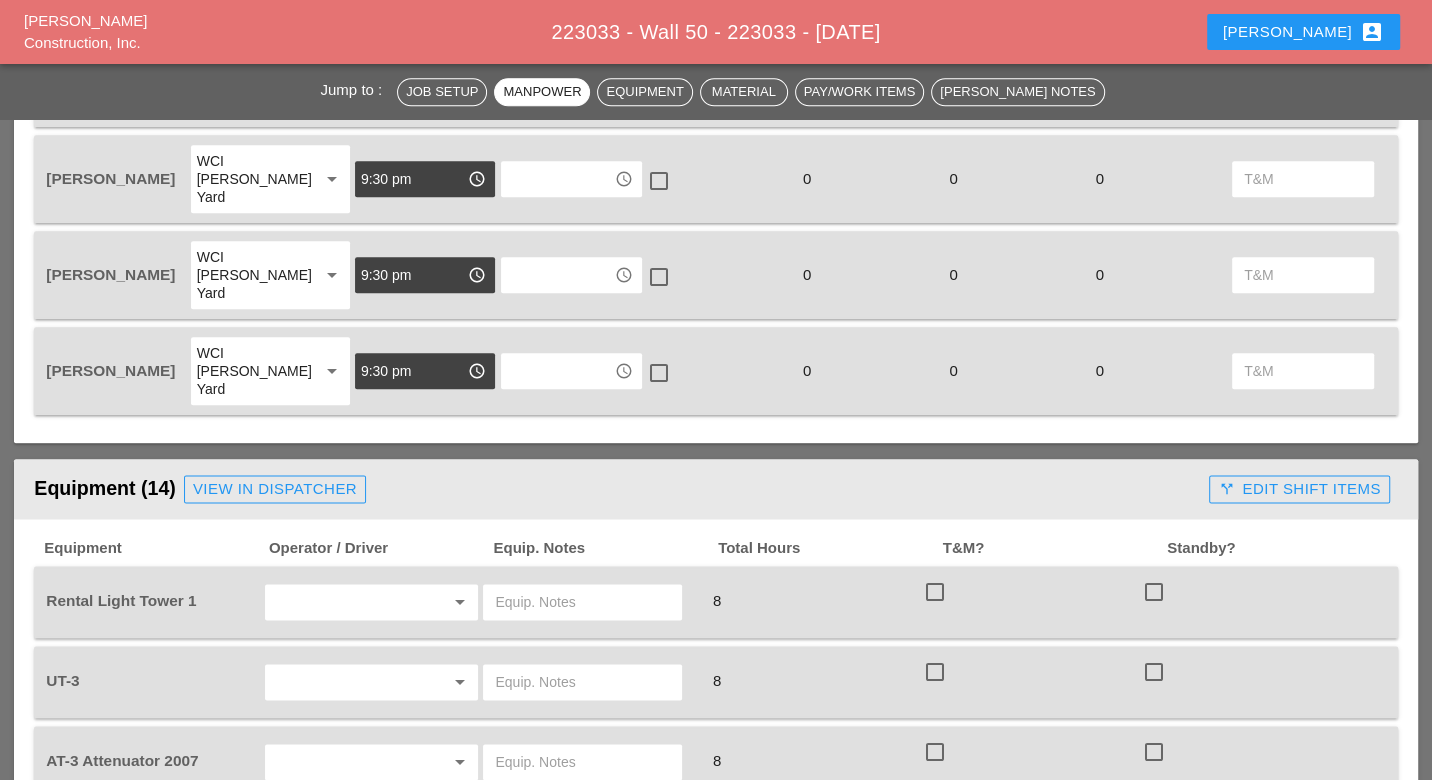 click at bounding box center (344, 602) 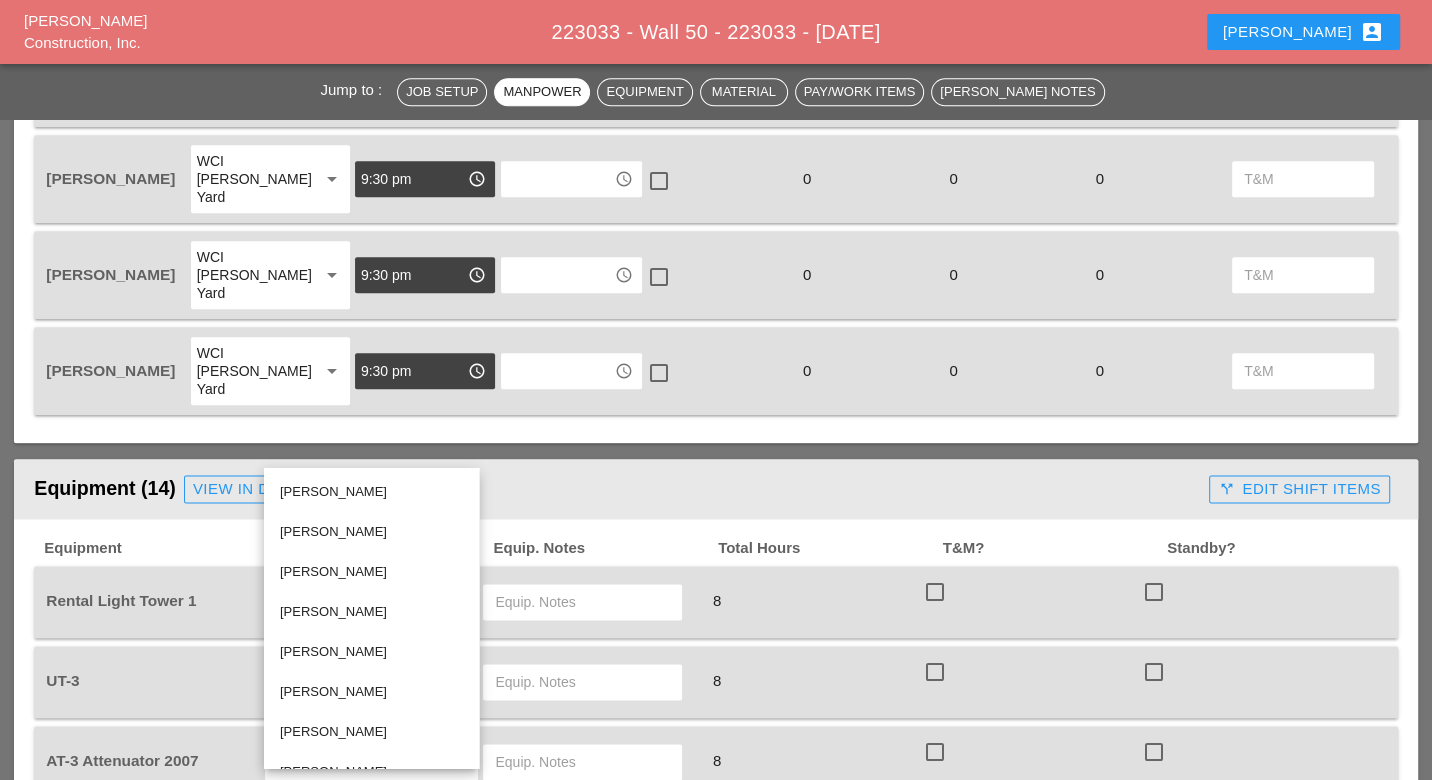 click at bounding box center [582, 602] 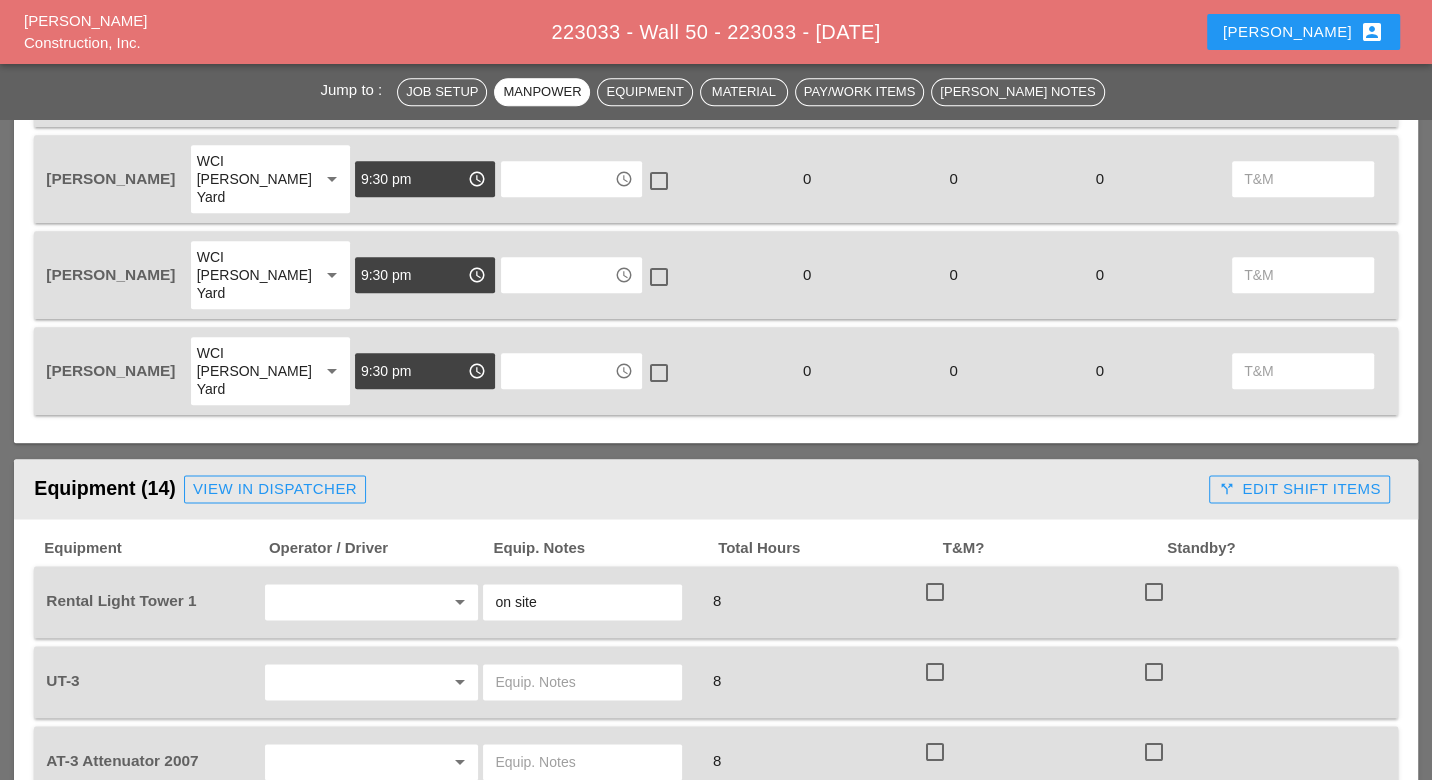 type on "on site" 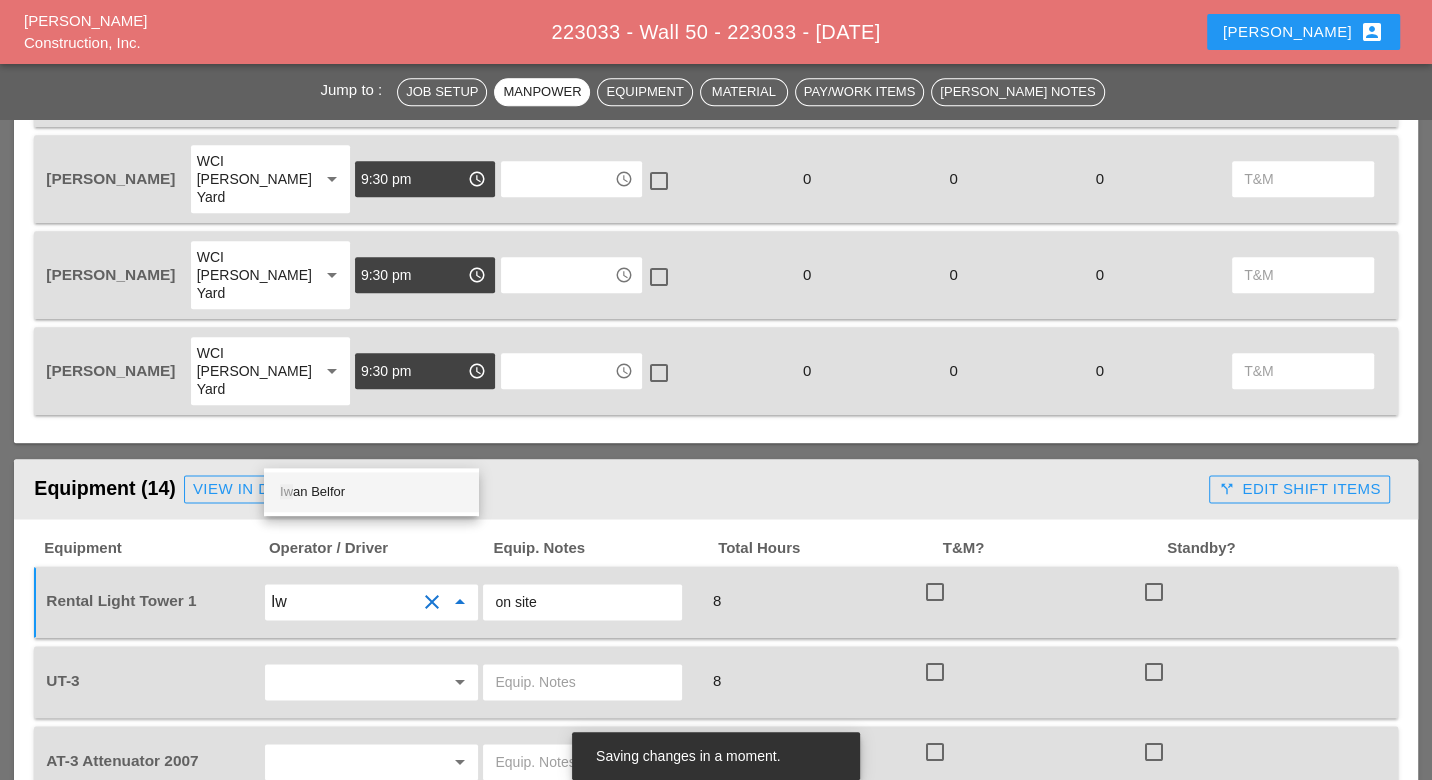 click on "Iw an Belfor" at bounding box center [371, 492] 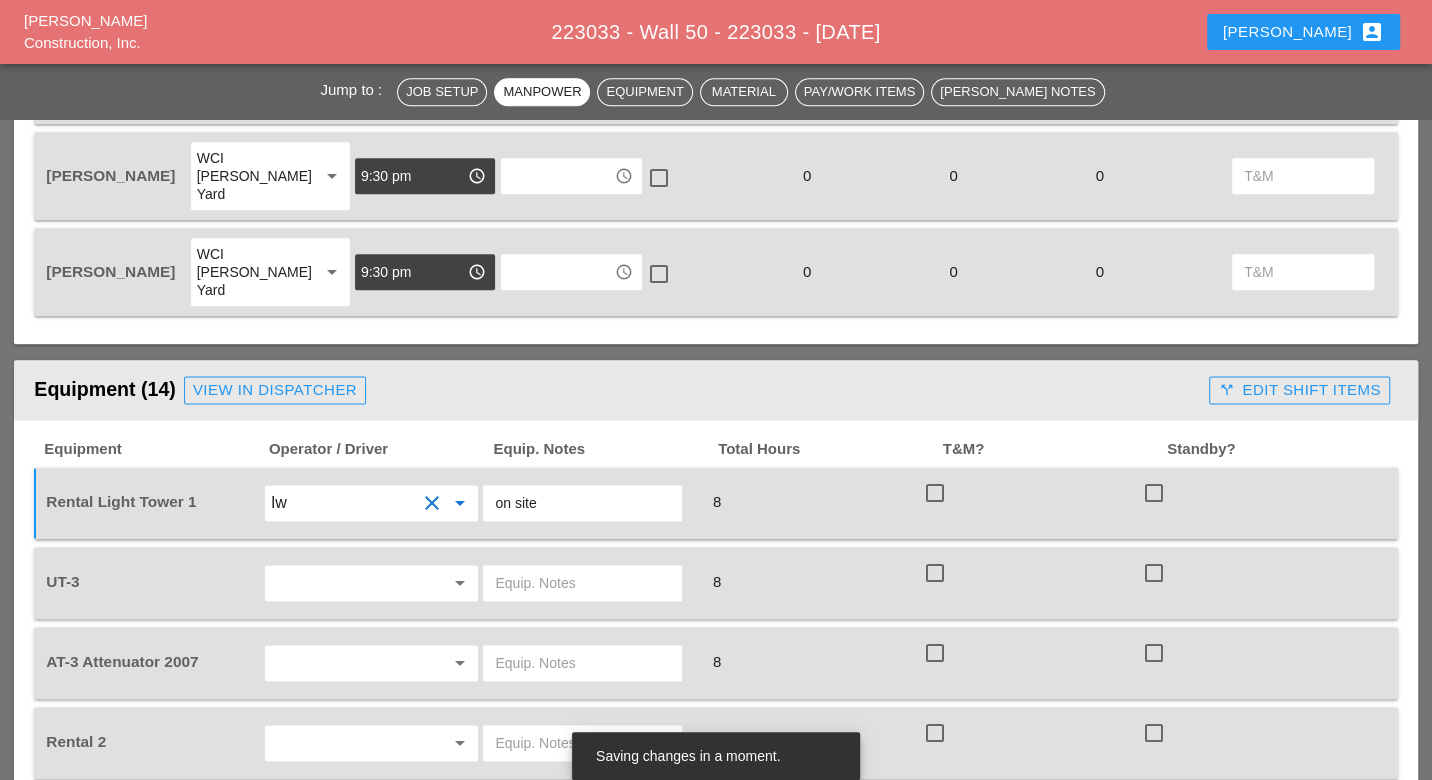 scroll, scrollTop: 1777, scrollLeft: 0, axis: vertical 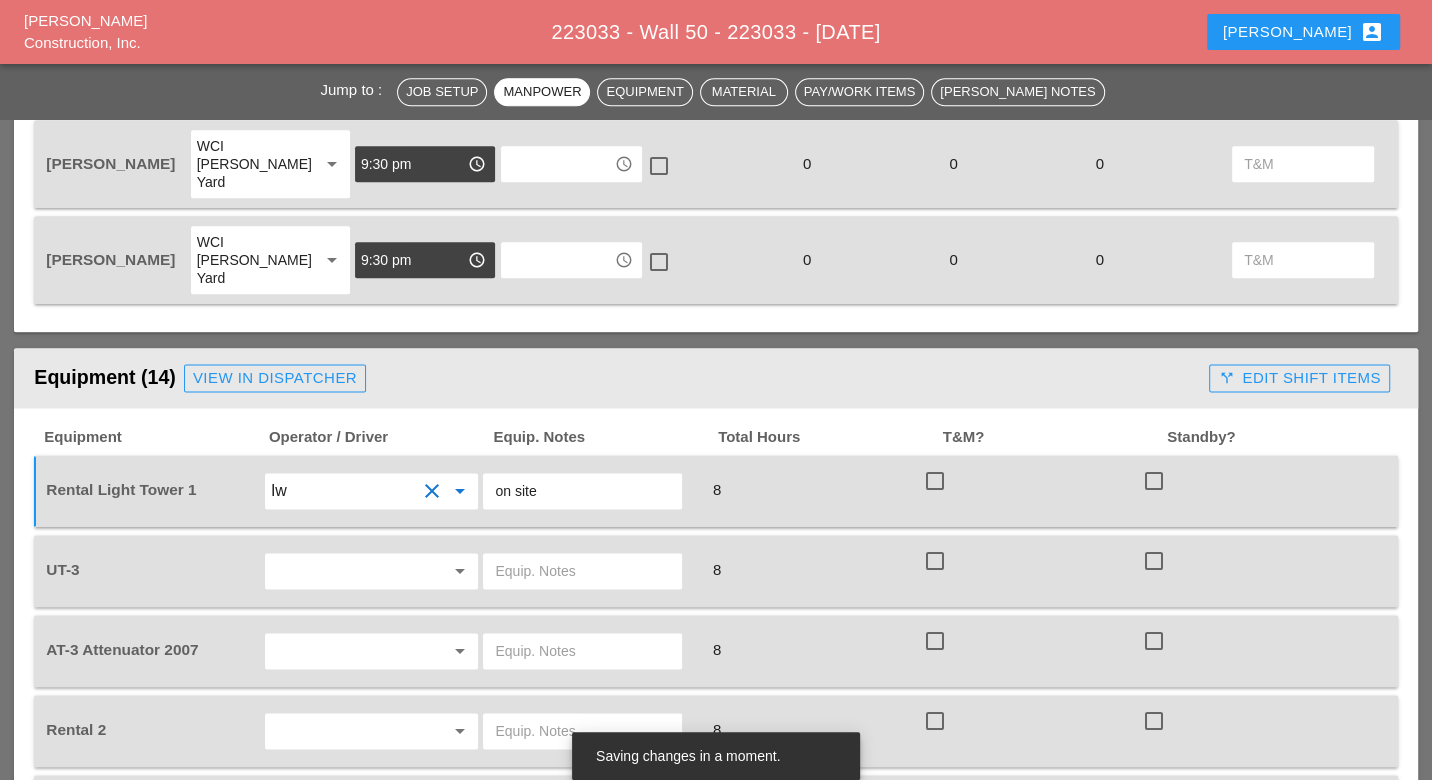 type on "Iwan Belfor" 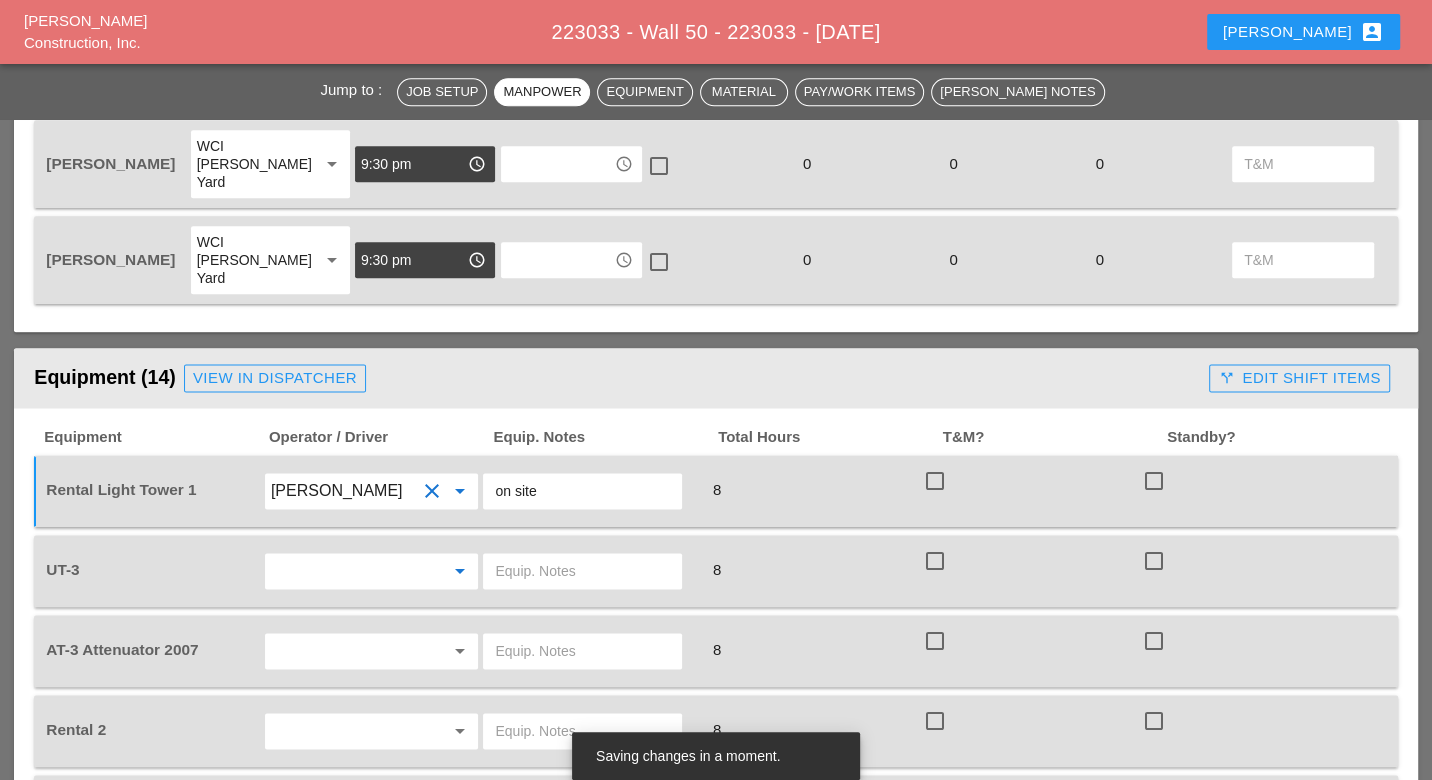 click at bounding box center (344, 571) 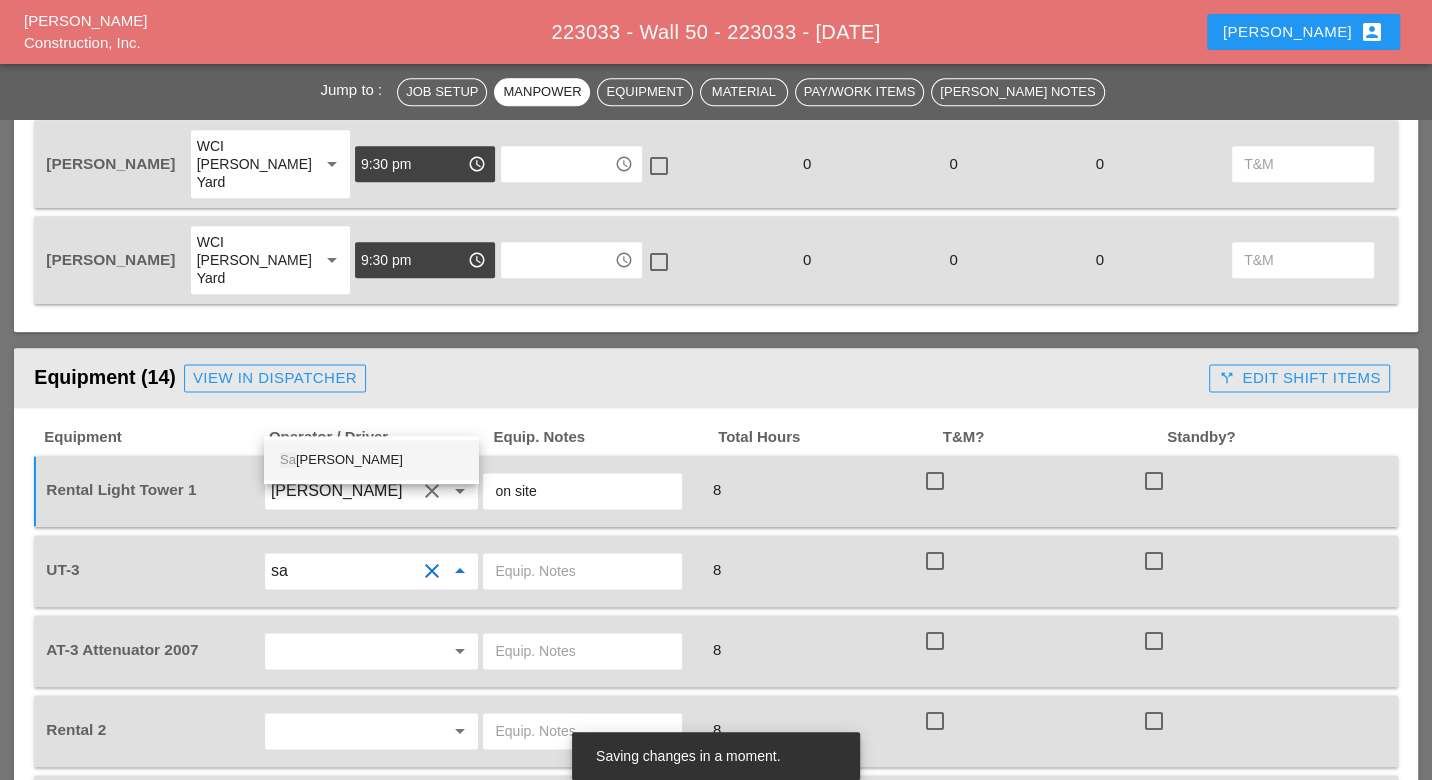 drag, startPoint x: 305, startPoint y: 463, endPoint x: 382, endPoint y: 436, distance: 81.596565 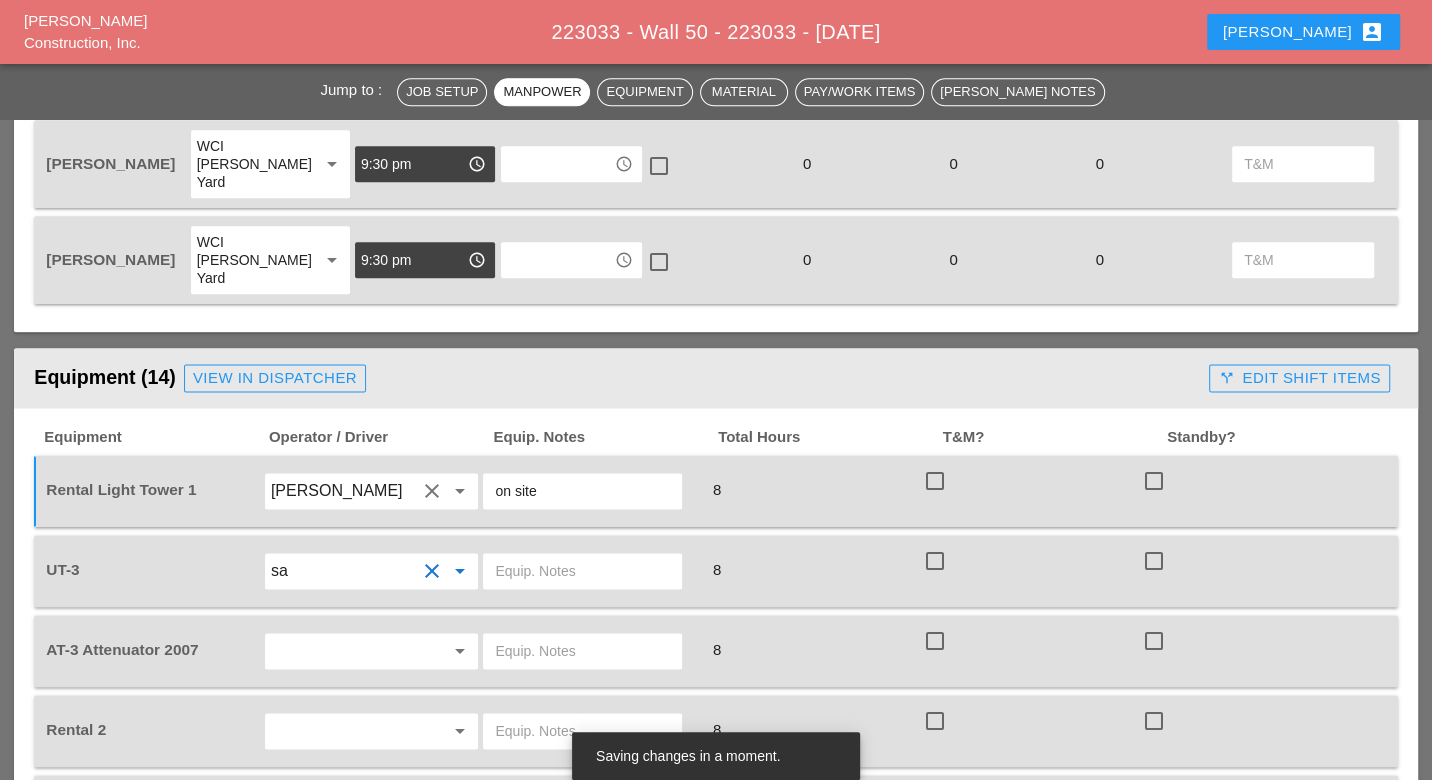 type on "Santiago Suarez" 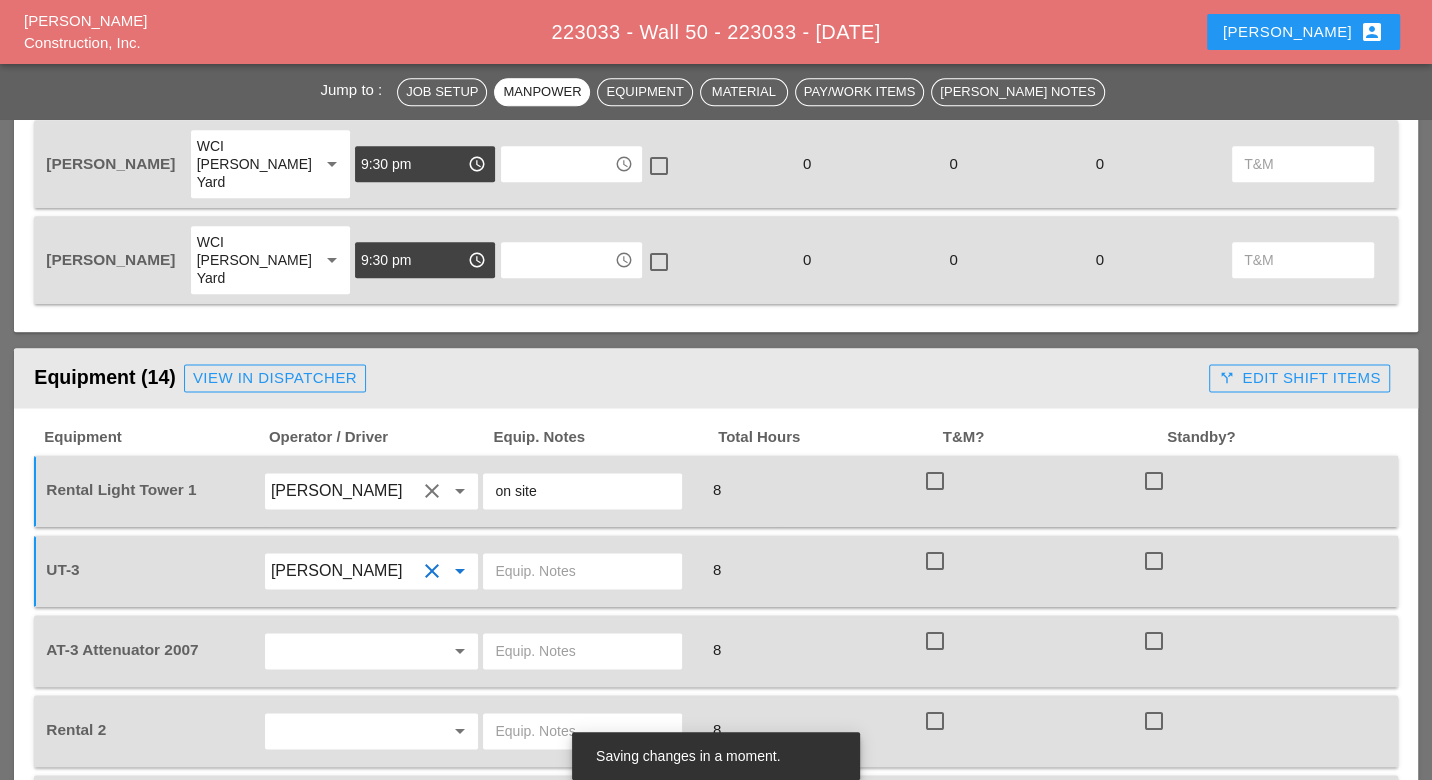 click at bounding box center [582, 571] 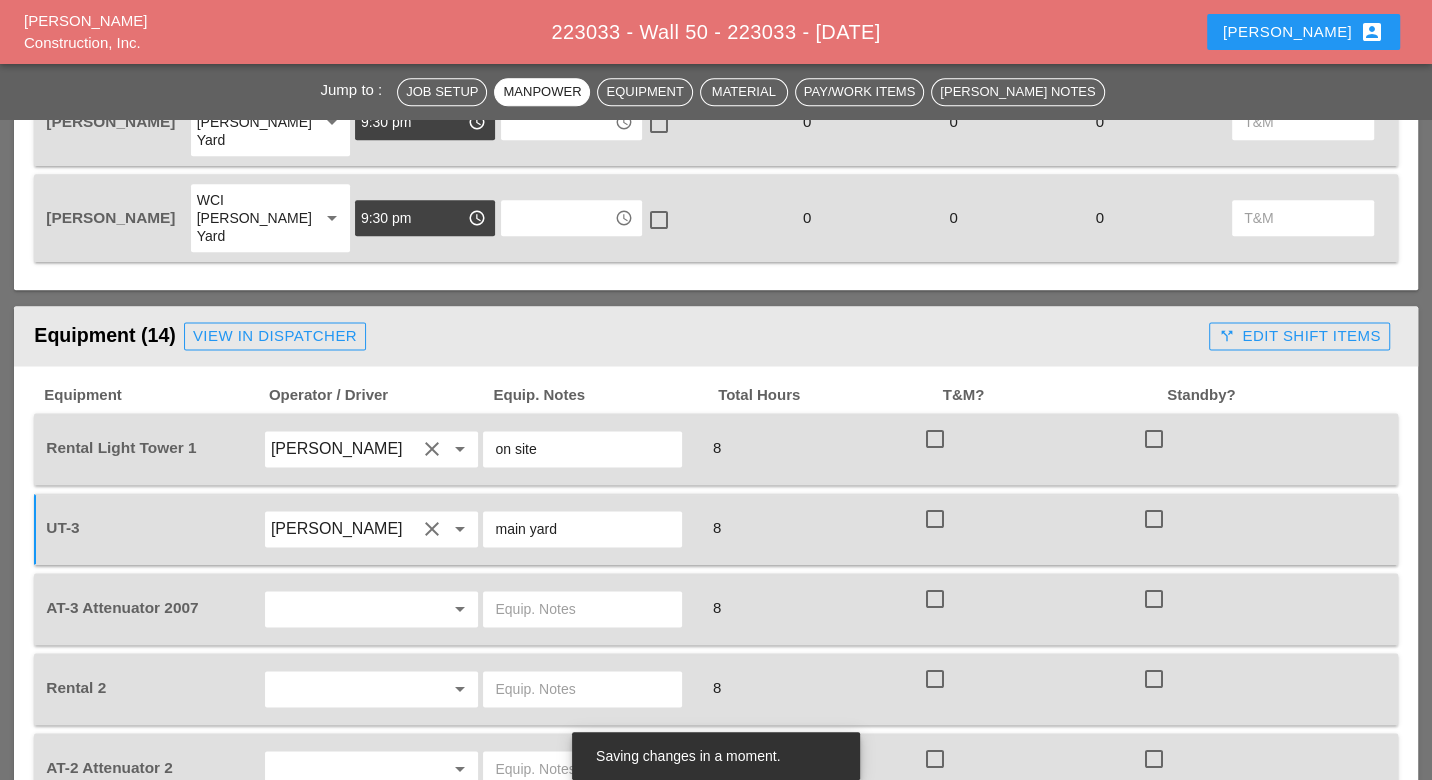 scroll, scrollTop: 1845, scrollLeft: 0, axis: vertical 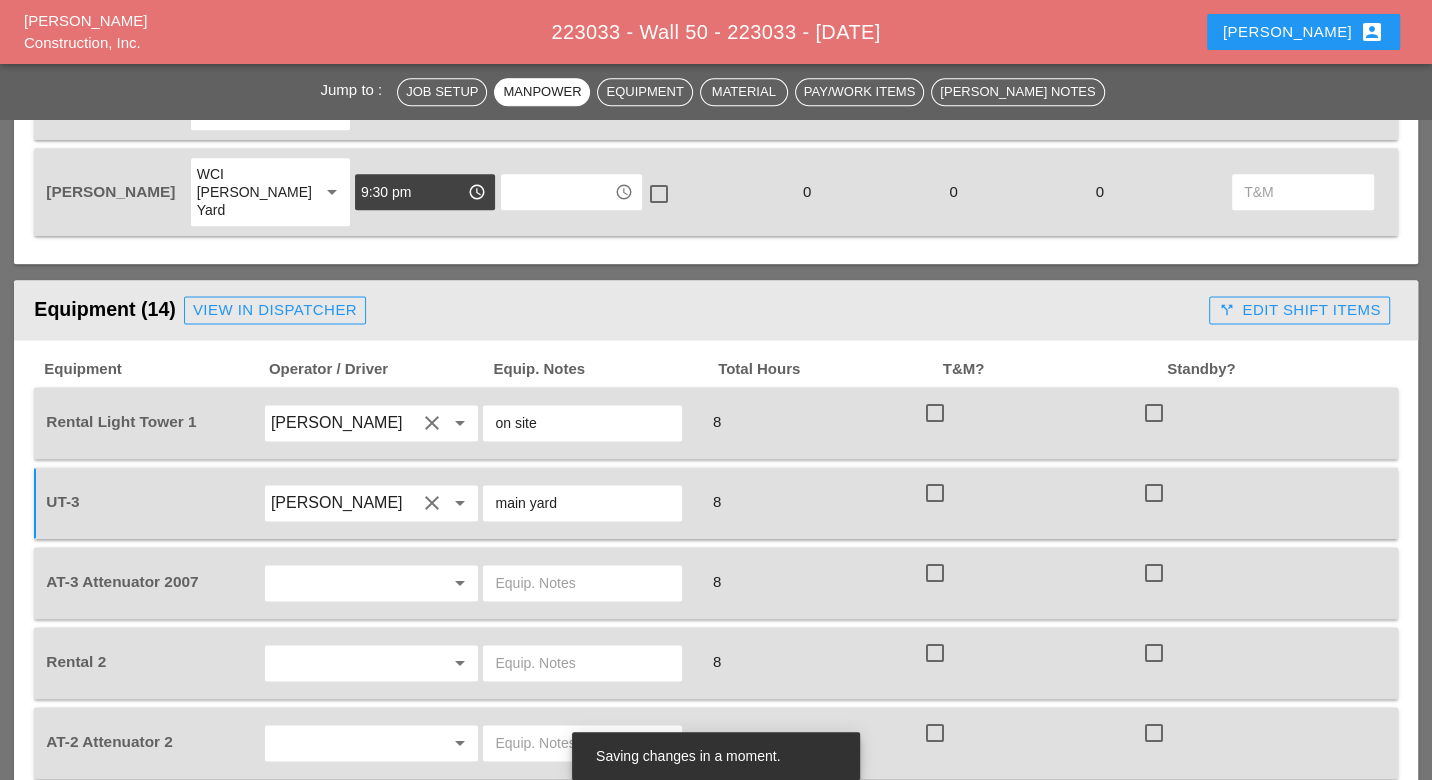 type on "main yard" 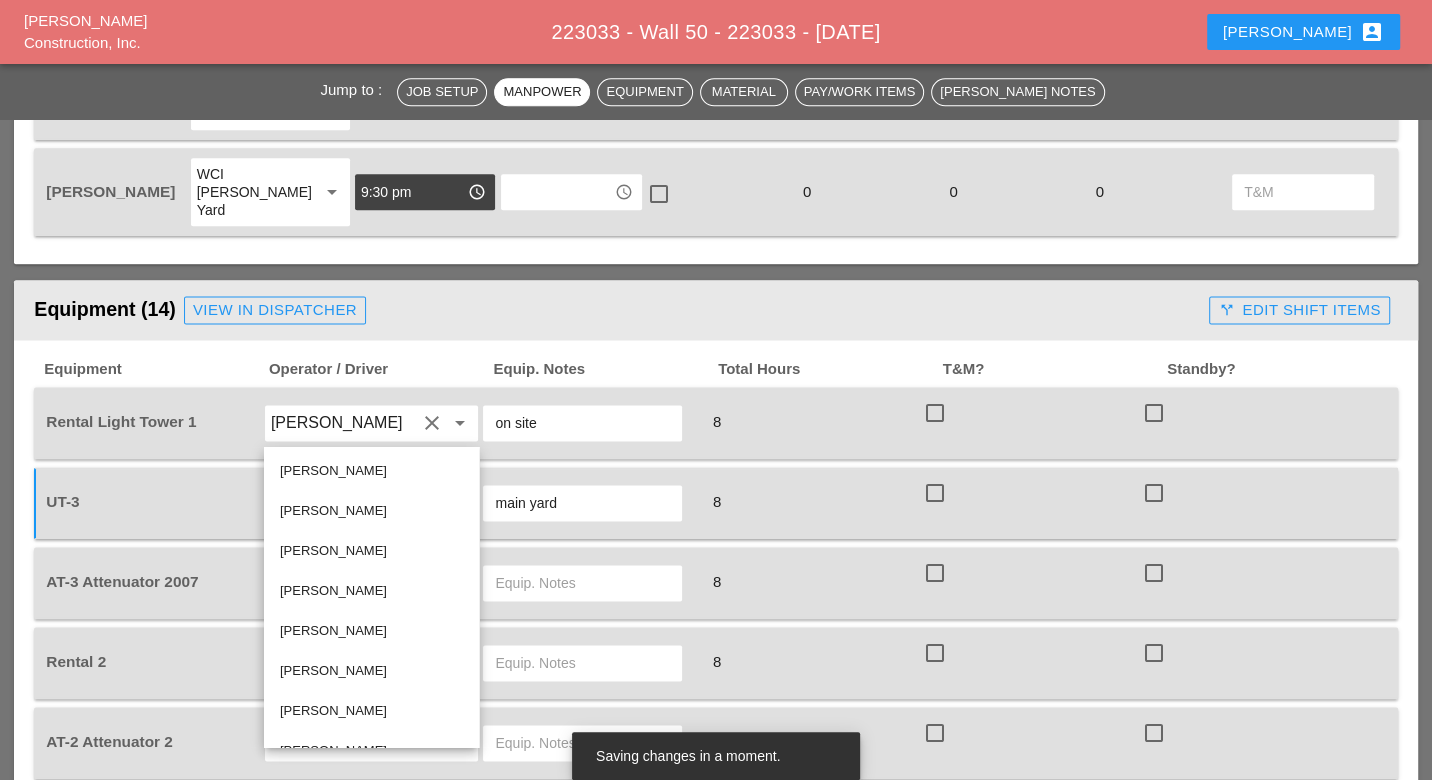 drag, startPoint x: 332, startPoint y: 668, endPoint x: 342, endPoint y: 661, distance: 12.206555 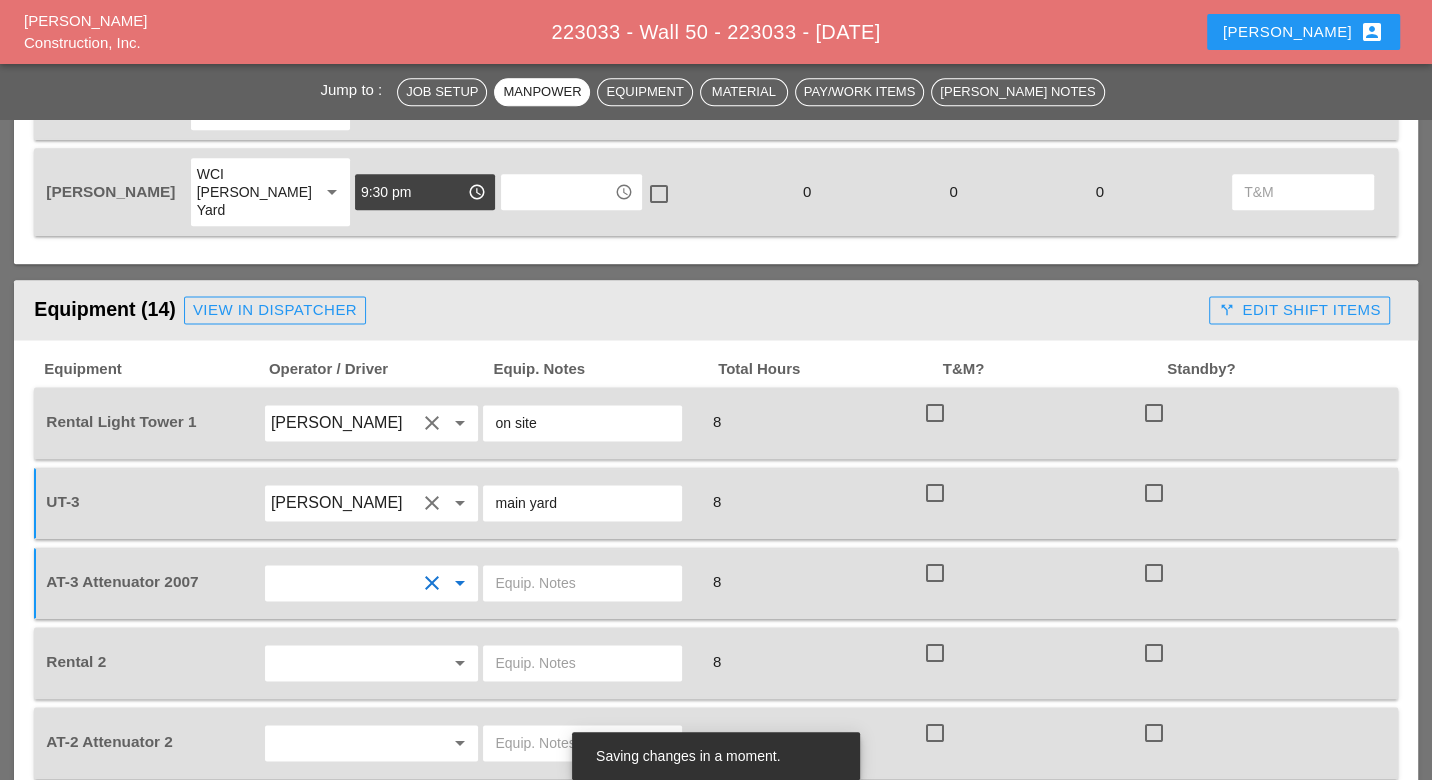 click at bounding box center [582, 583] 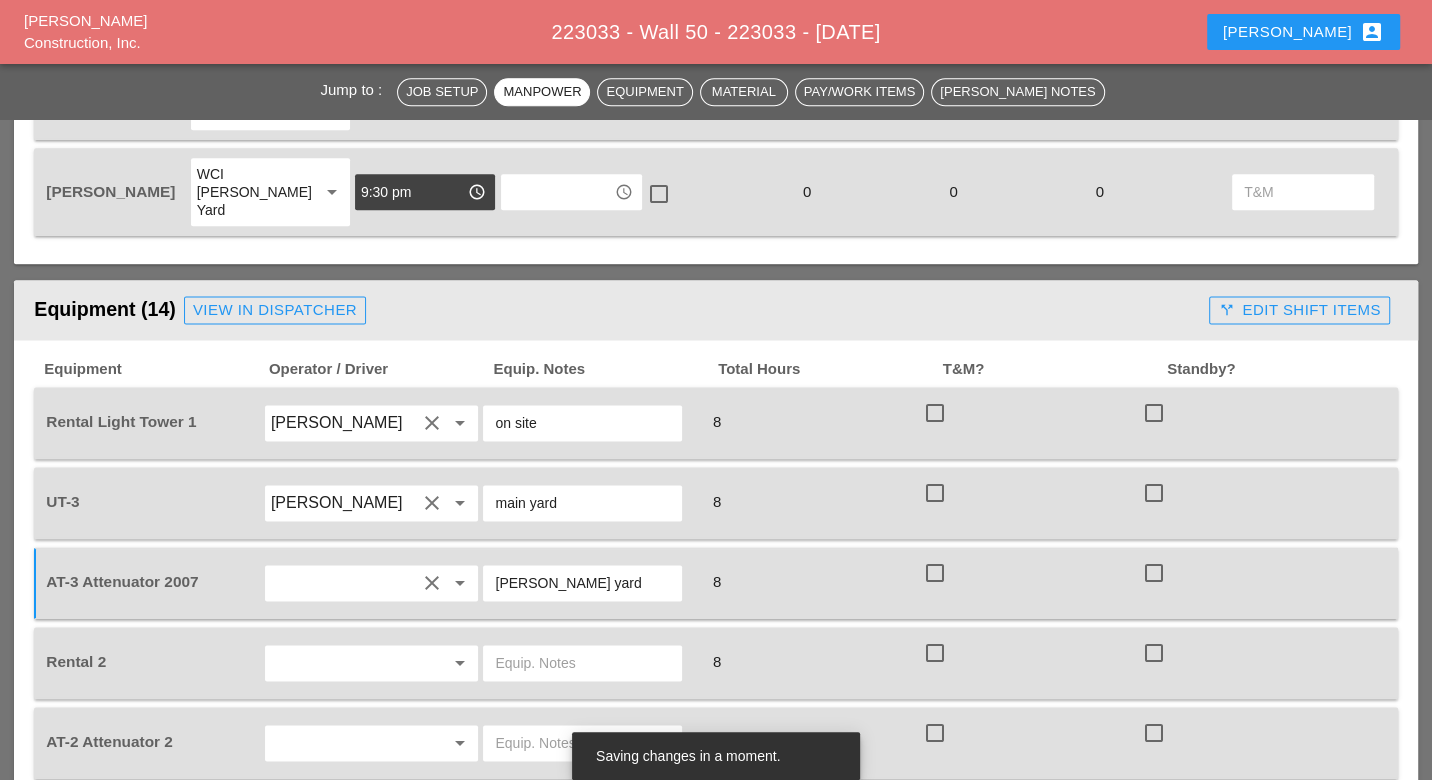 drag, startPoint x: 597, startPoint y: 425, endPoint x: 488, endPoint y: 401, distance: 111.61093 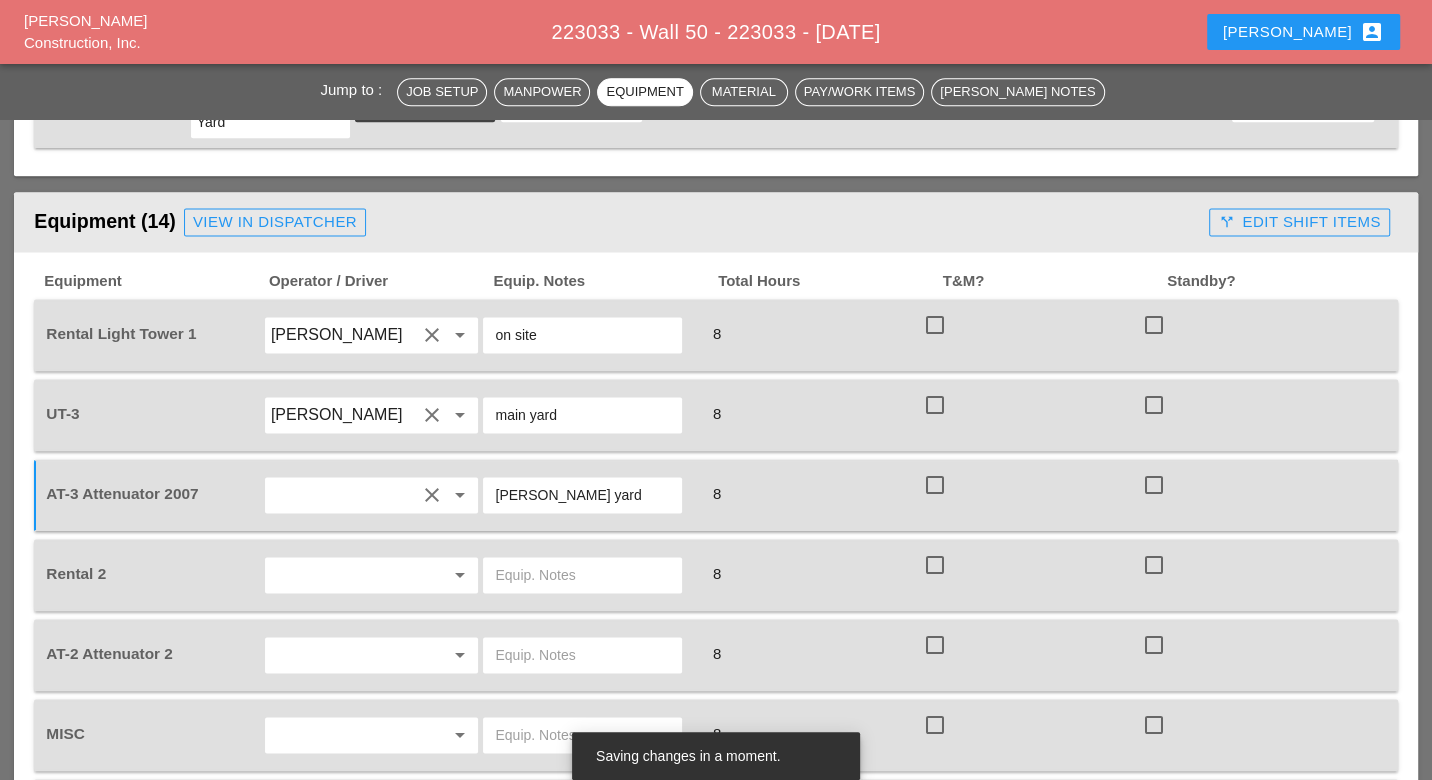 scroll, scrollTop: 1956, scrollLeft: 0, axis: vertical 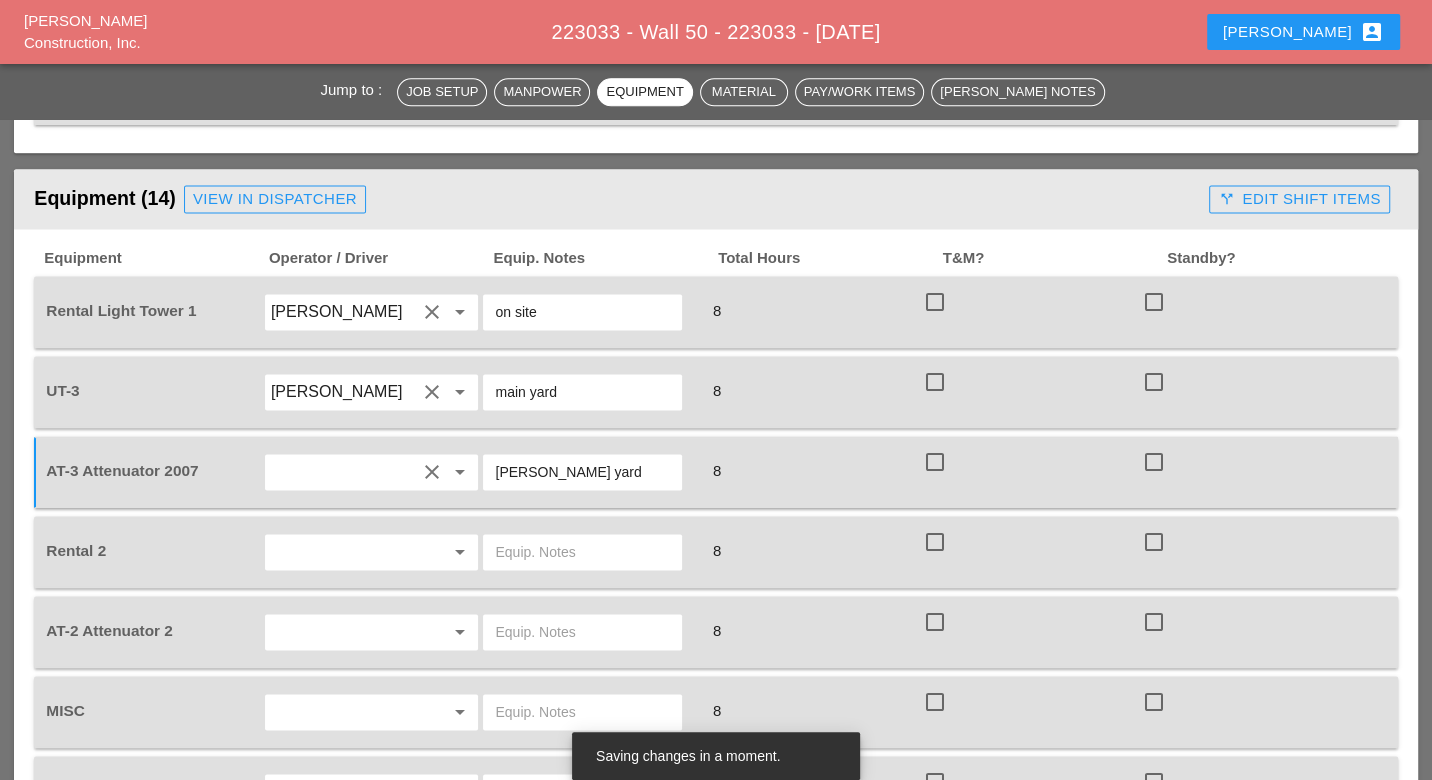 type on "Bruckner yard" 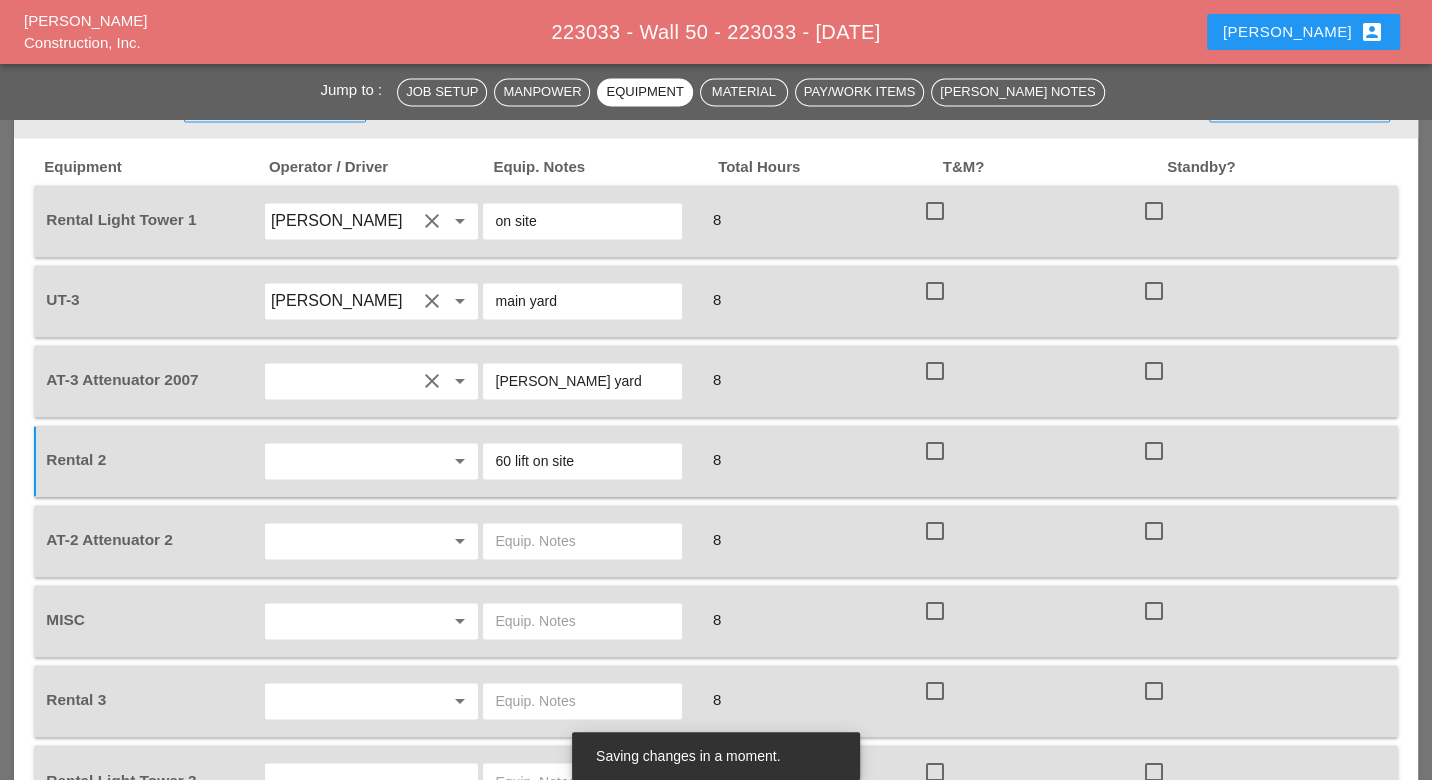 scroll, scrollTop: 2067, scrollLeft: 0, axis: vertical 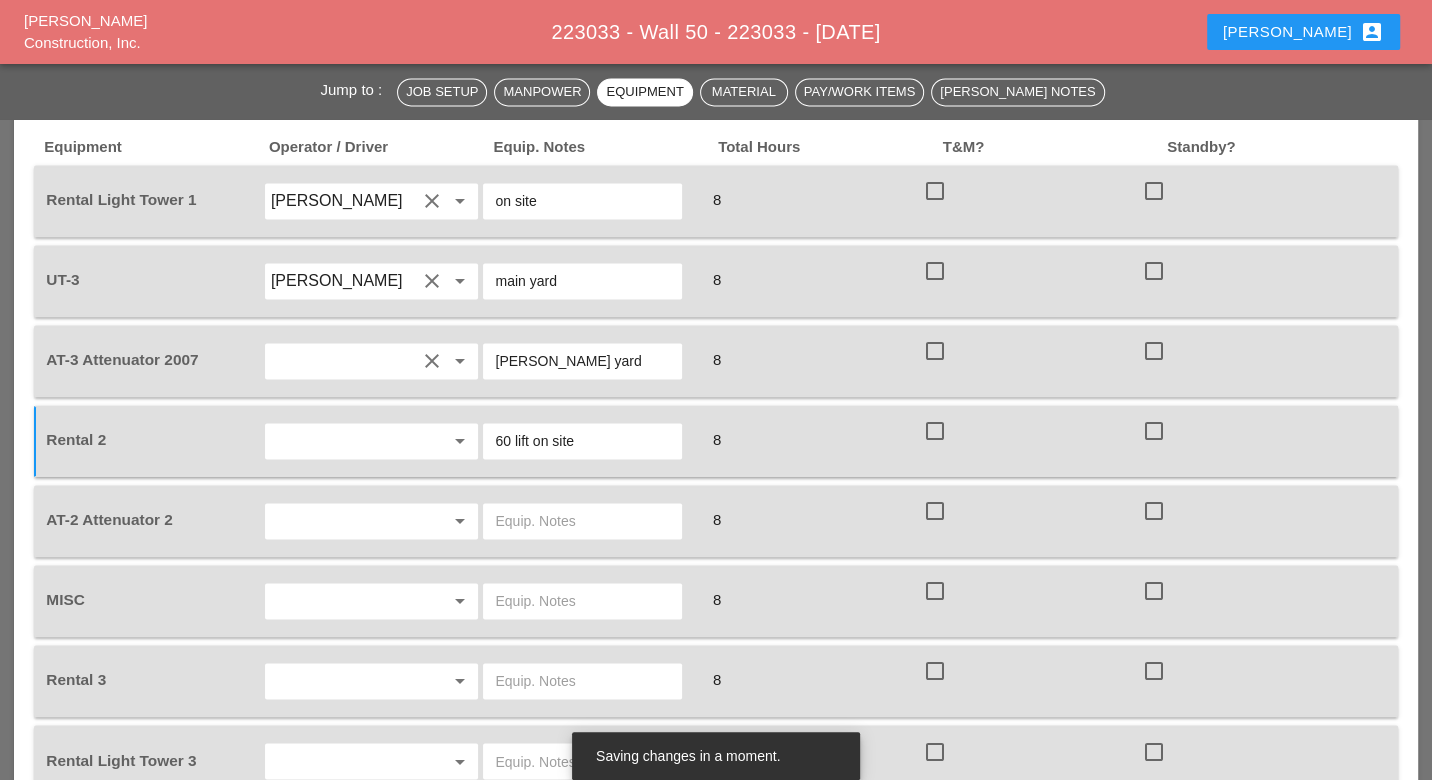 type on "60 lift on site" 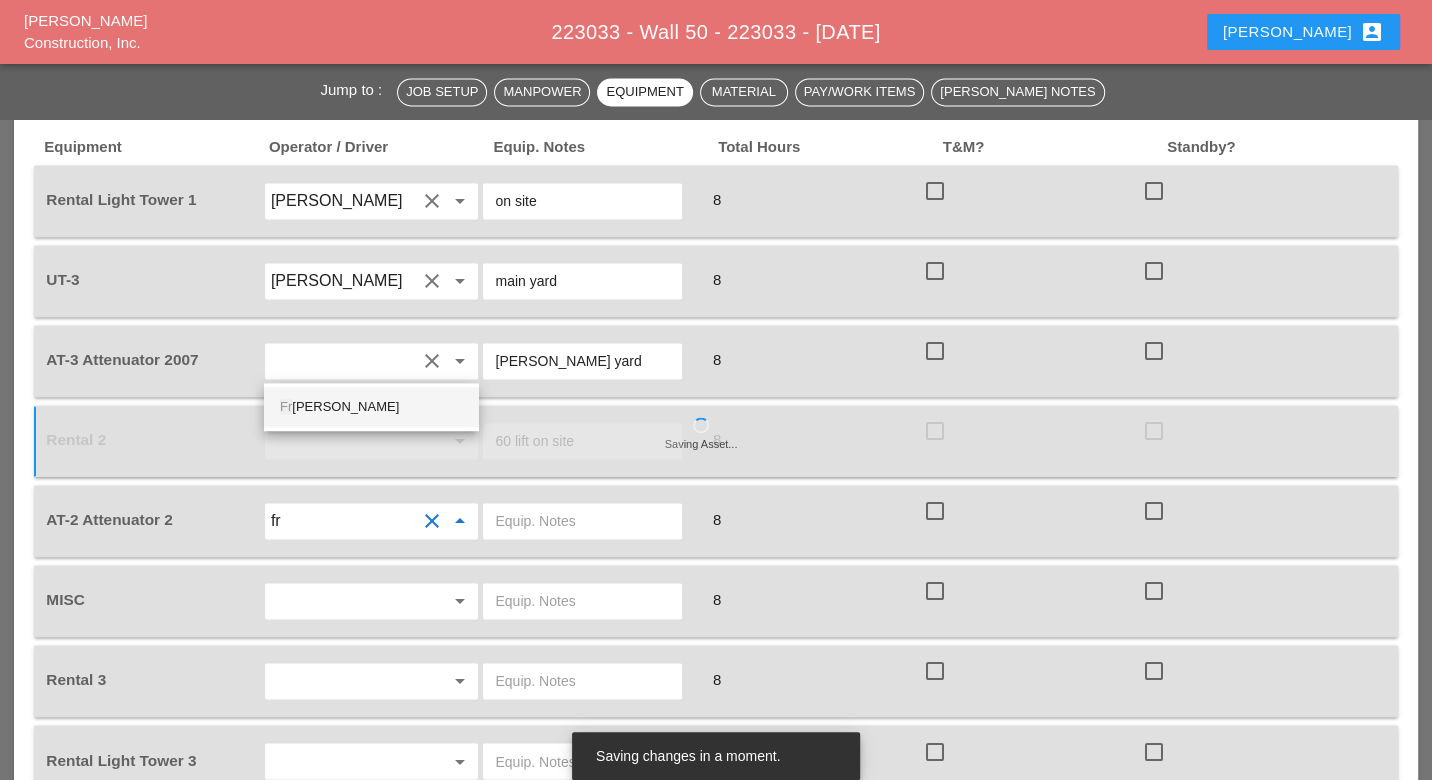 click on "Fr eddie Rodas Torres" at bounding box center (371, 407) 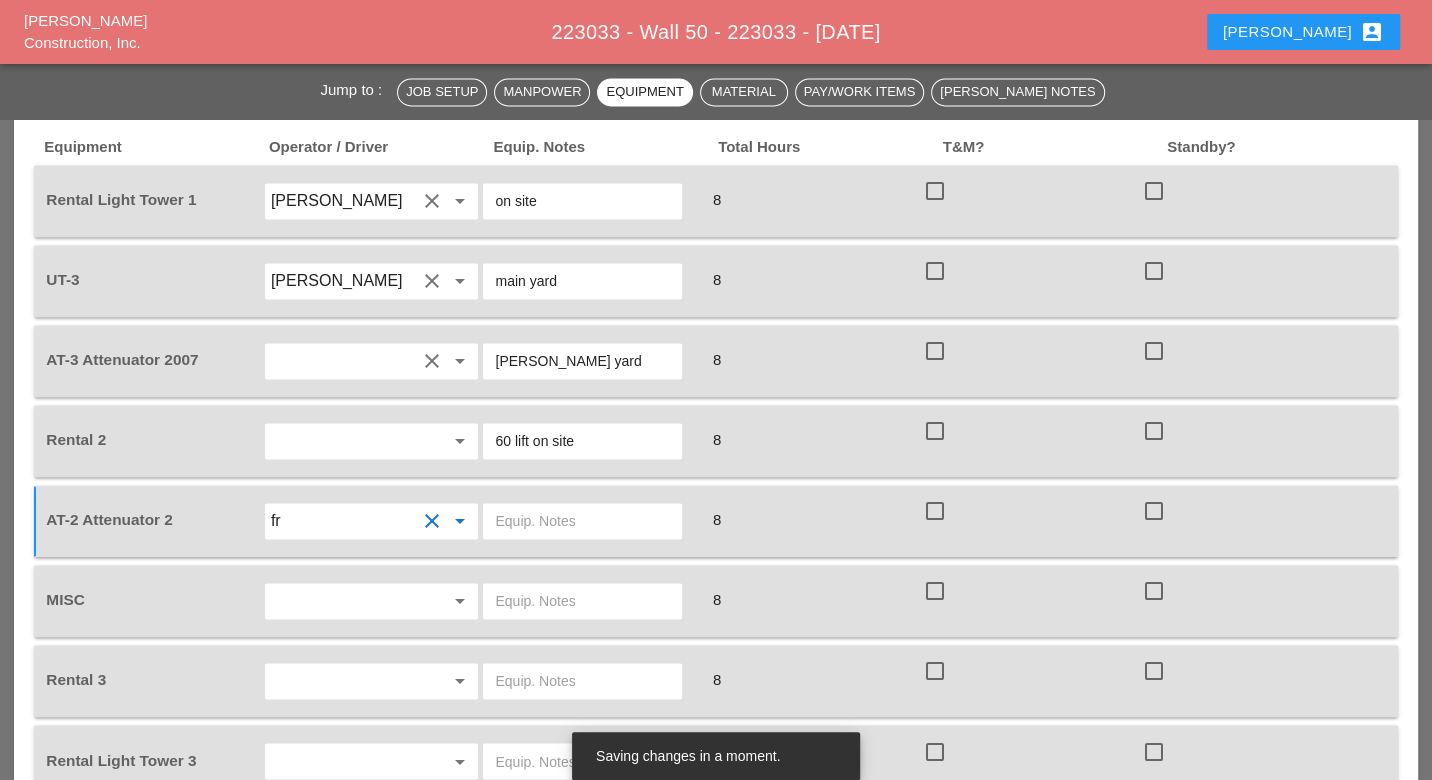 type on "Freddie Rodas Torres" 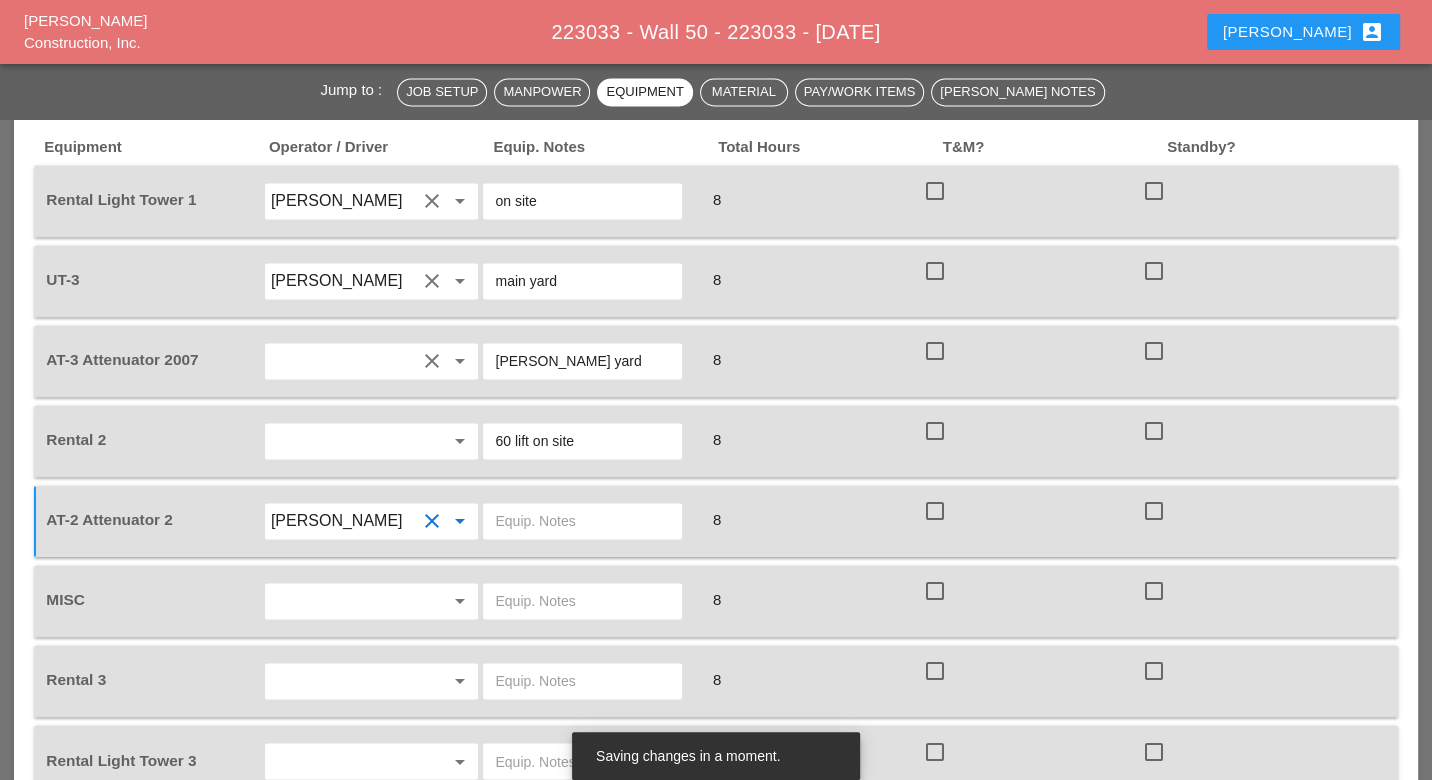 click at bounding box center [582, 521] 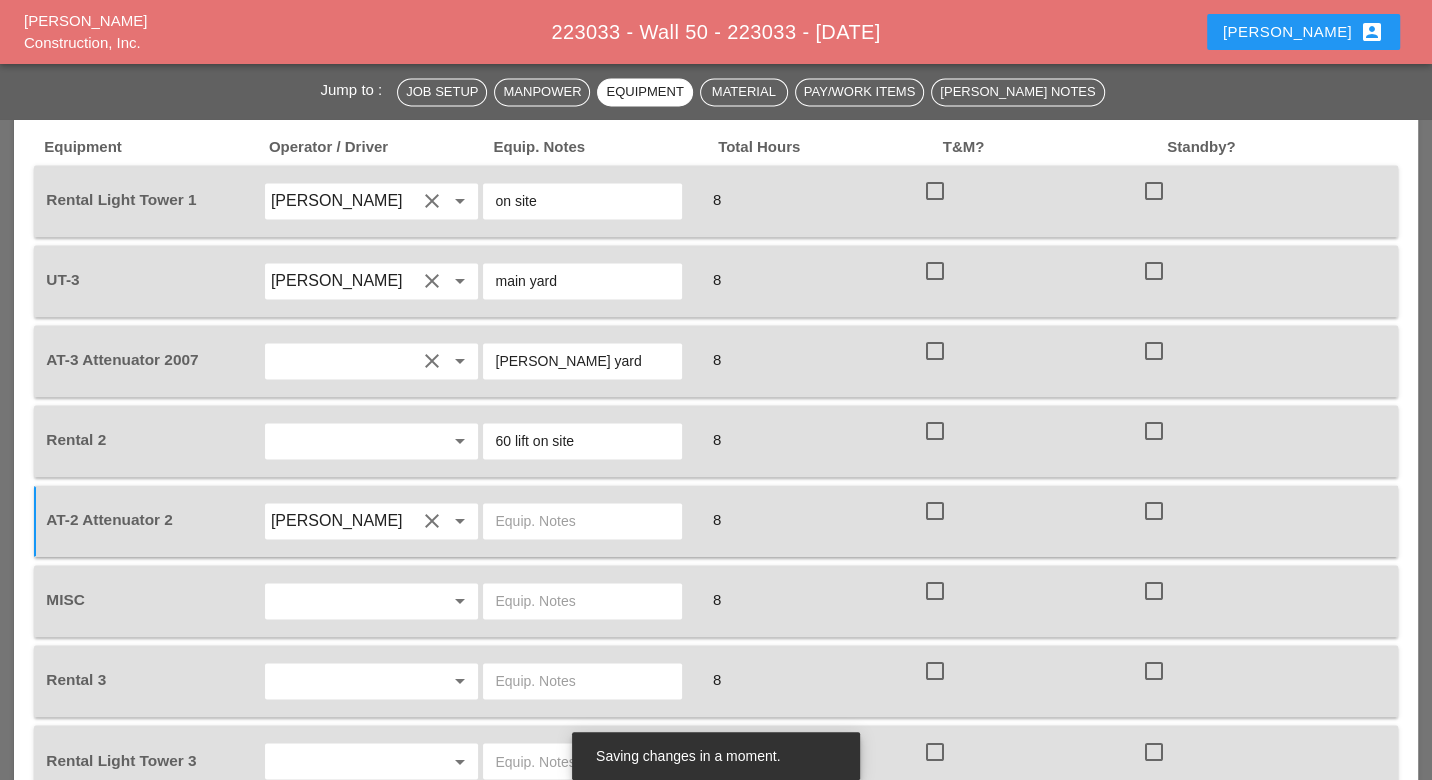 paste on "Bruckner yard" 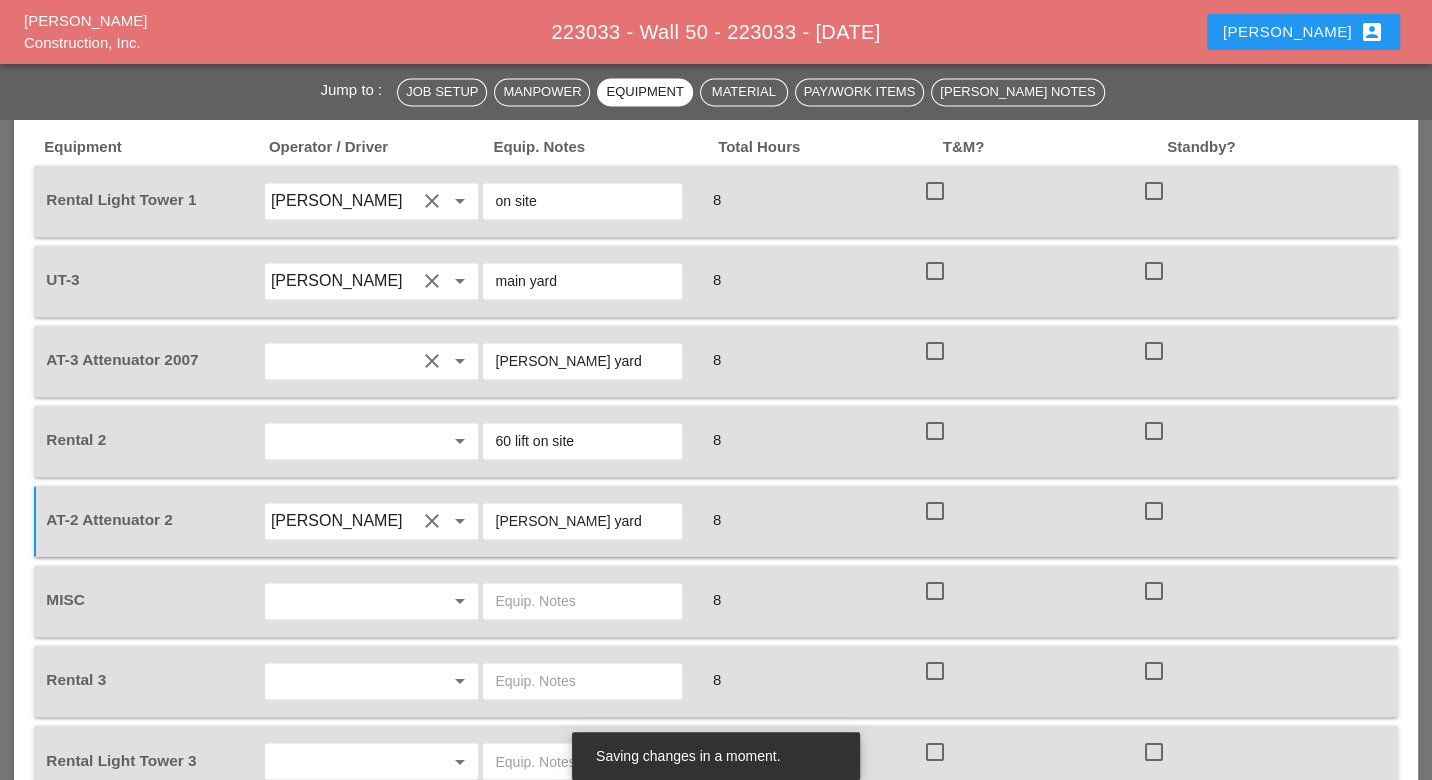 type on "Bruckner yard" 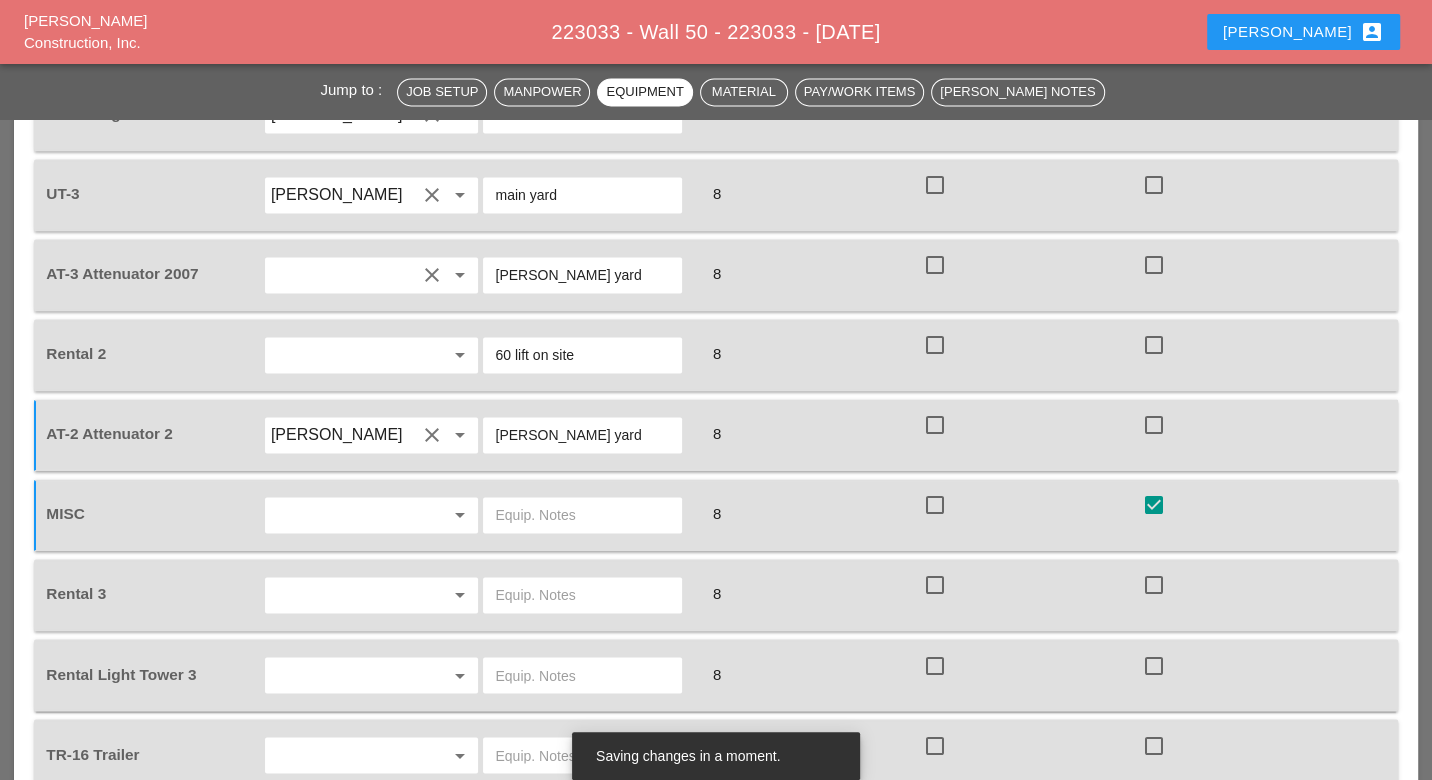 scroll, scrollTop: 2178, scrollLeft: 0, axis: vertical 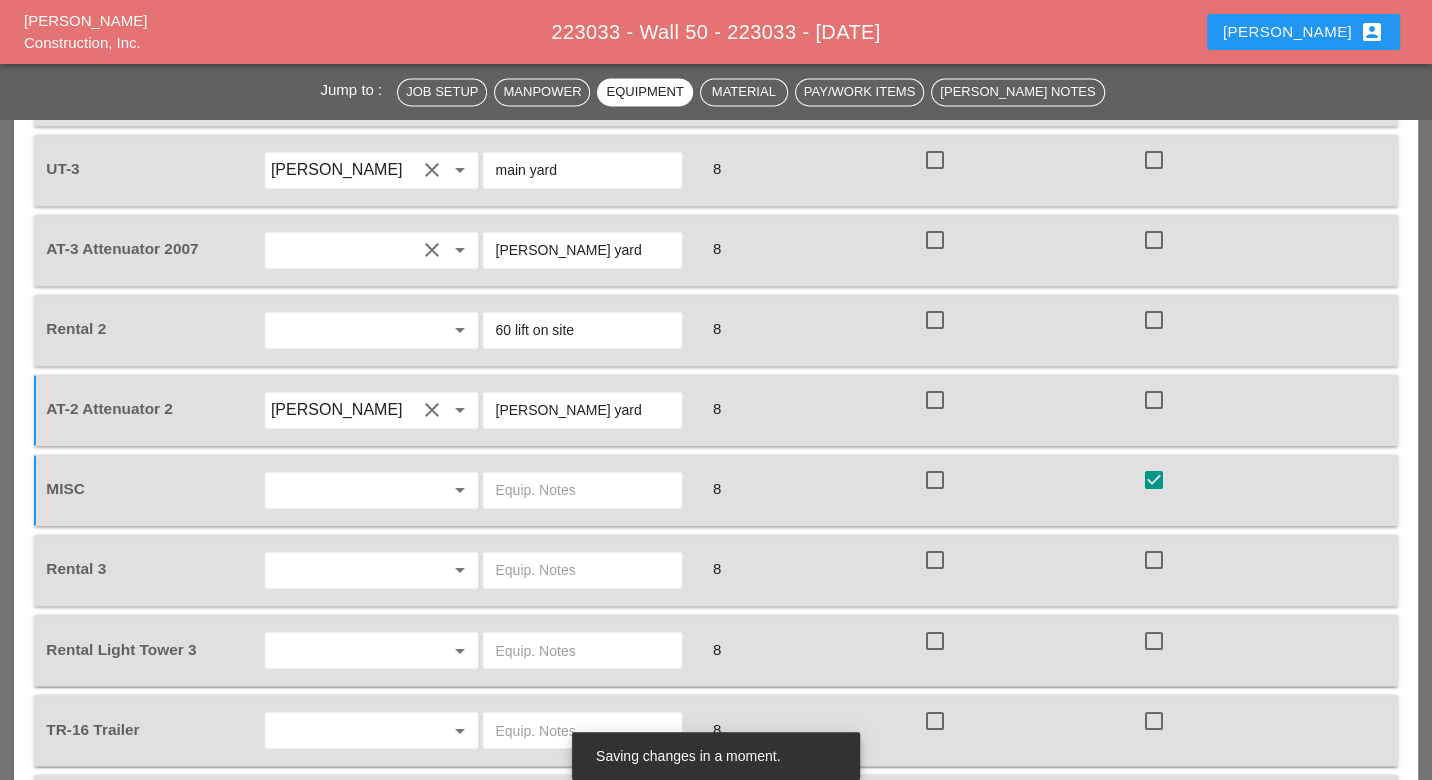click at bounding box center (582, 570) 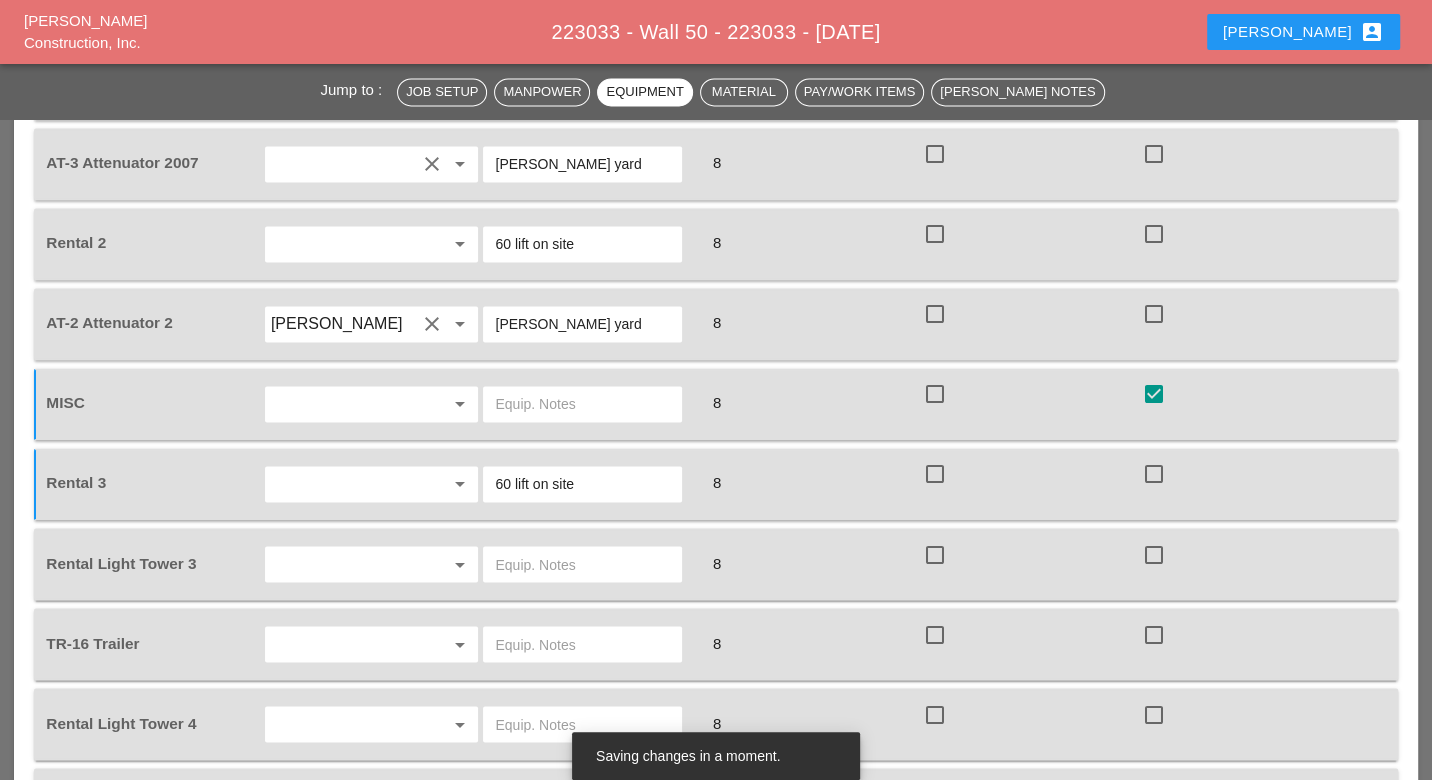 scroll, scrollTop: 2289, scrollLeft: 0, axis: vertical 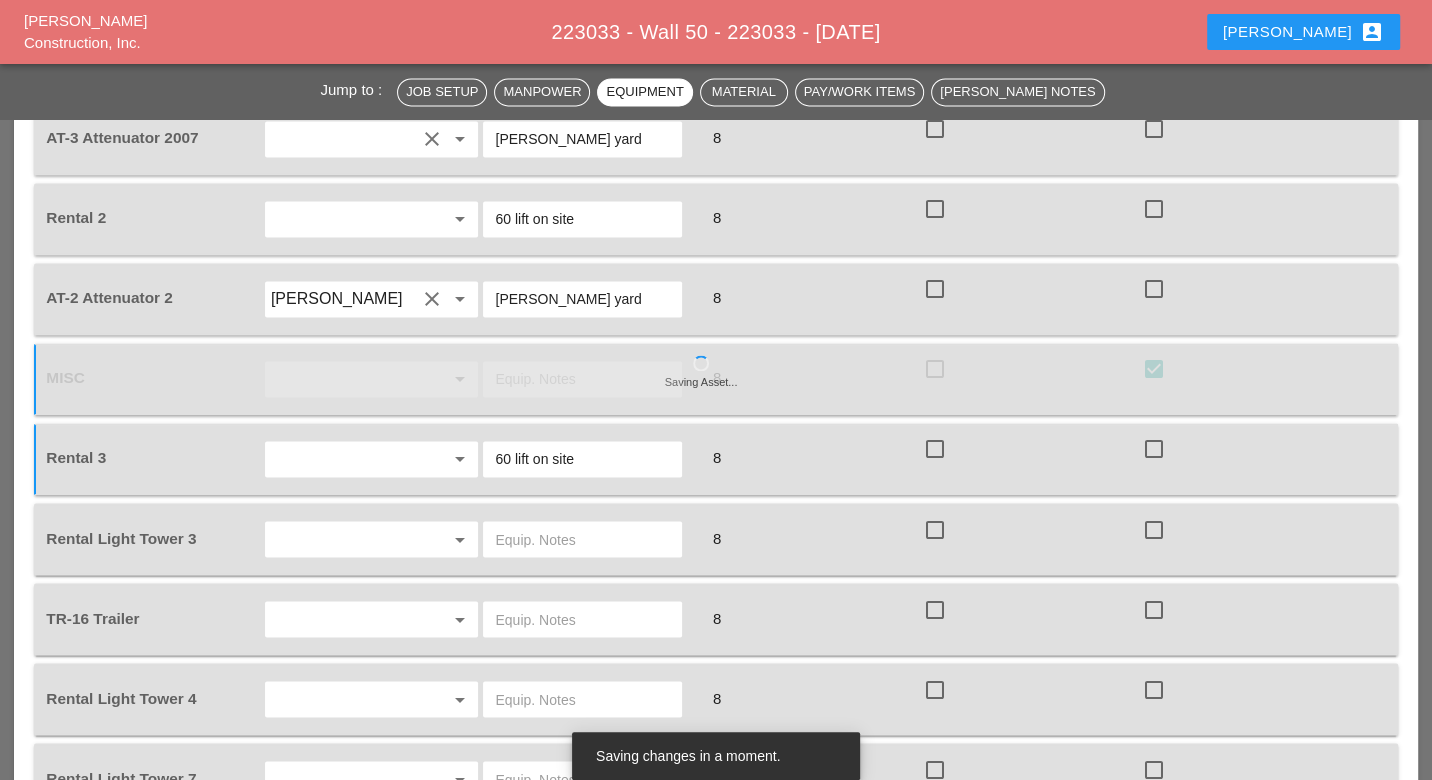 type on "60 lift on site" 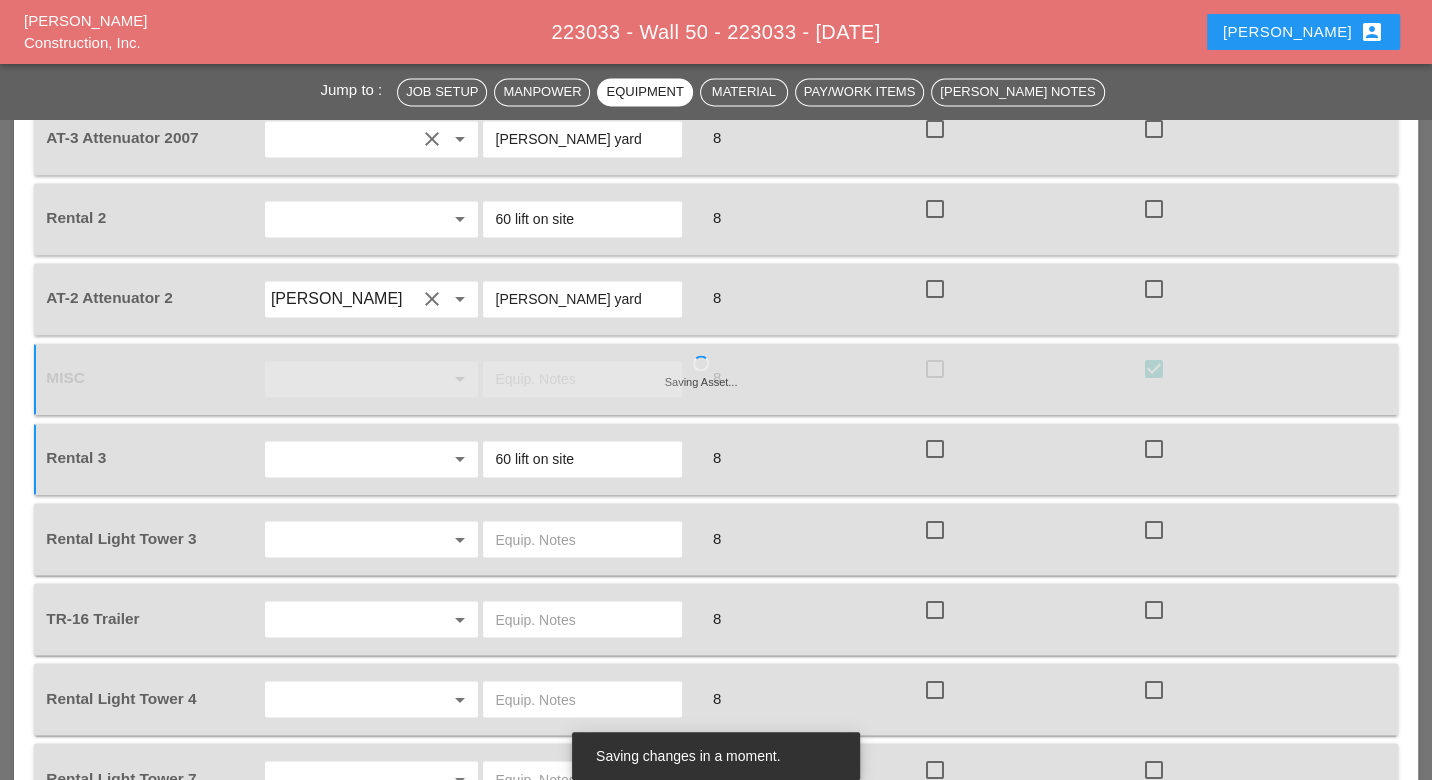 click at bounding box center [344, 539] 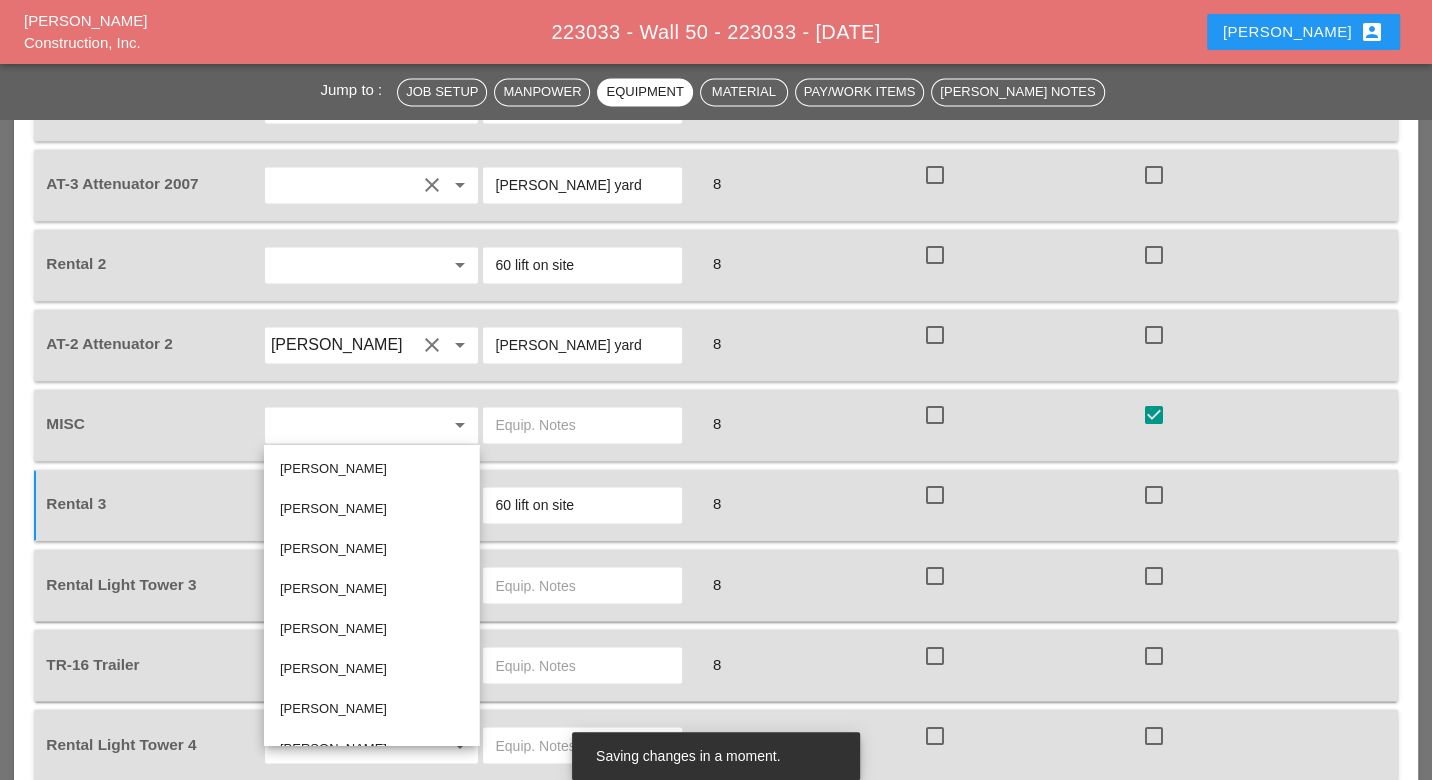 scroll, scrollTop: 2289, scrollLeft: 0, axis: vertical 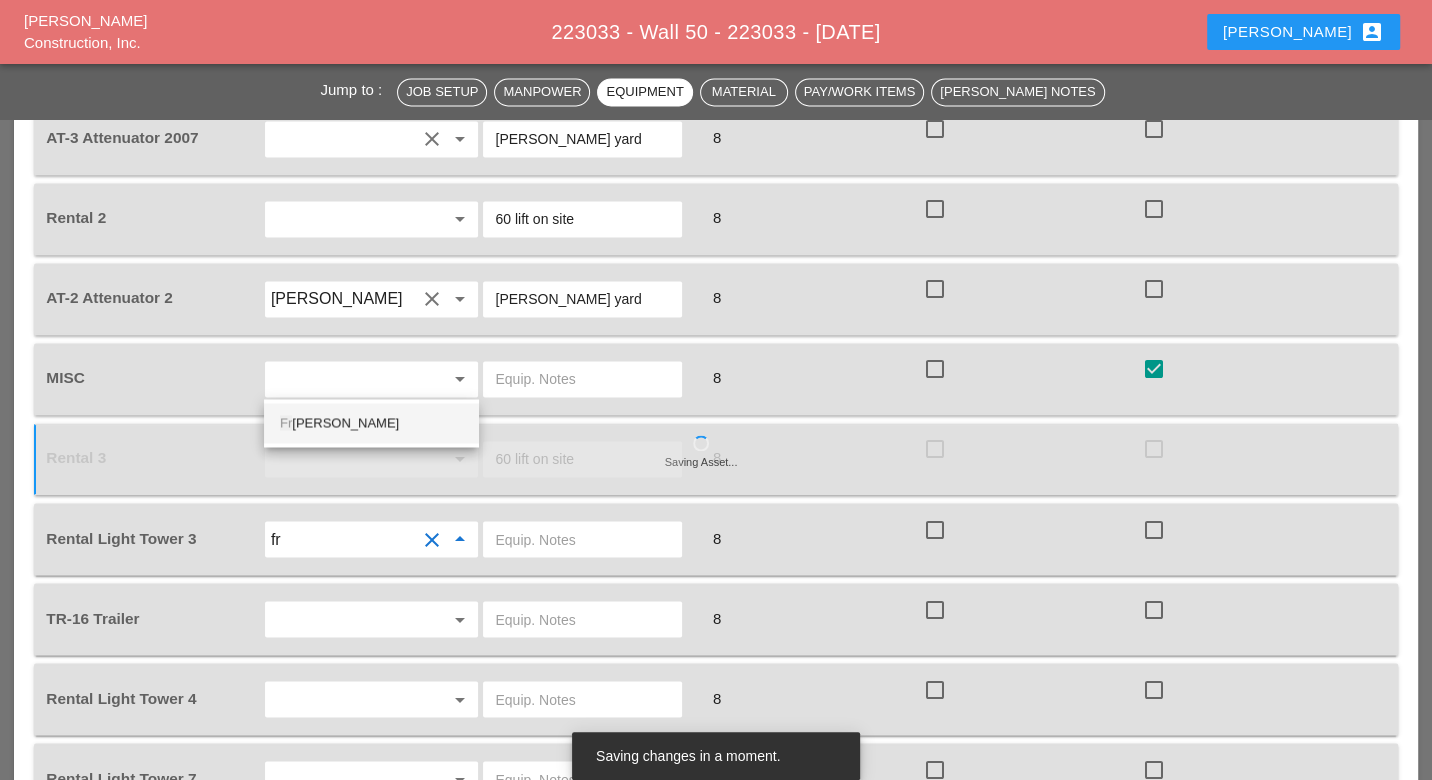 type on "f" 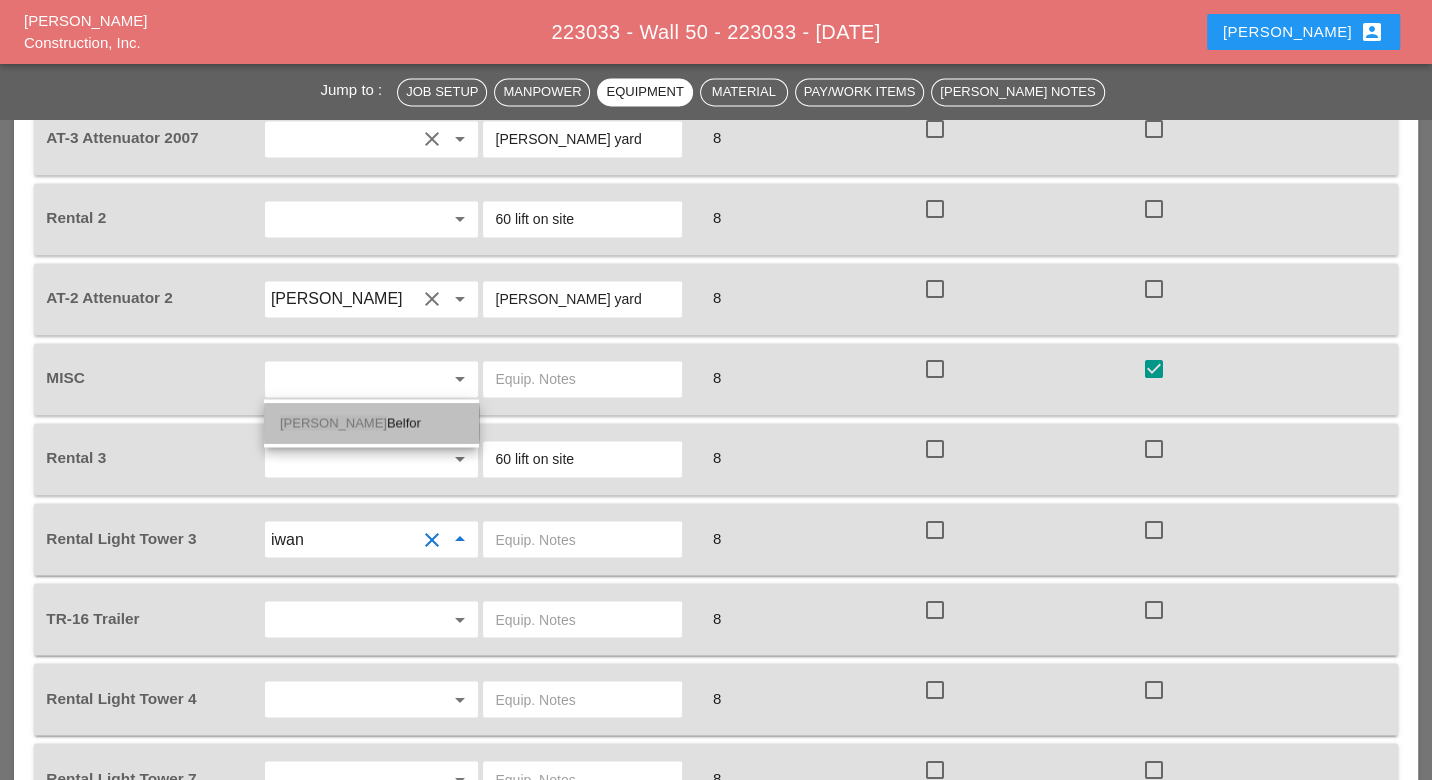 click on "Iwan  Belfor" at bounding box center (371, 423) 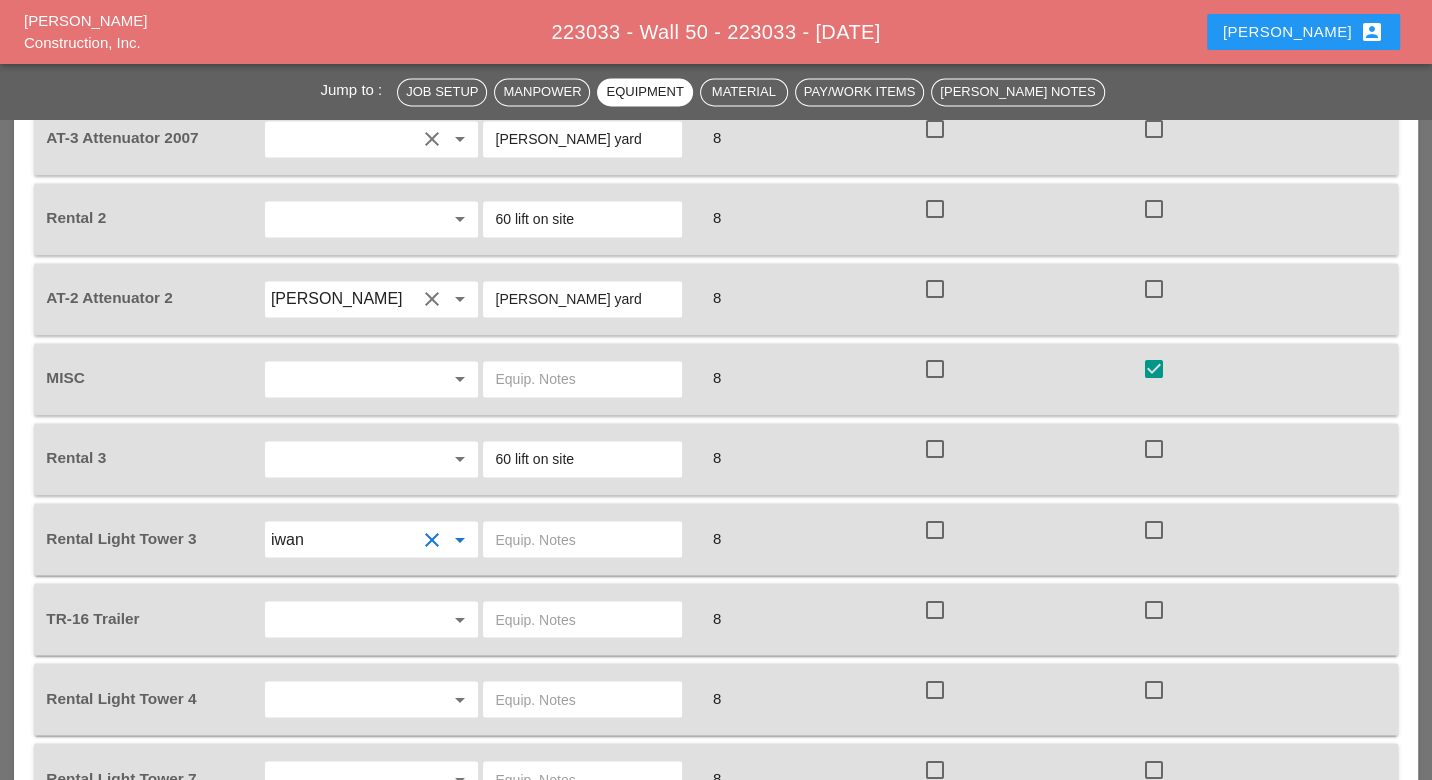 type on "Iwan Belfor" 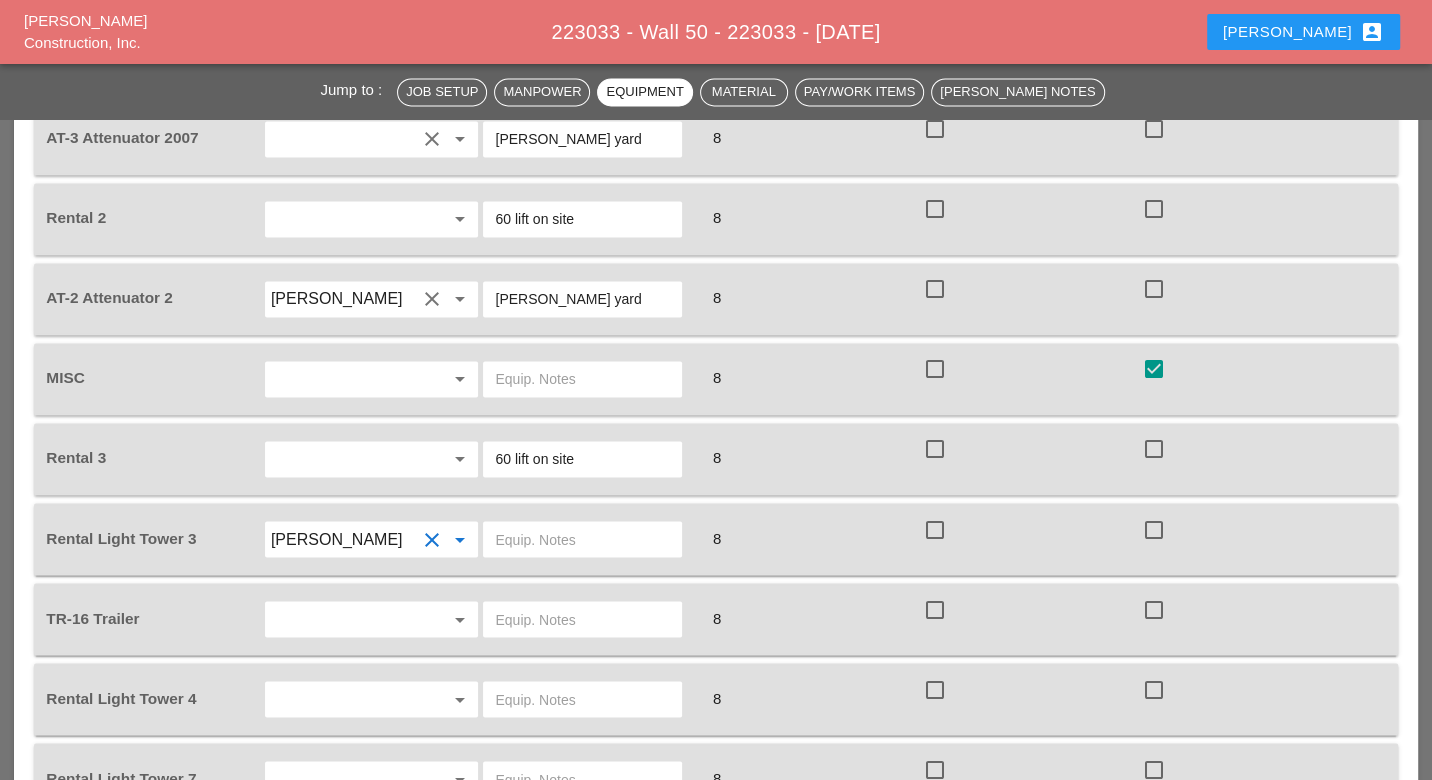 click at bounding box center [582, 539] 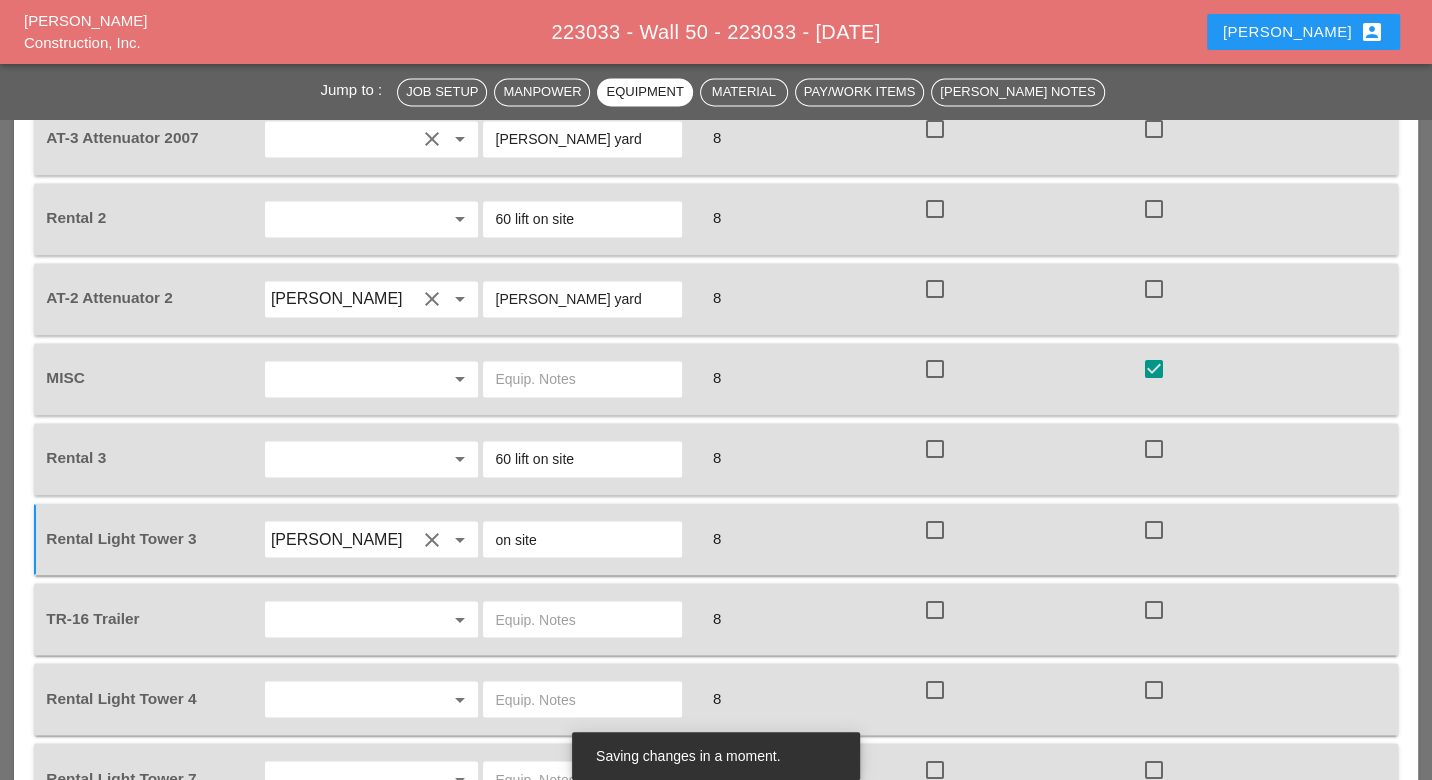 scroll, scrollTop: 2366, scrollLeft: 0, axis: vertical 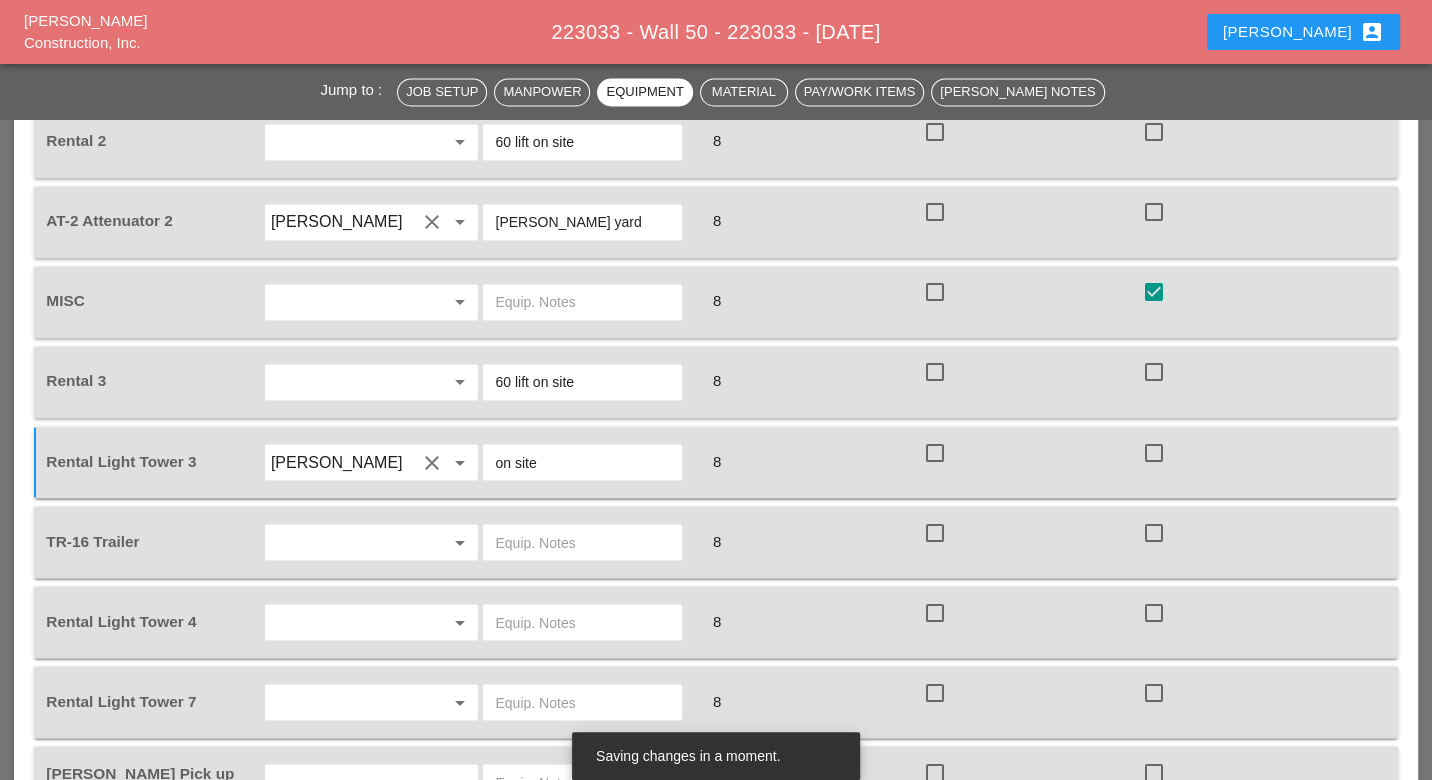 type on "on site" 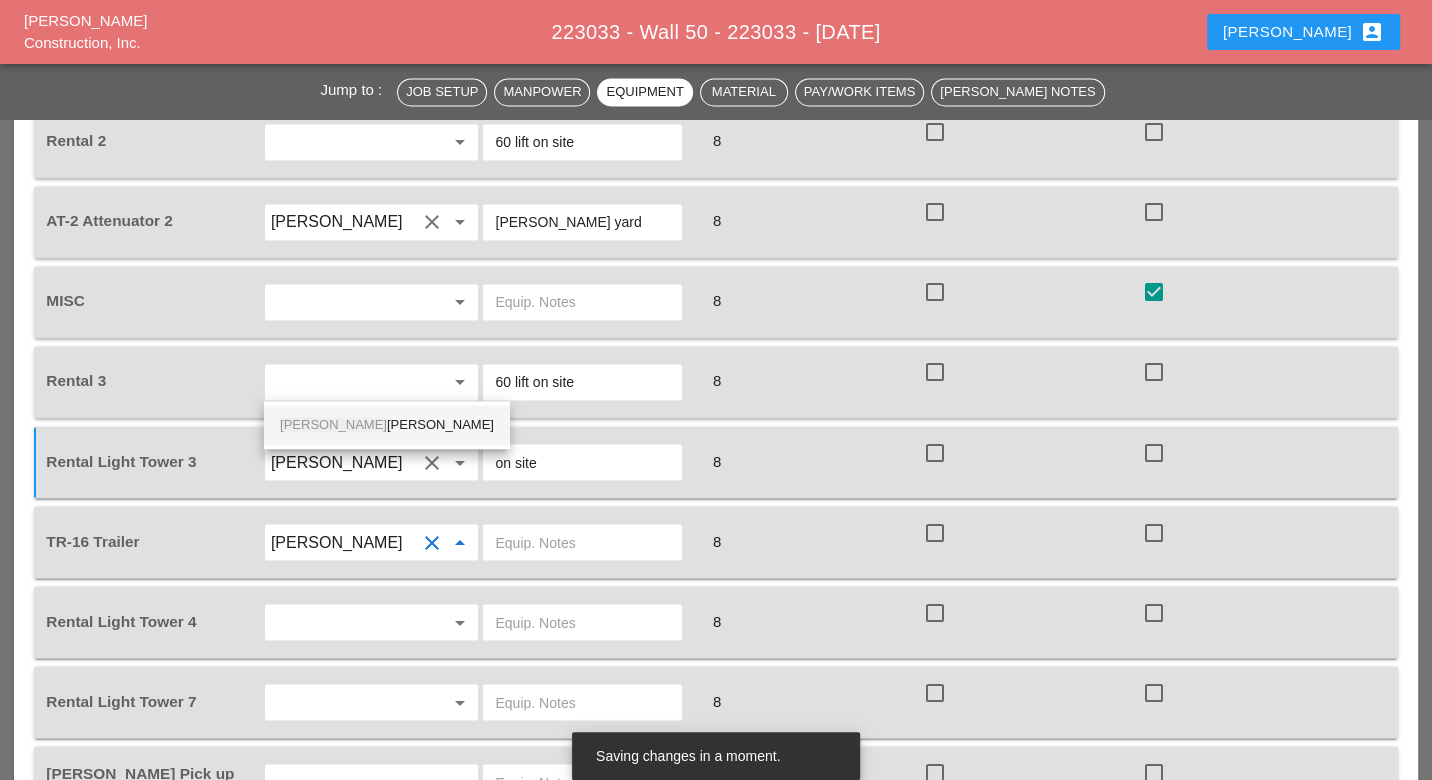 click on "Jos hua Baker" at bounding box center (387, 425) 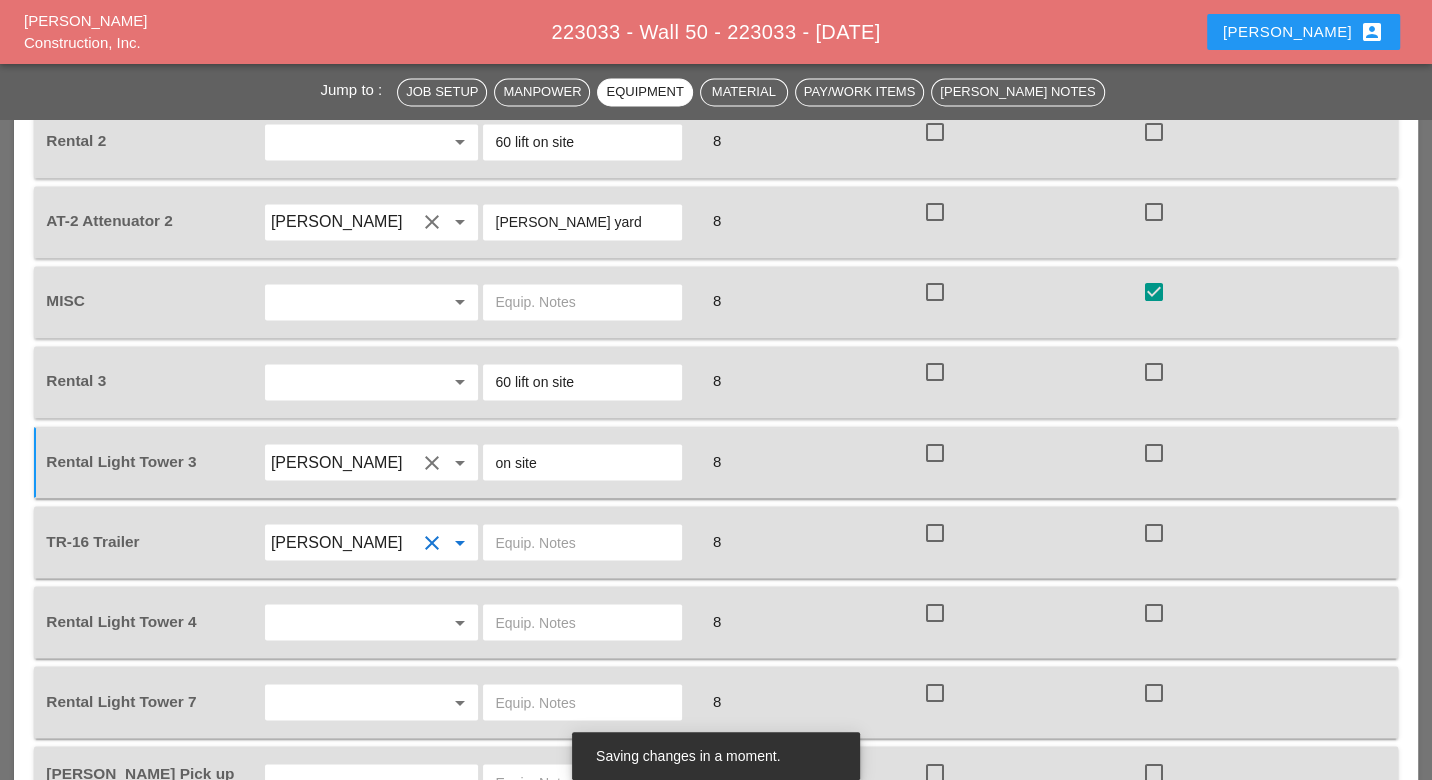 type on "Joshua Baker" 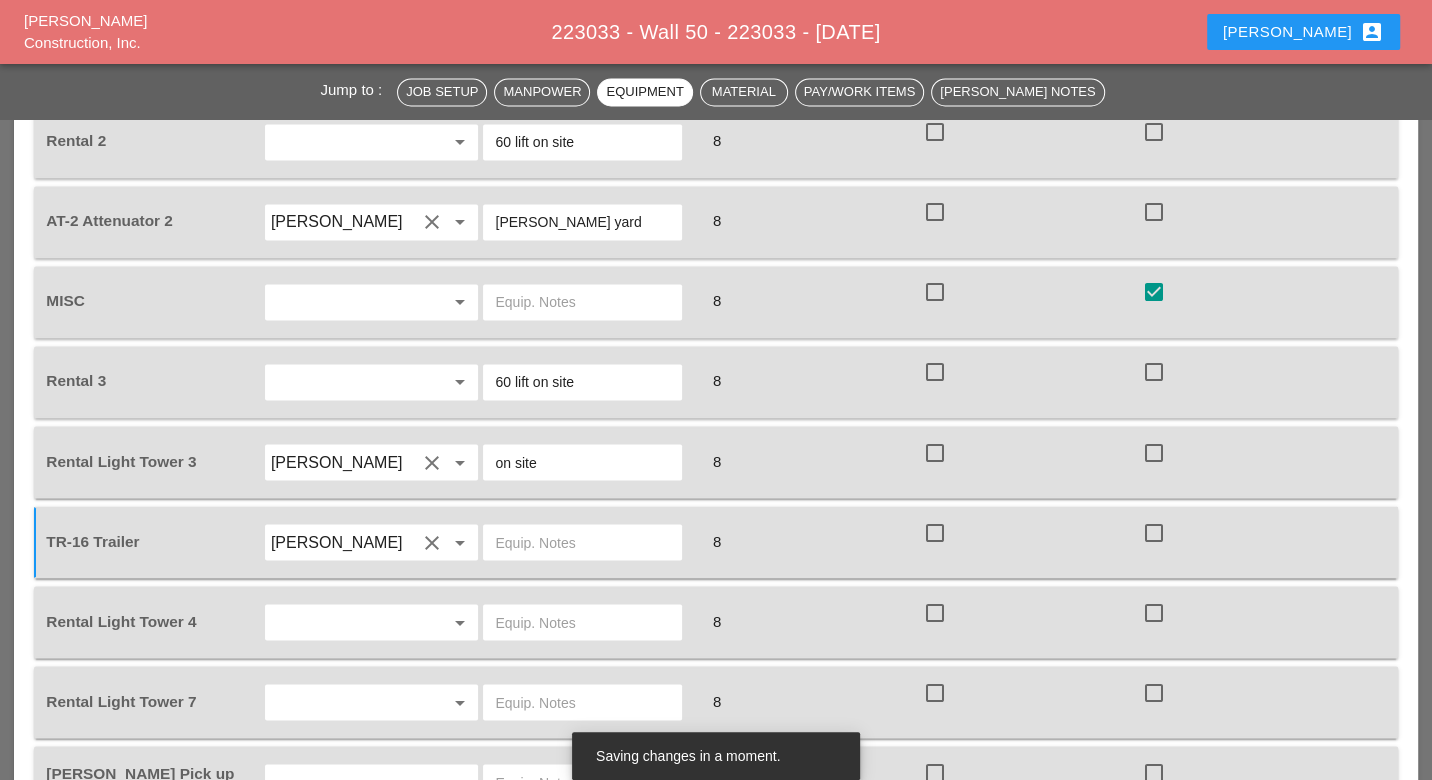paste on "Bruckner yard" 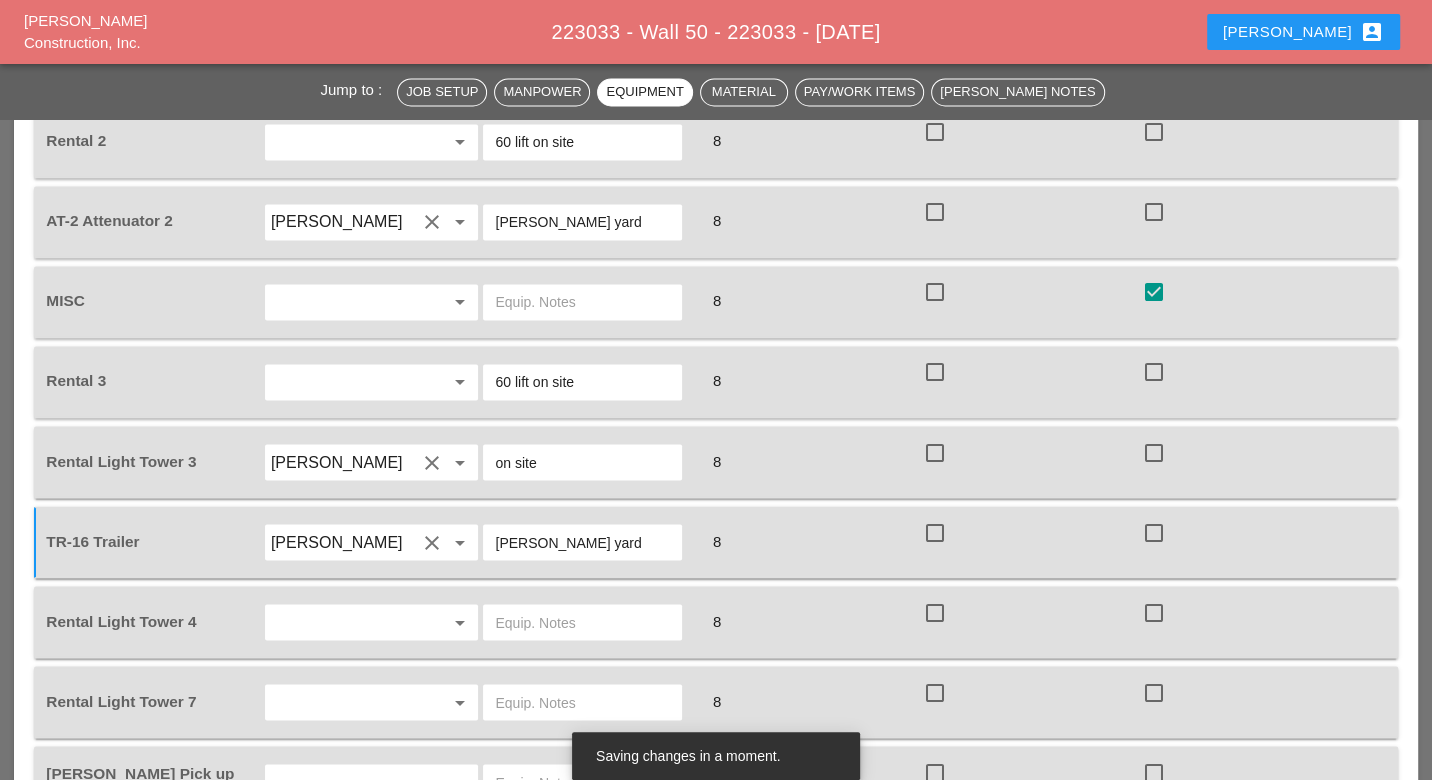 type on "Bruckner yard" 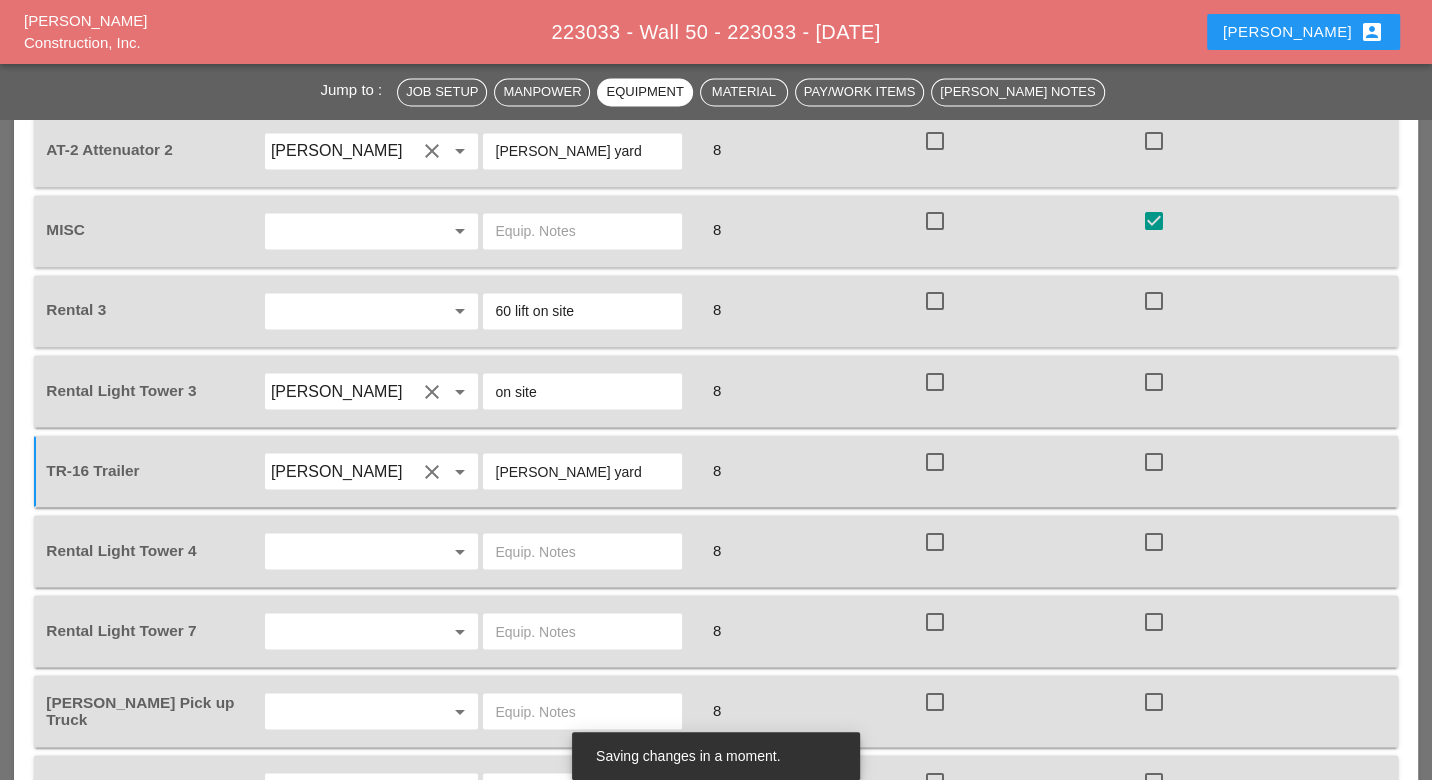 scroll, scrollTop: 2472, scrollLeft: 0, axis: vertical 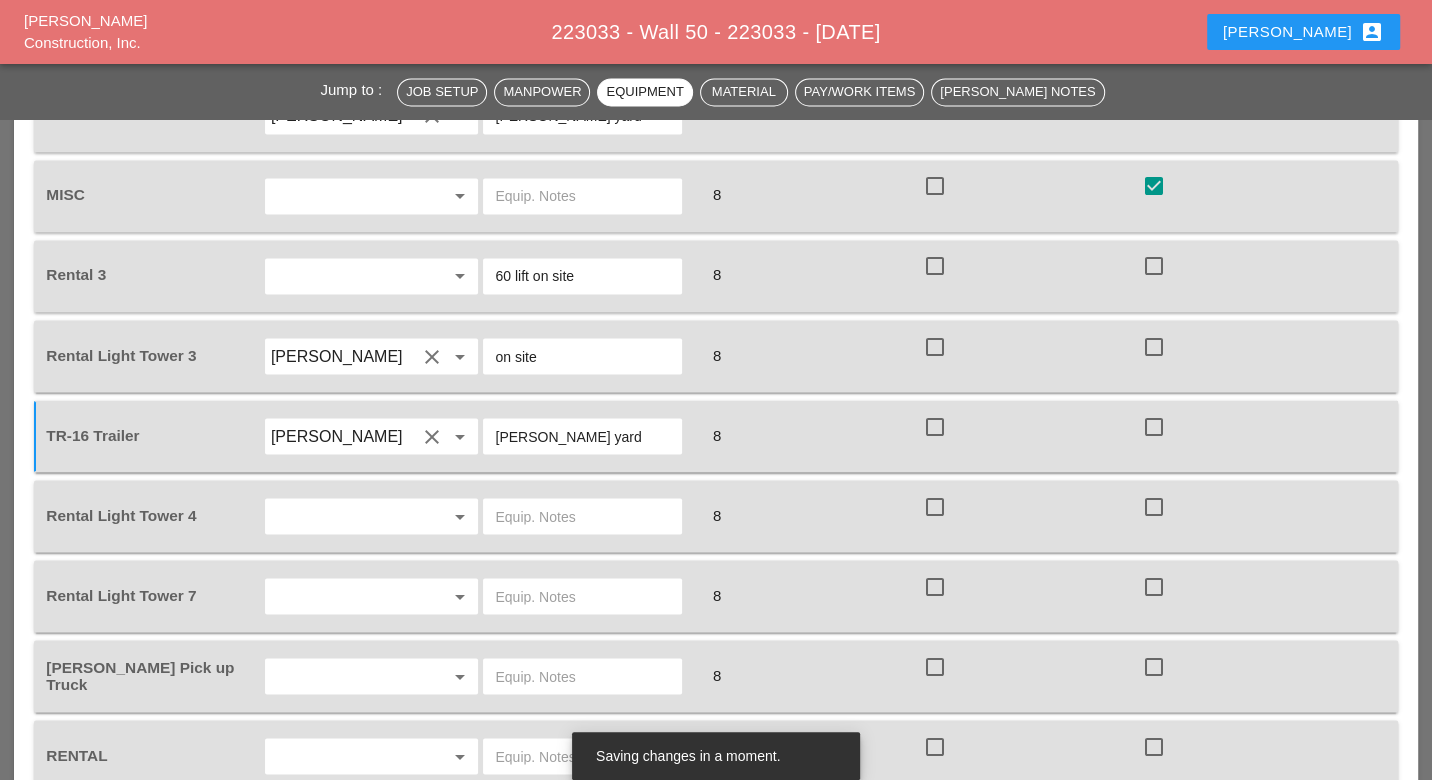 click at bounding box center (582, 516) 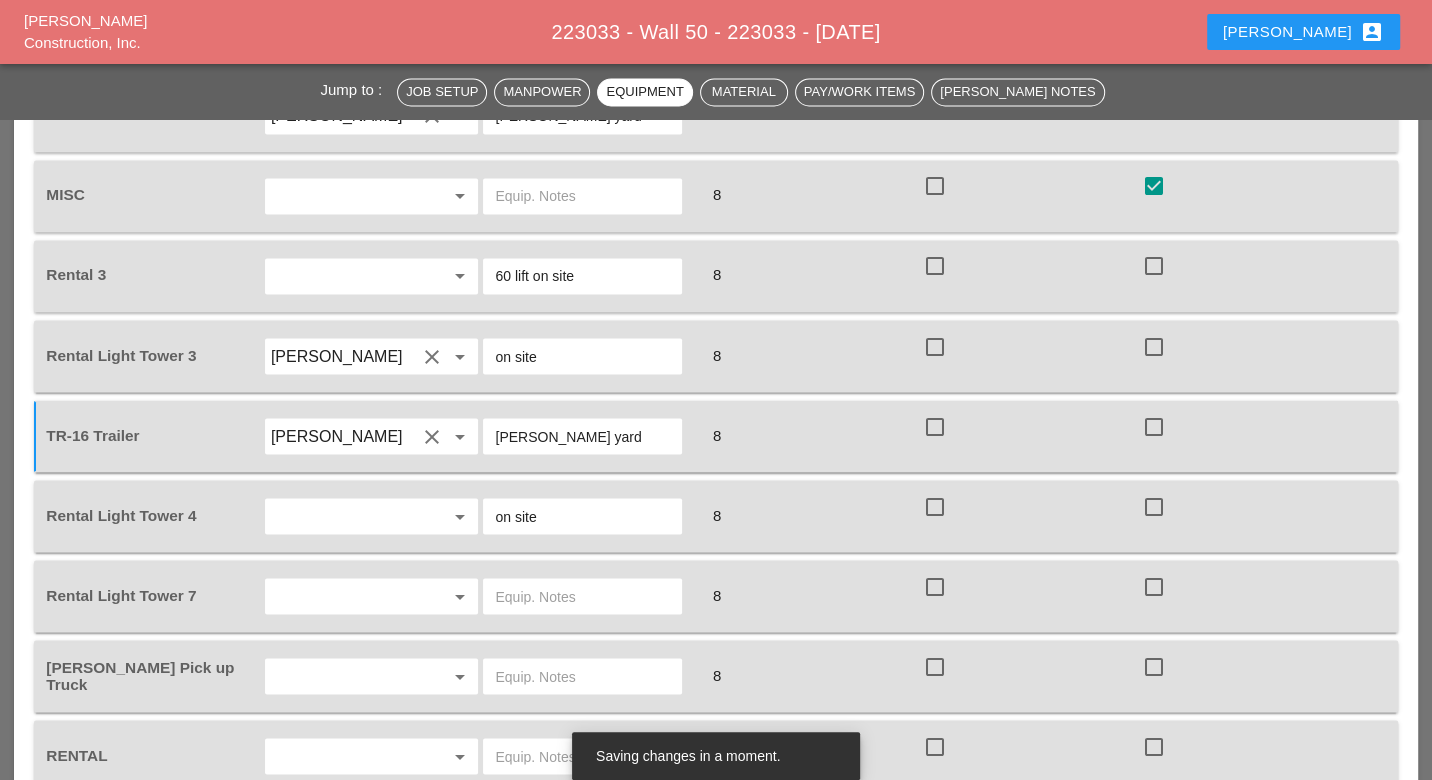 type on "on site" 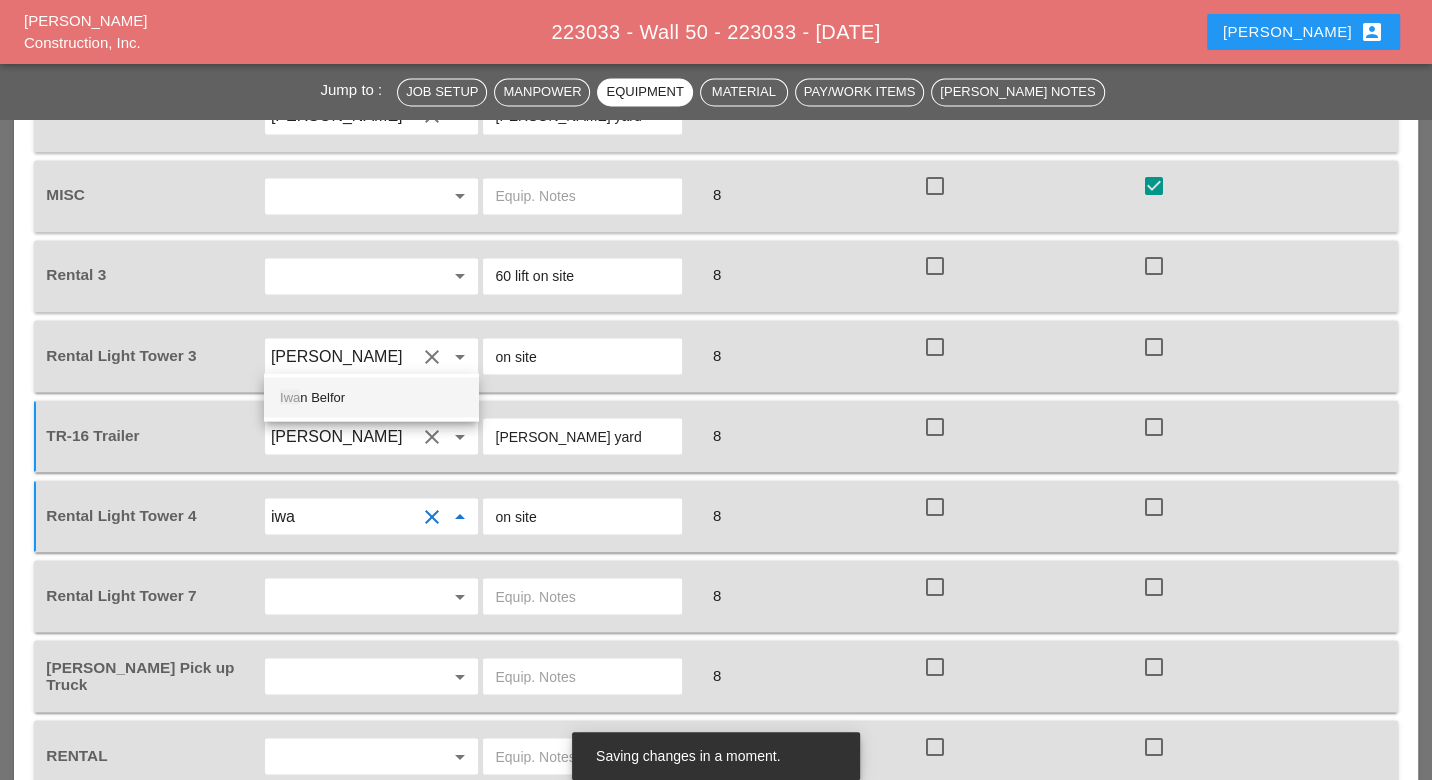 click on "Iwa n Belfor" at bounding box center (371, 397) 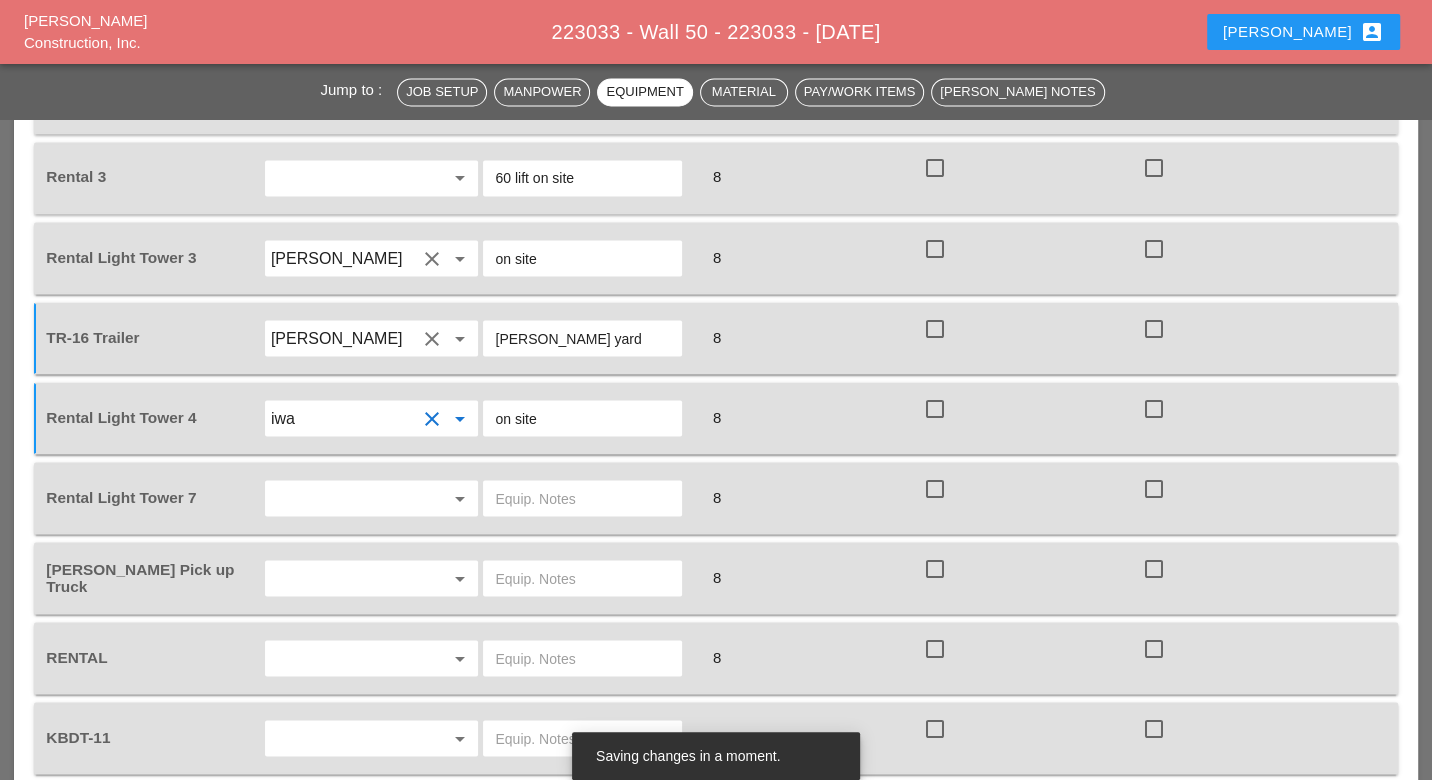 scroll, scrollTop: 2605, scrollLeft: 0, axis: vertical 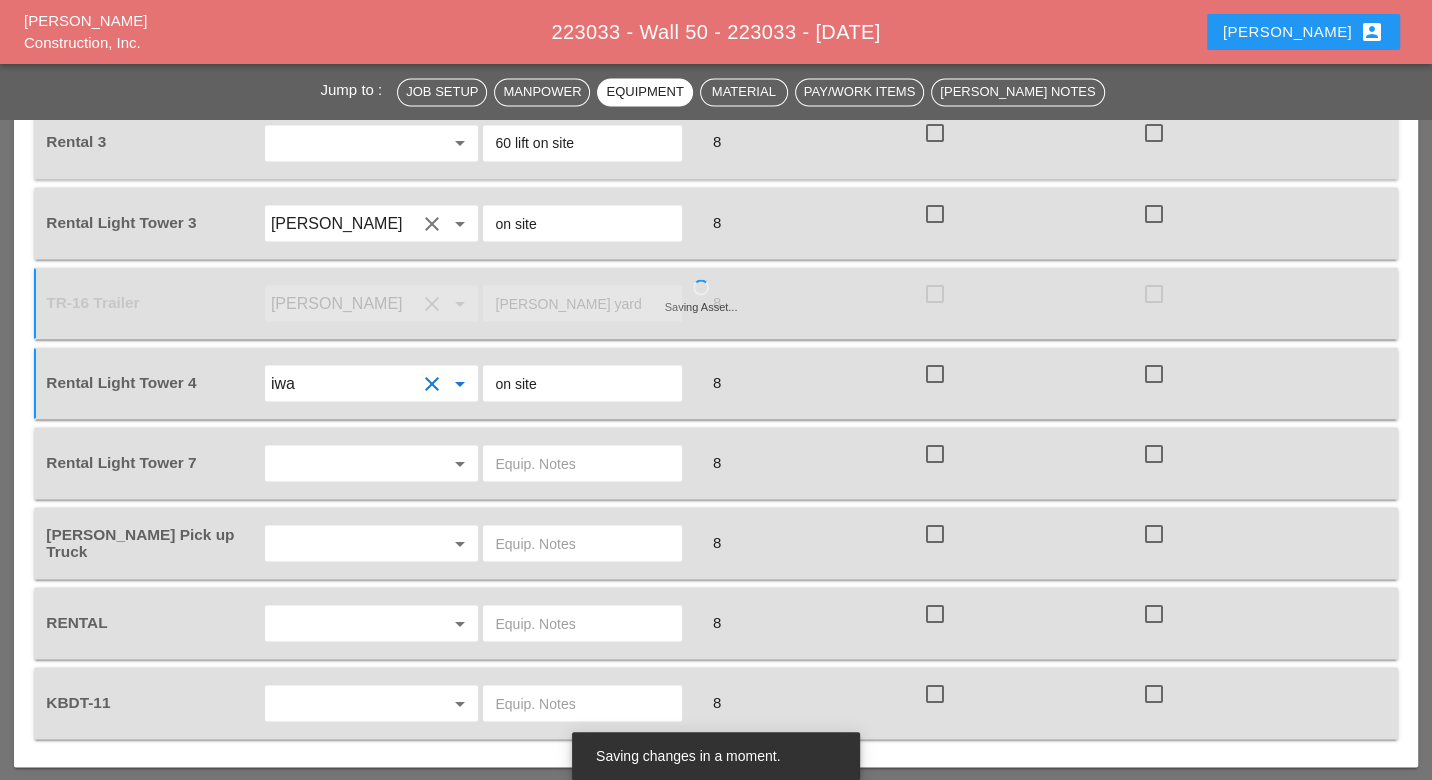 type on "Iwan Belfor" 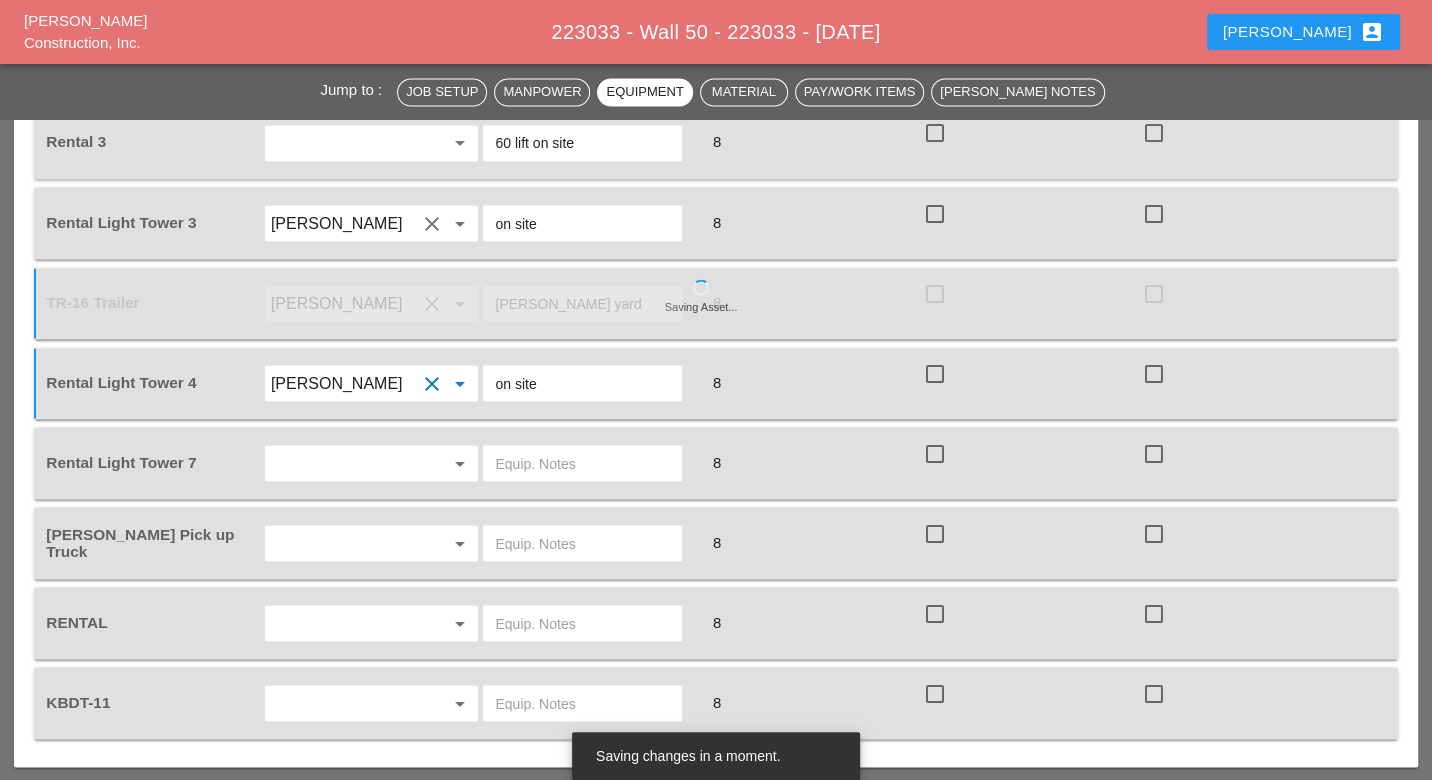 click at bounding box center (344, 463) 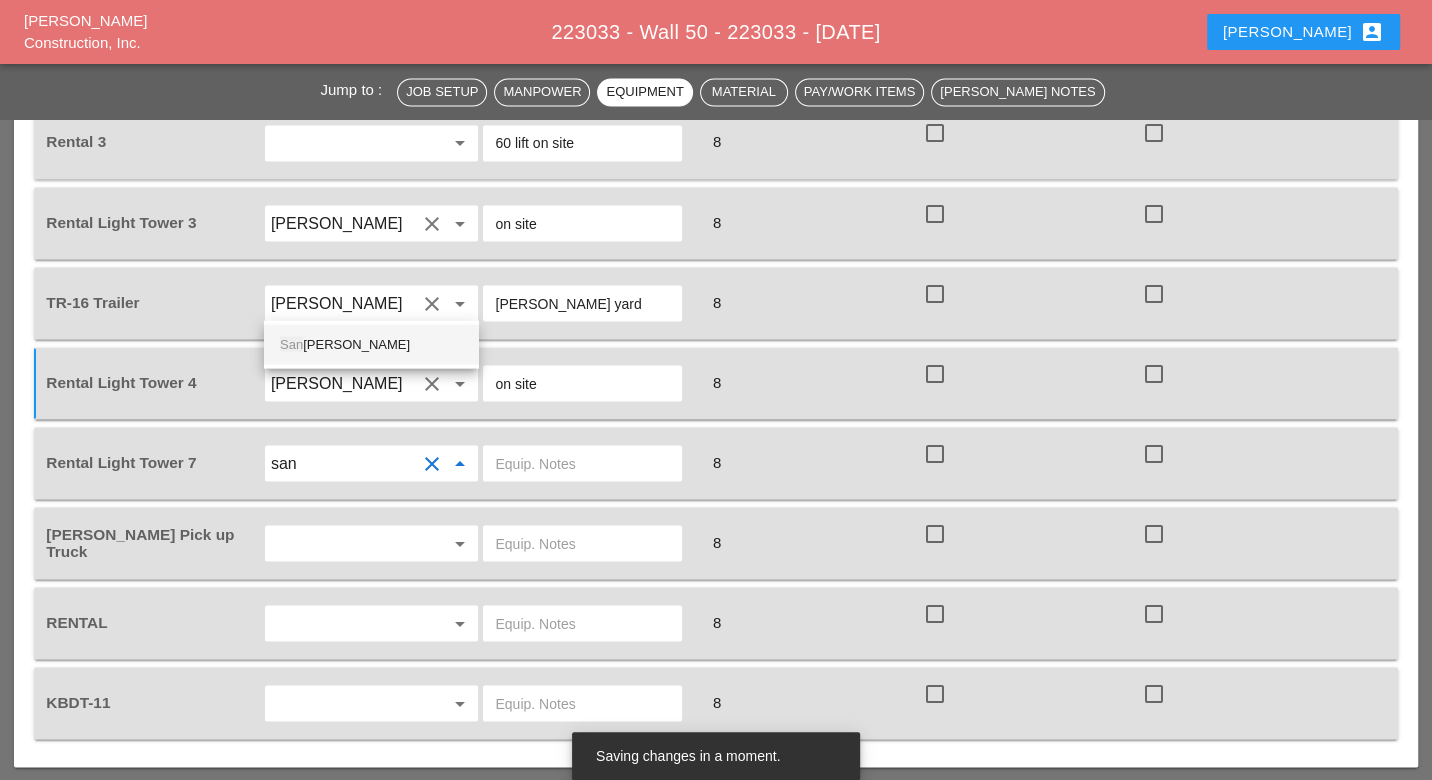 click on "San tiago Suarez" at bounding box center [371, 344] 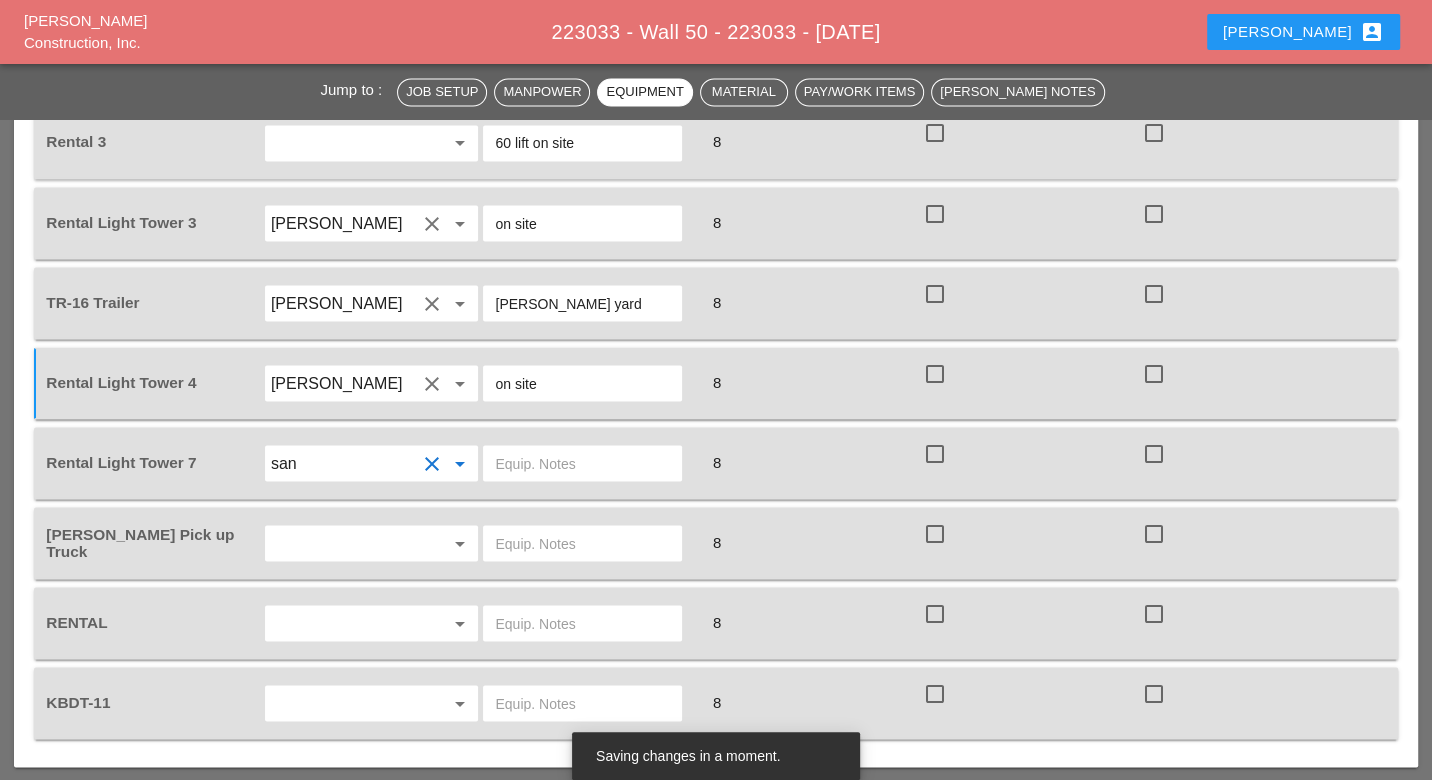 type on "Santiago Suarez" 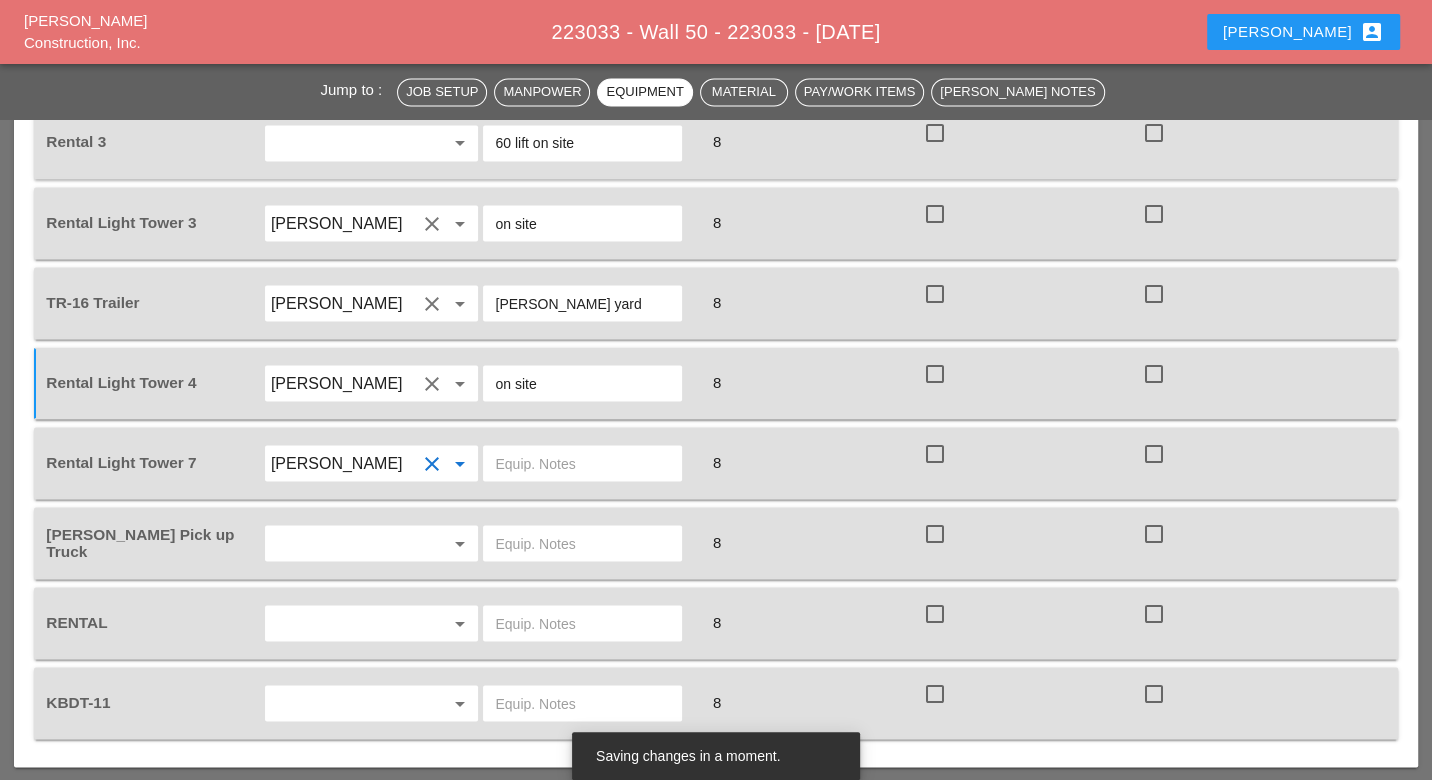 click at bounding box center (582, 463) 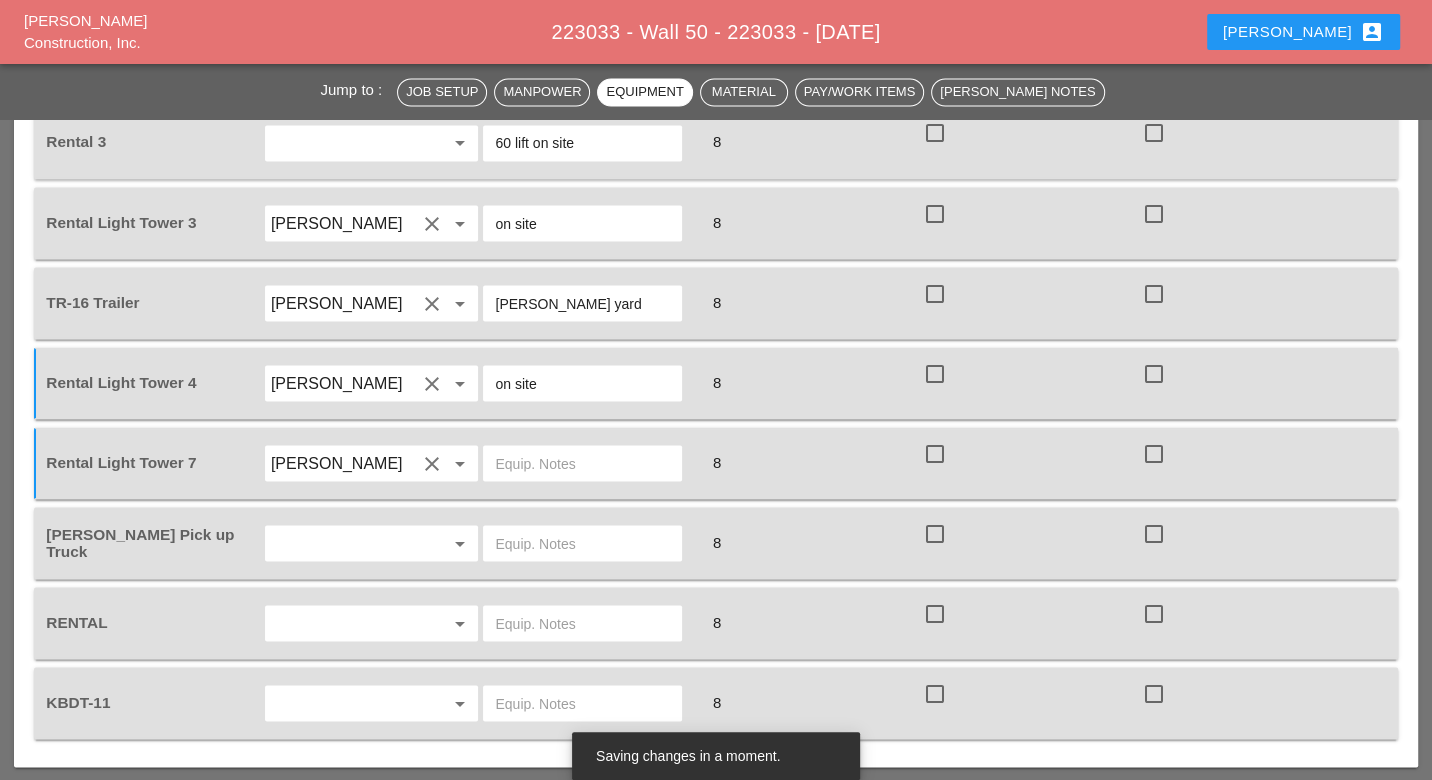 click on "clear" at bounding box center [432, 463] 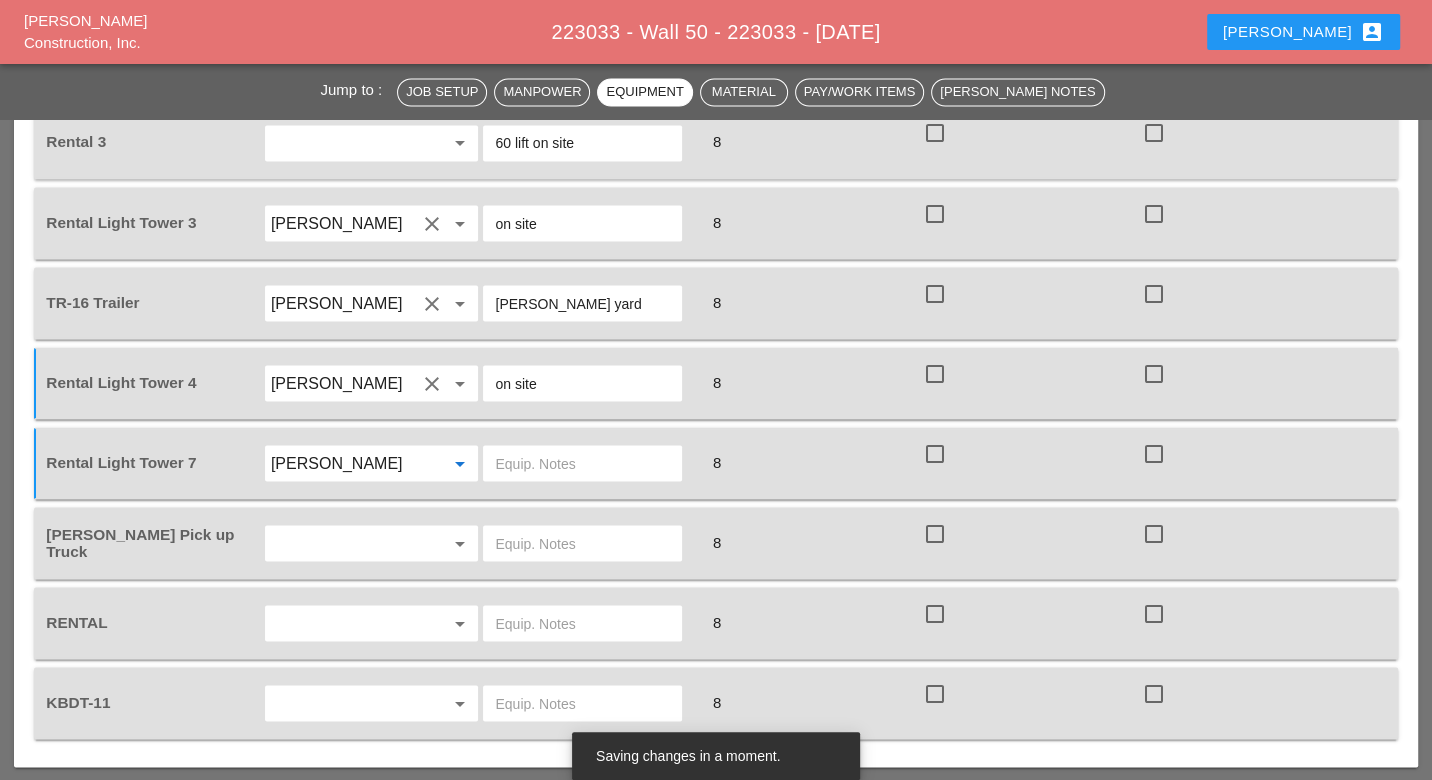 click on "Santiago Suarez" at bounding box center (344, 463) 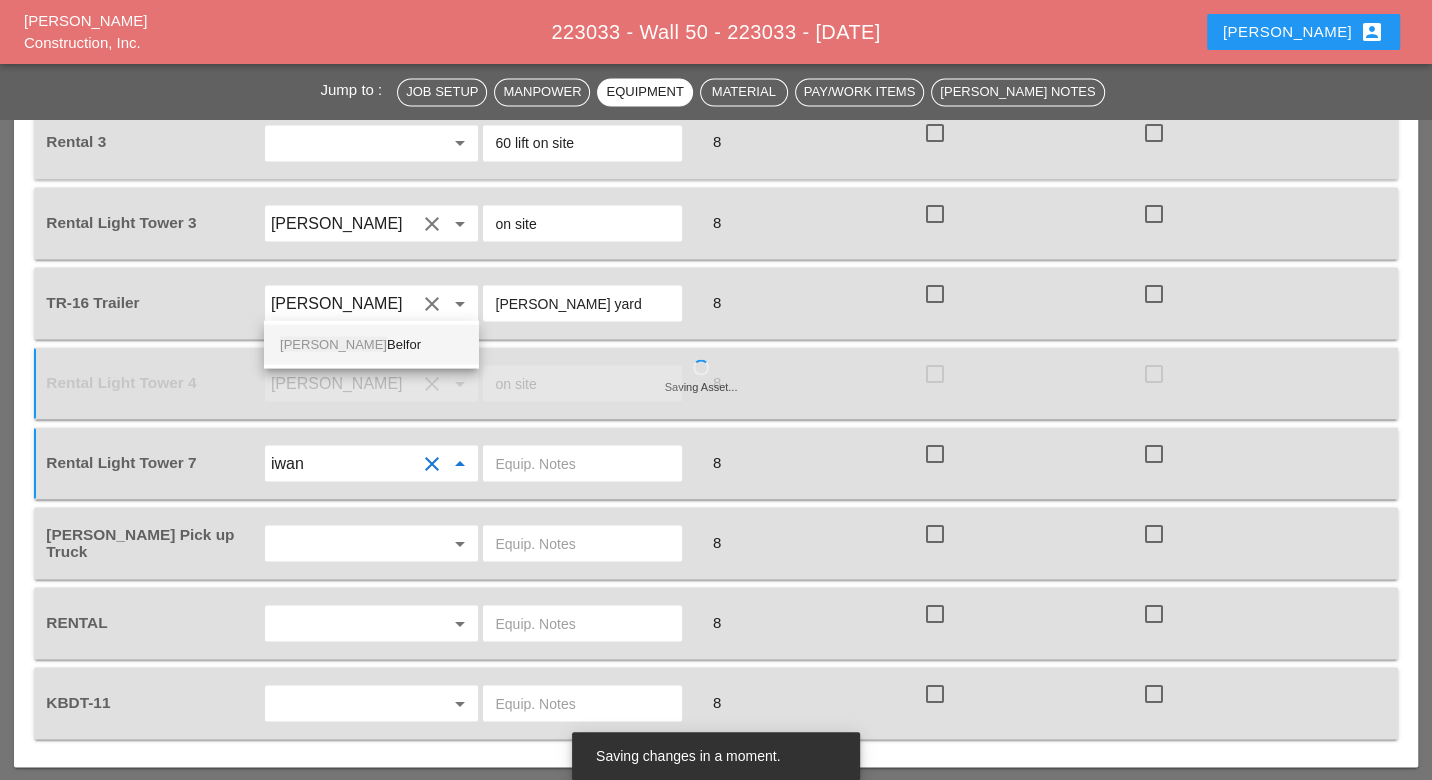 click on "Iwan  Belfor" at bounding box center (371, 344) 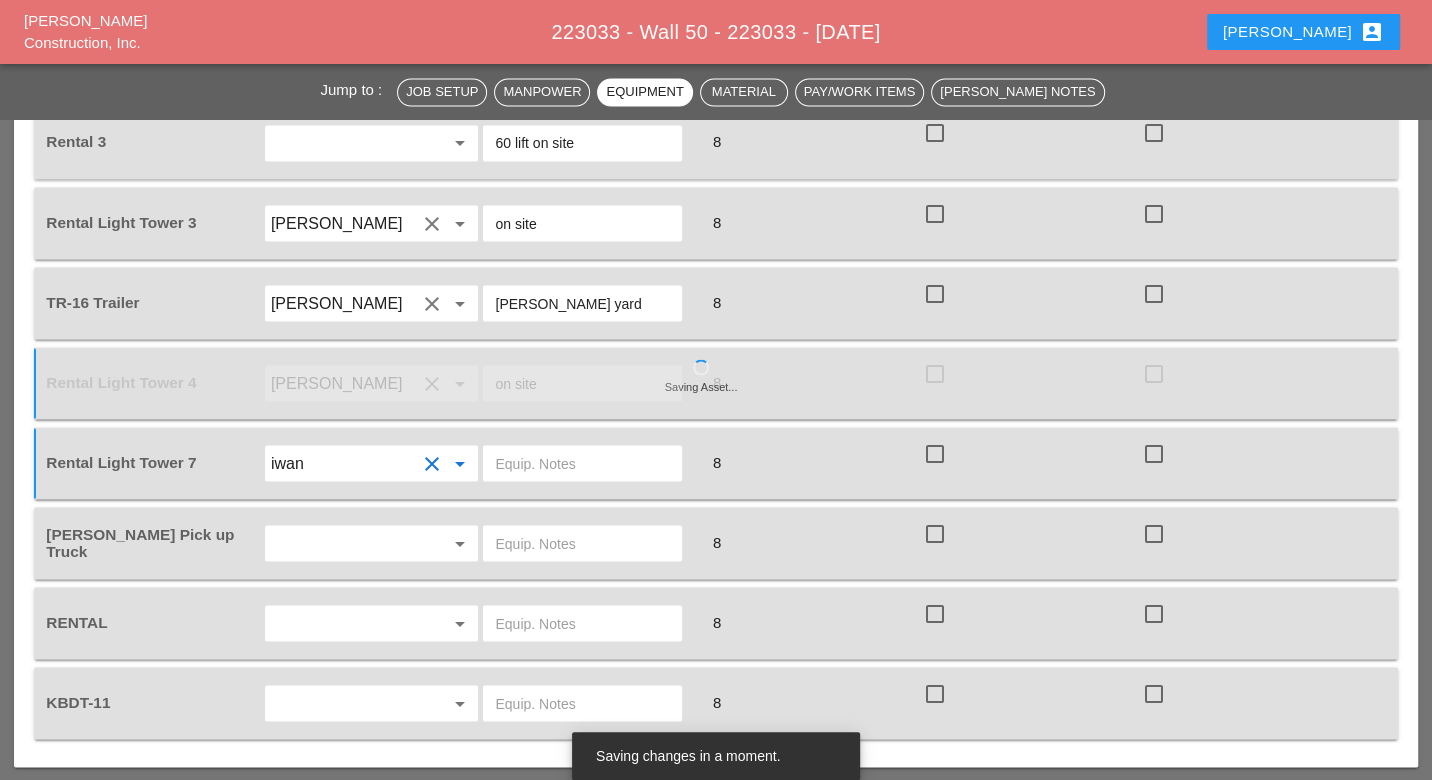 type on "Iwan Belfor" 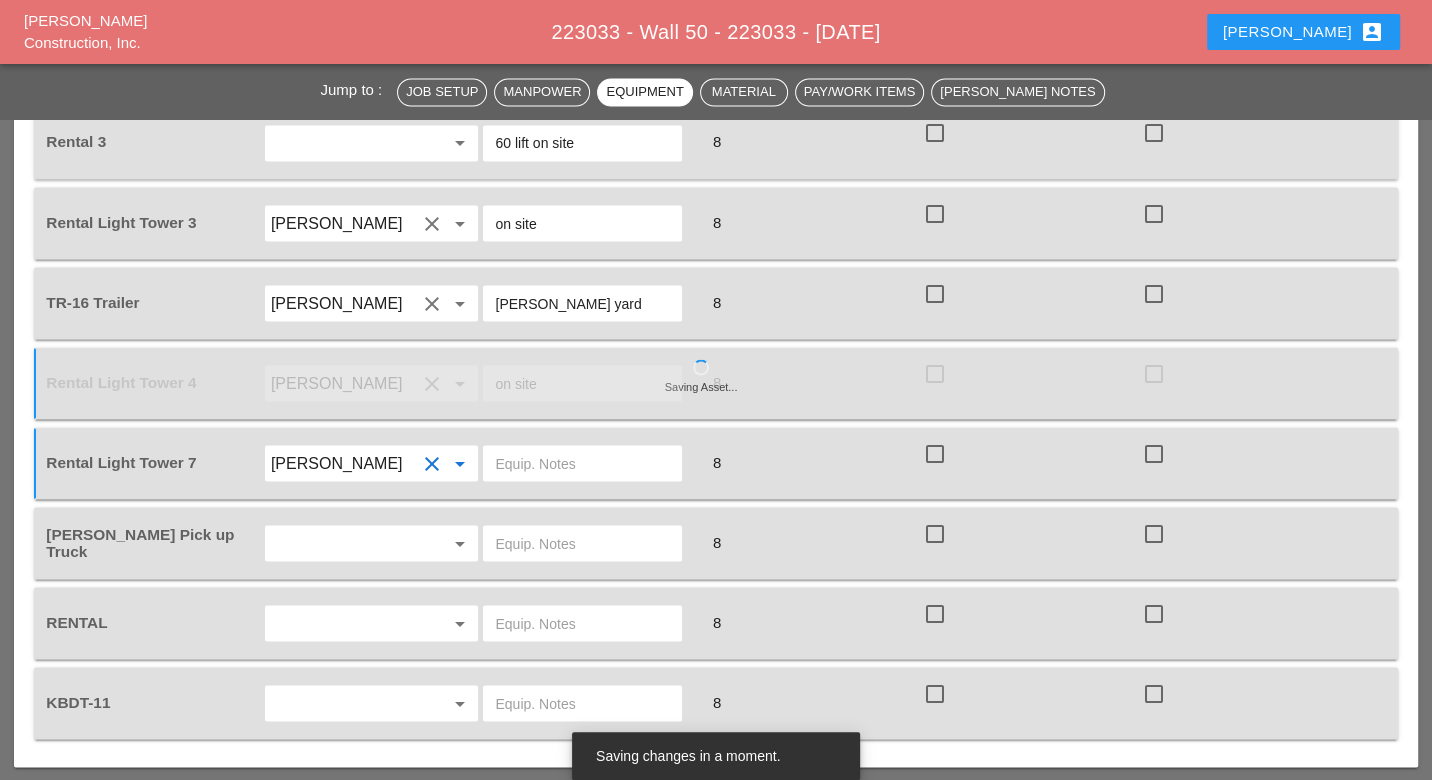 click at bounding box center [582, 463] 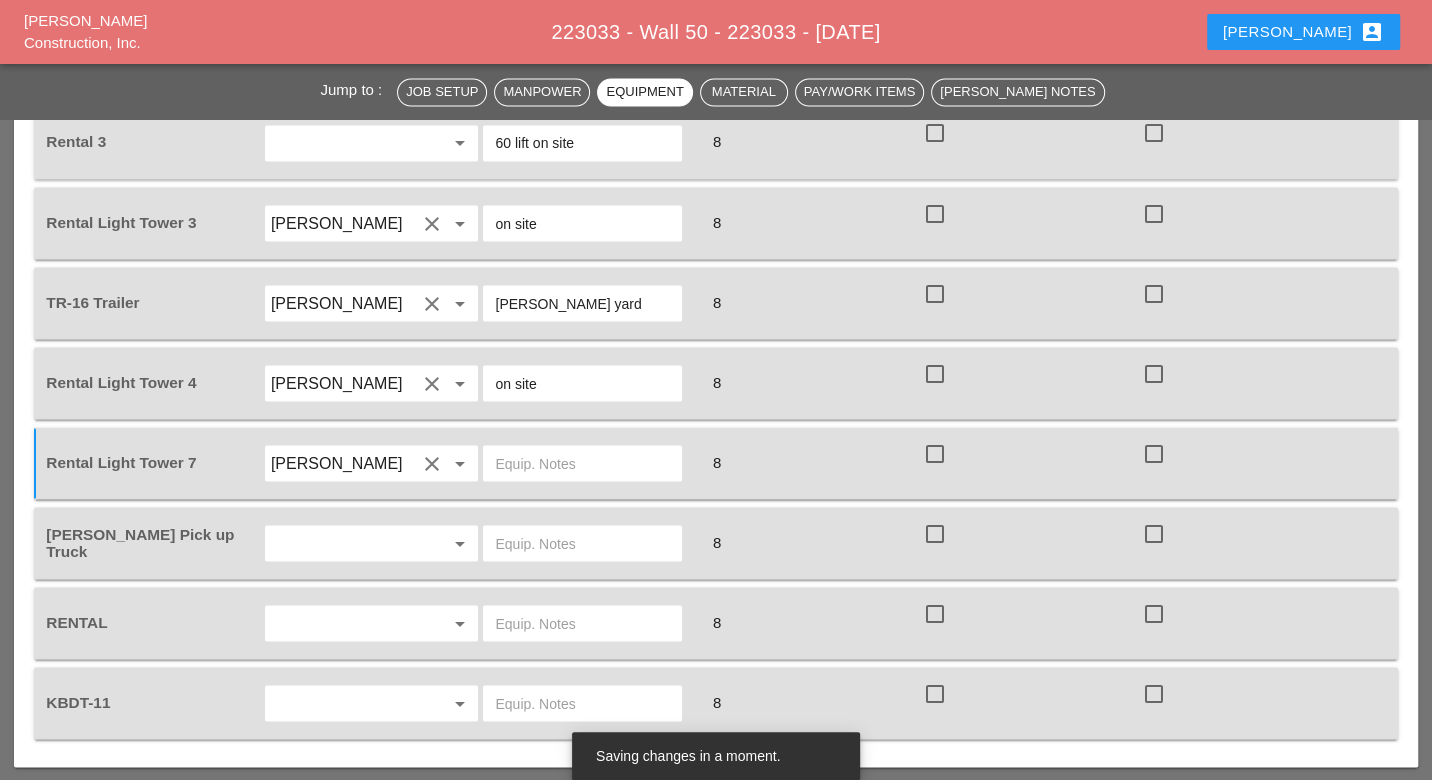 paste on "Bruckner yard" 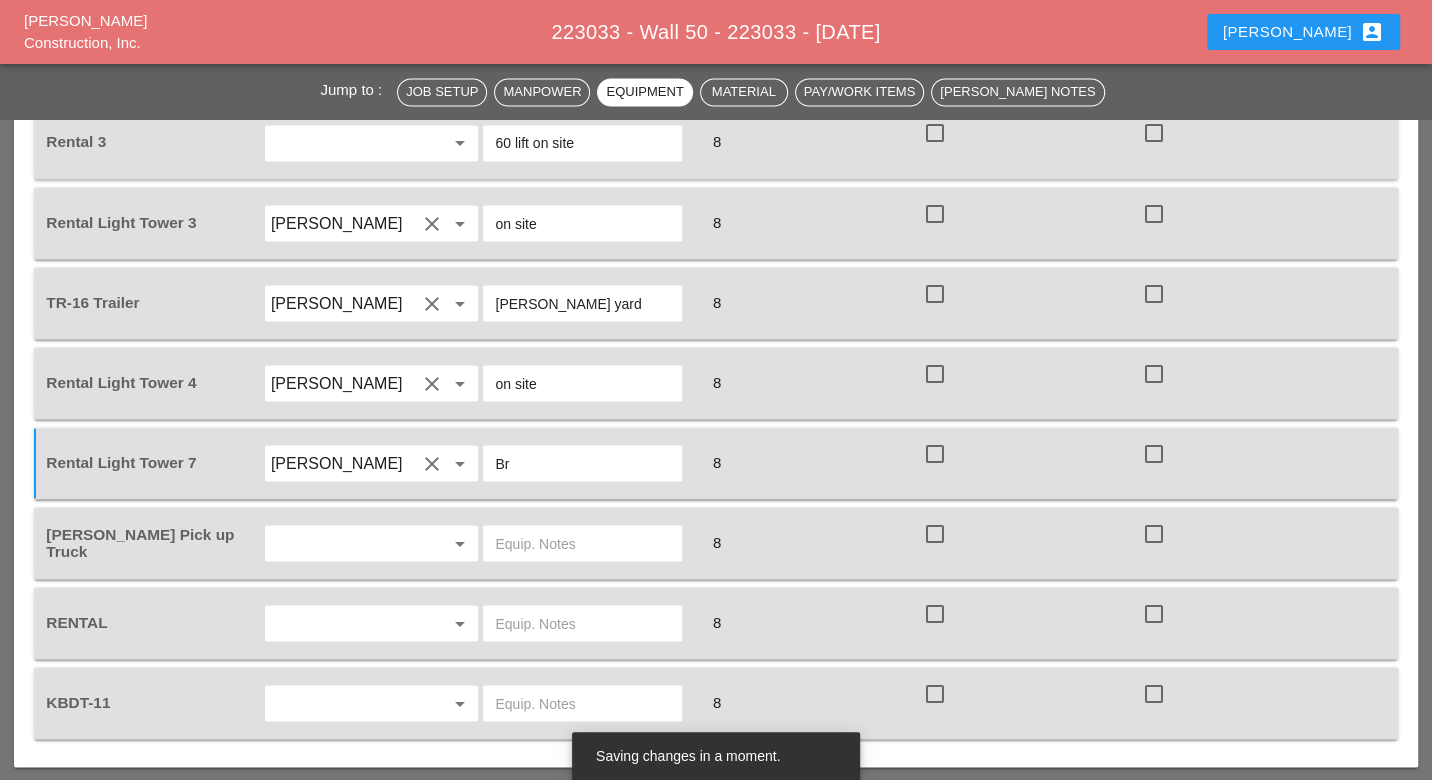 type on "B" 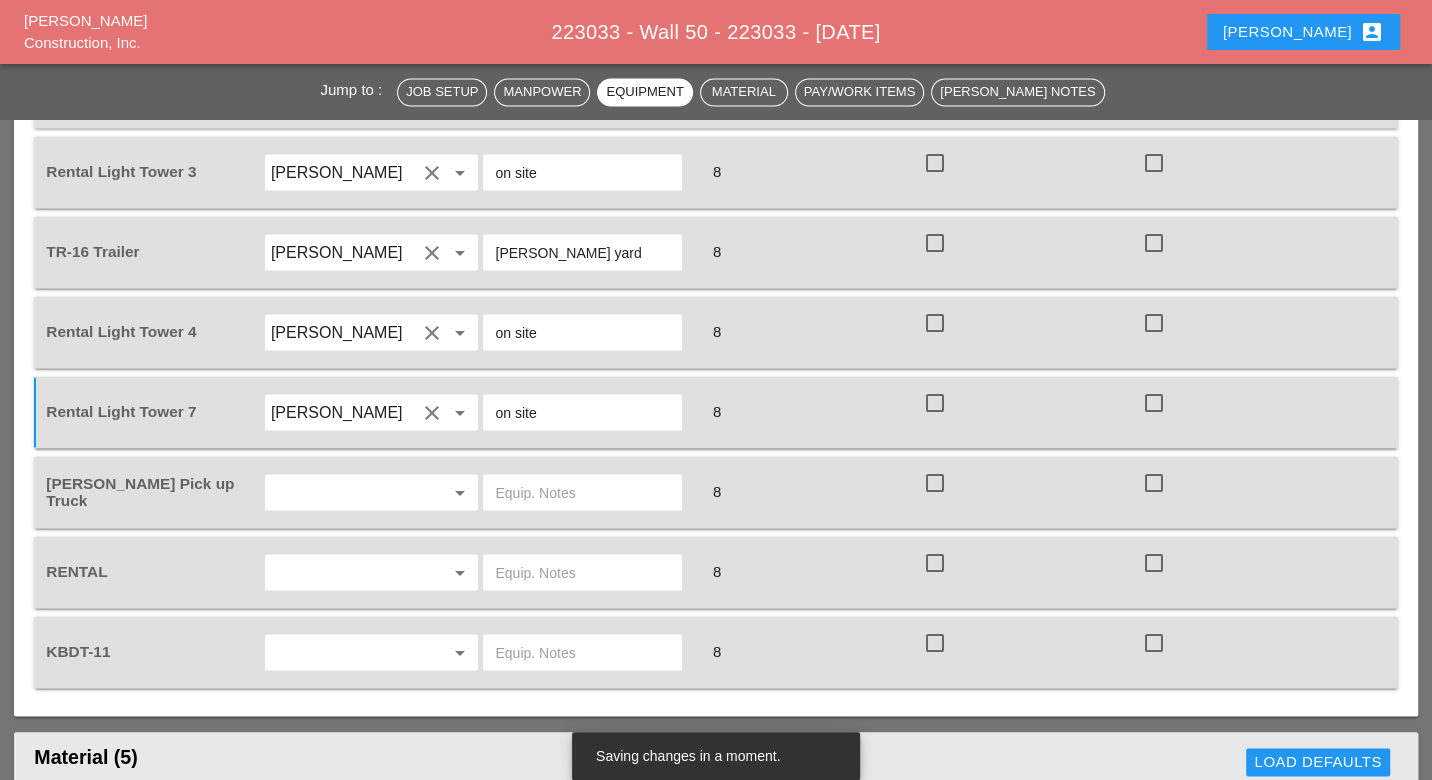 scroll, scrollTop: 2676, scrollLeft: 0, axis: vertical 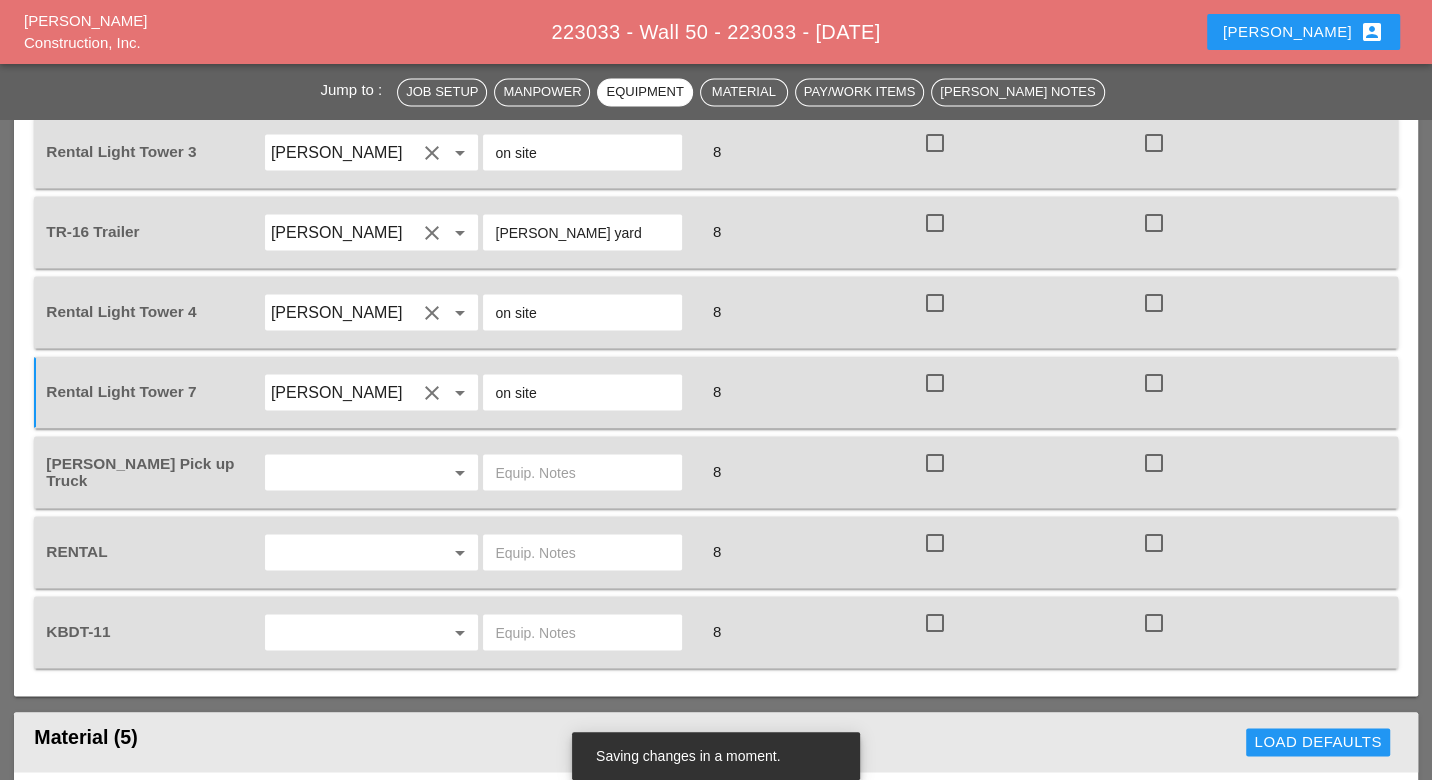 type on "on site" 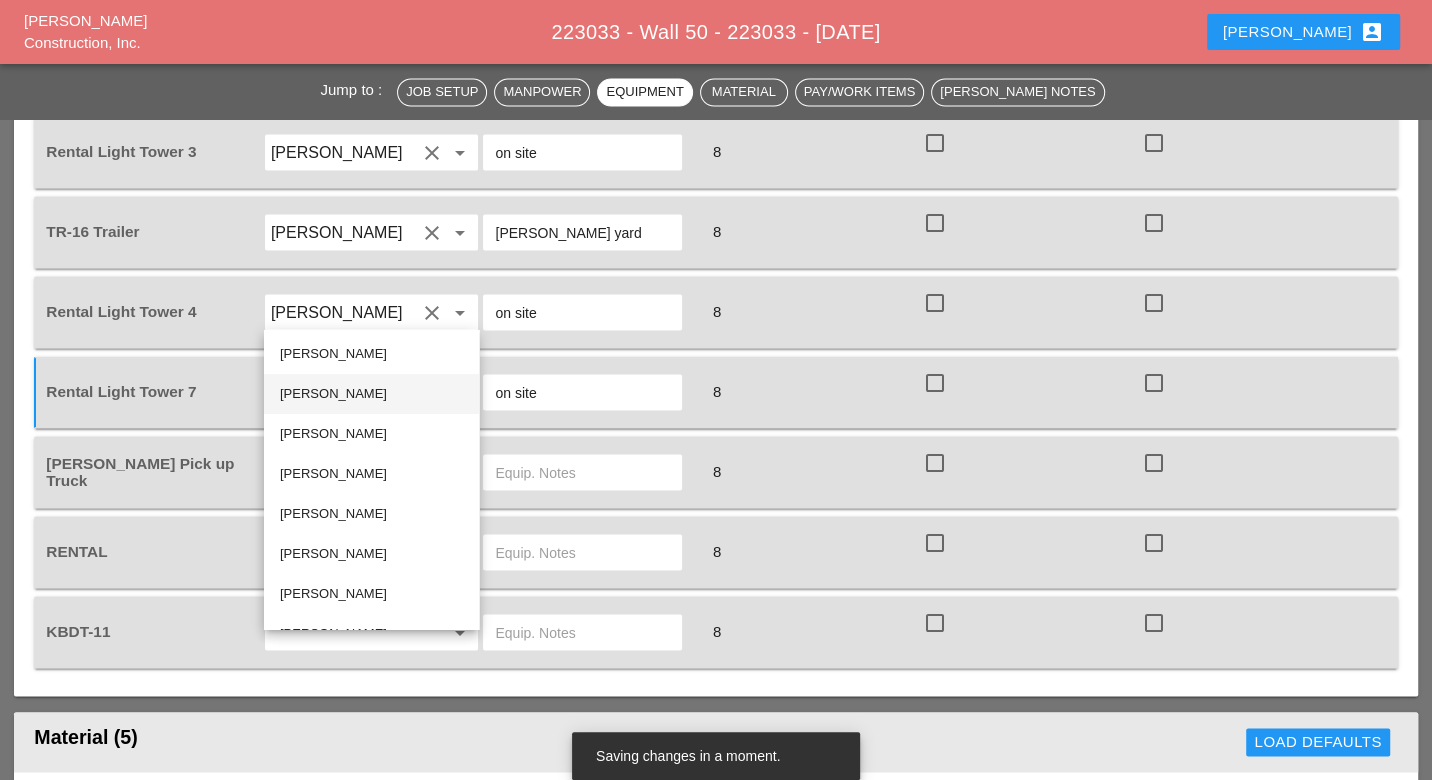 click on "Iwan Belfor" at bounding box center (371, 393) 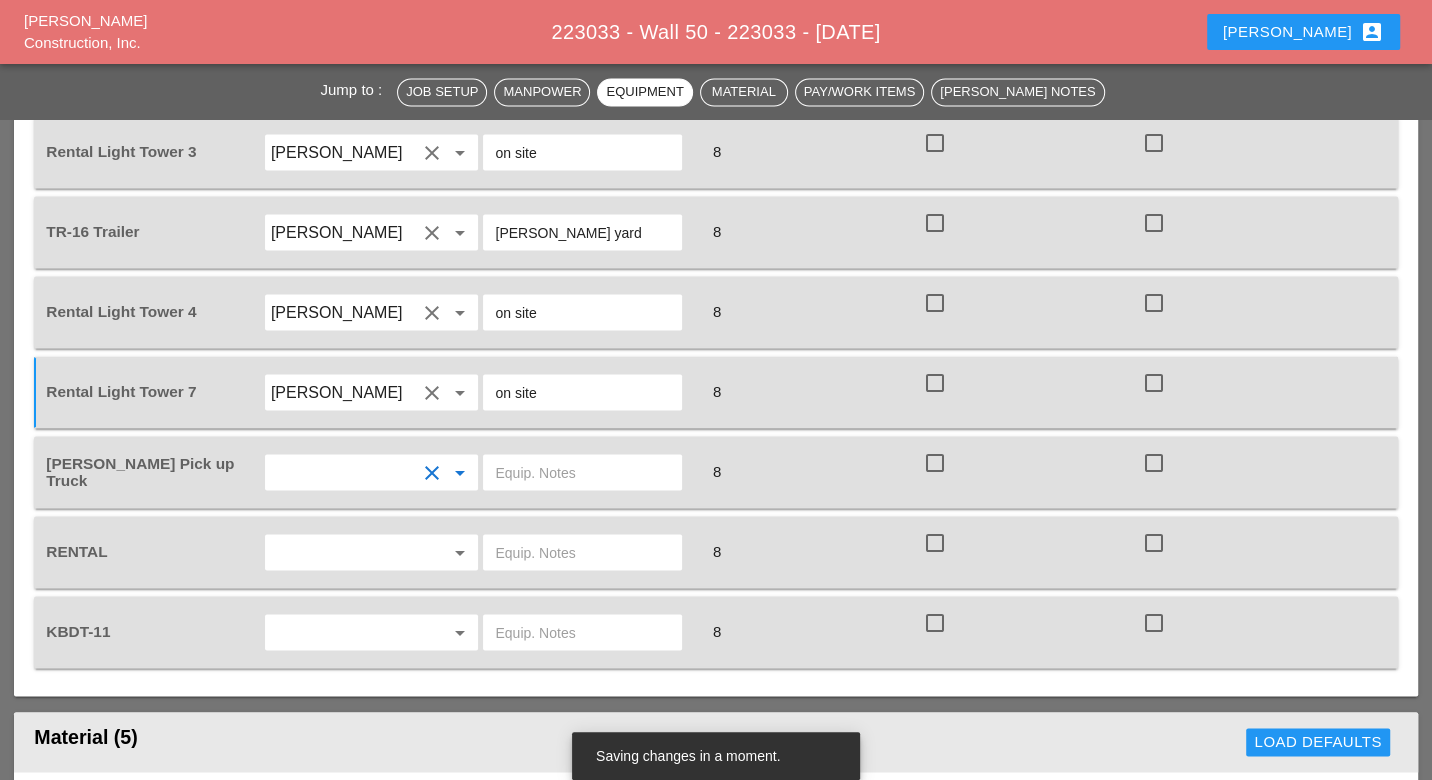 click at bounding box center (582, 472) 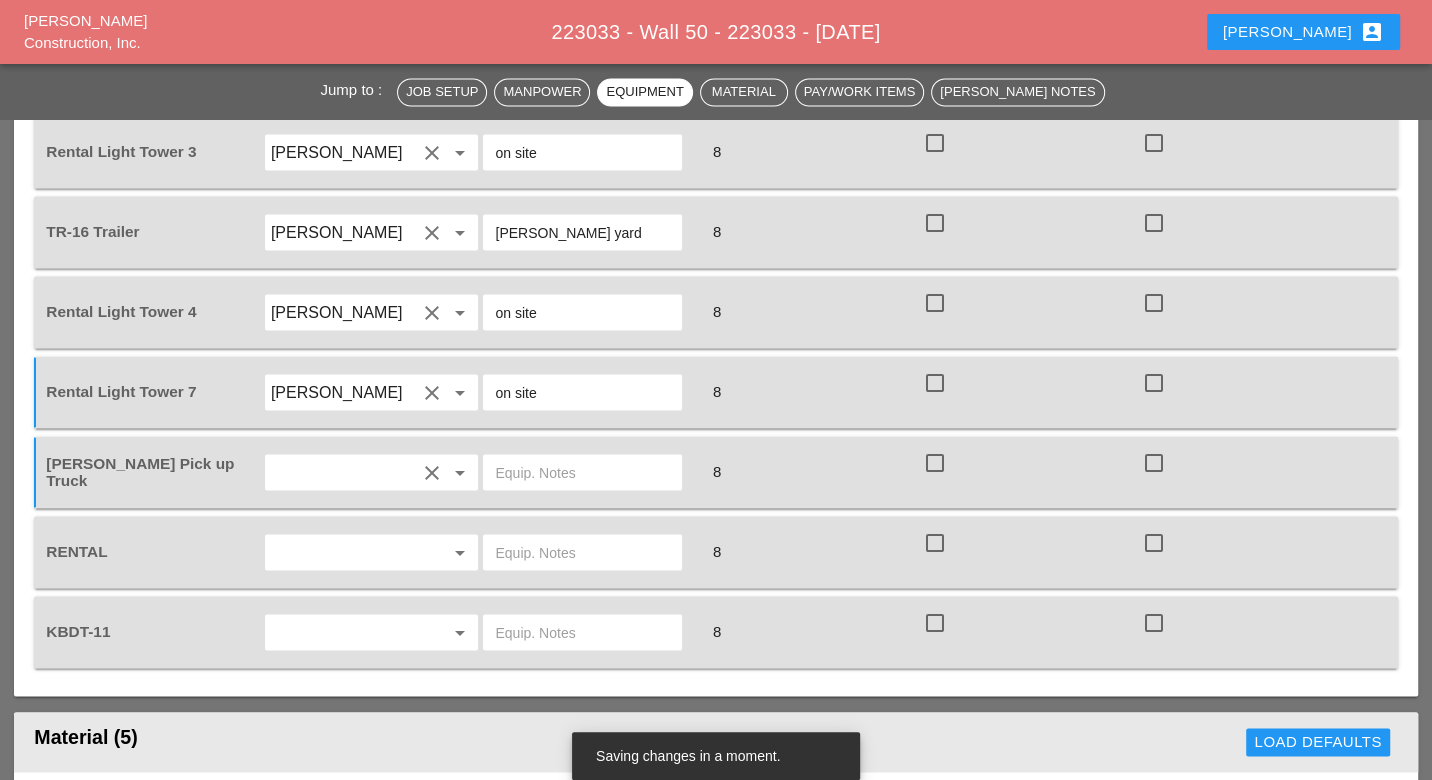 click at bounding box center (344, 552) 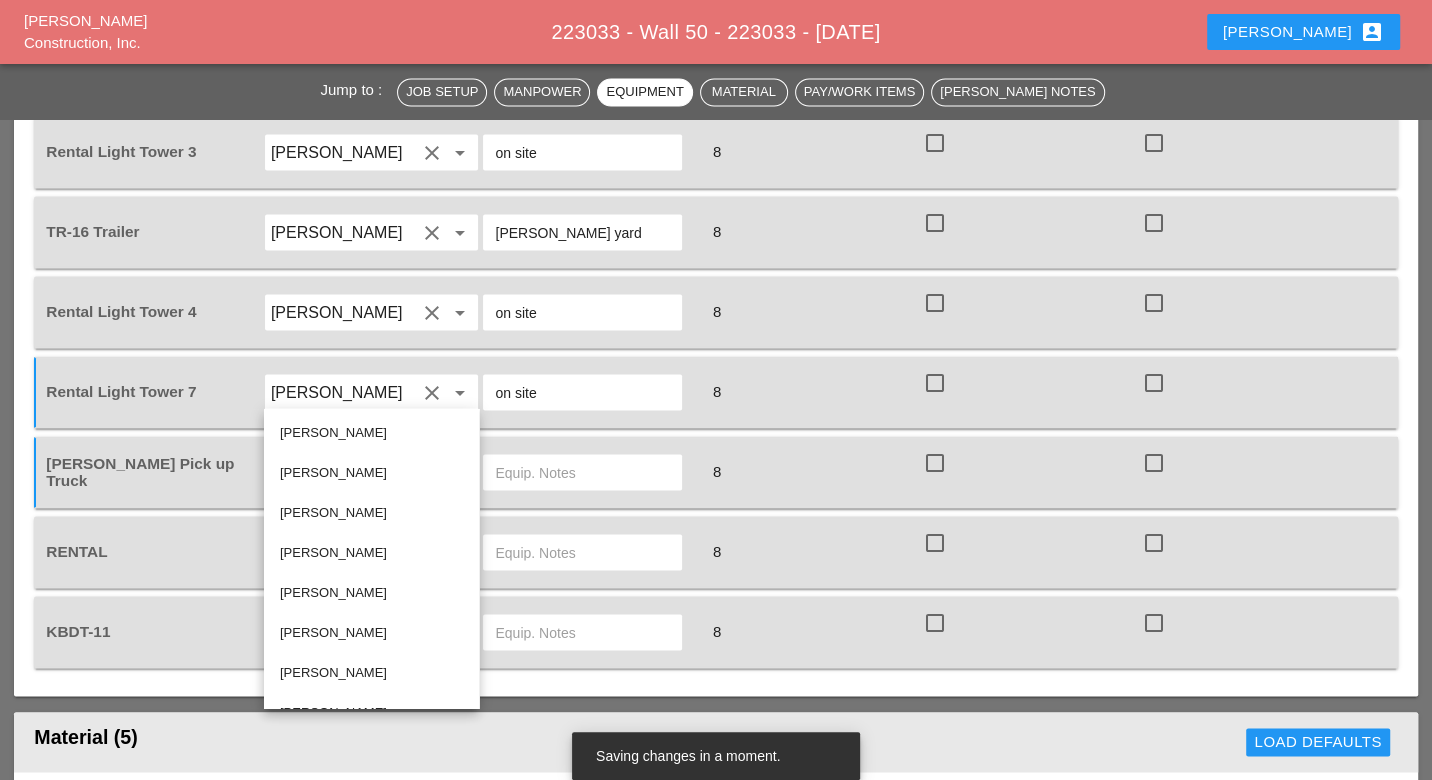 click at bounding box center [582, 552] 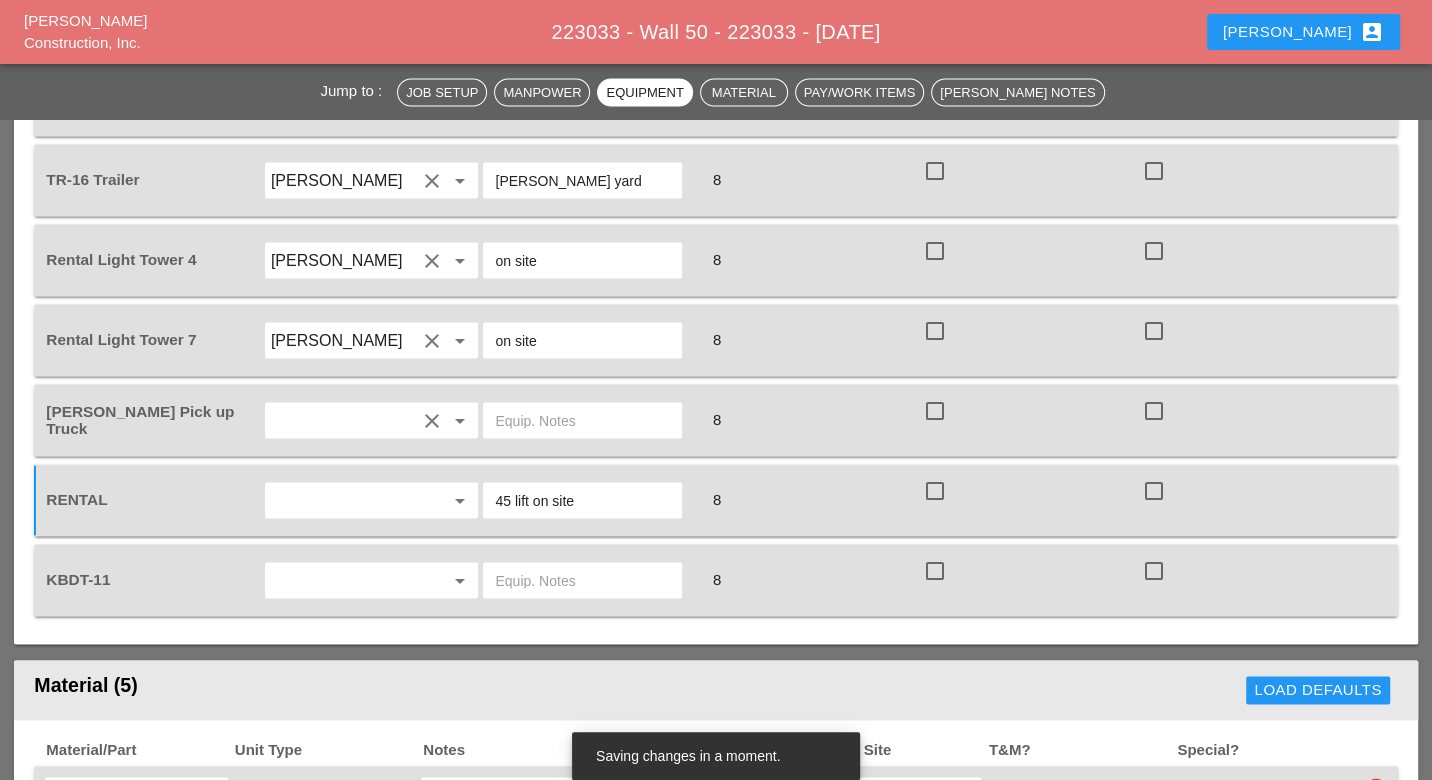scroll, scrollTop: 2769, scrollLeft: 0, axis: vertical 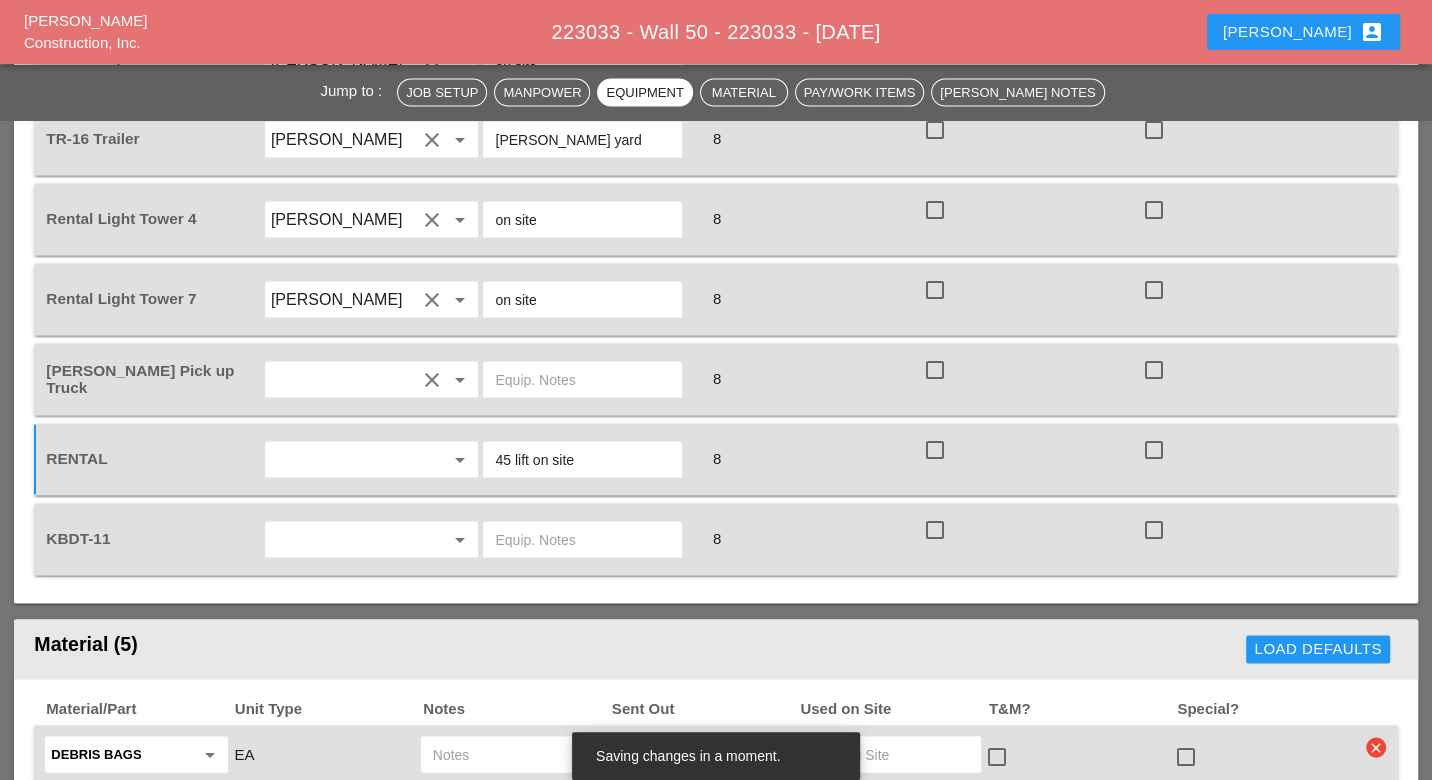 type on "45 lift on site" 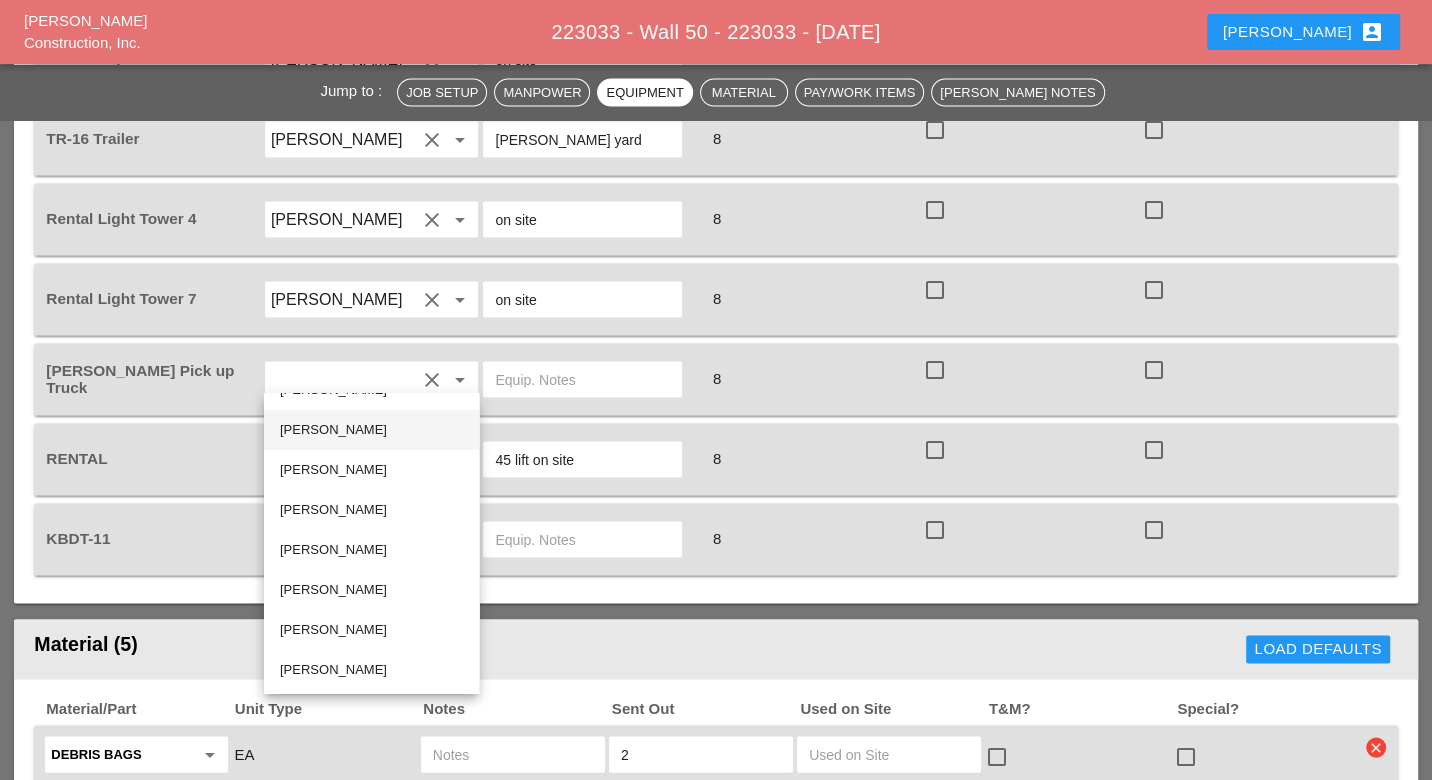 scroll, scrollTop: 0, scrollLeft: 0, axis: both 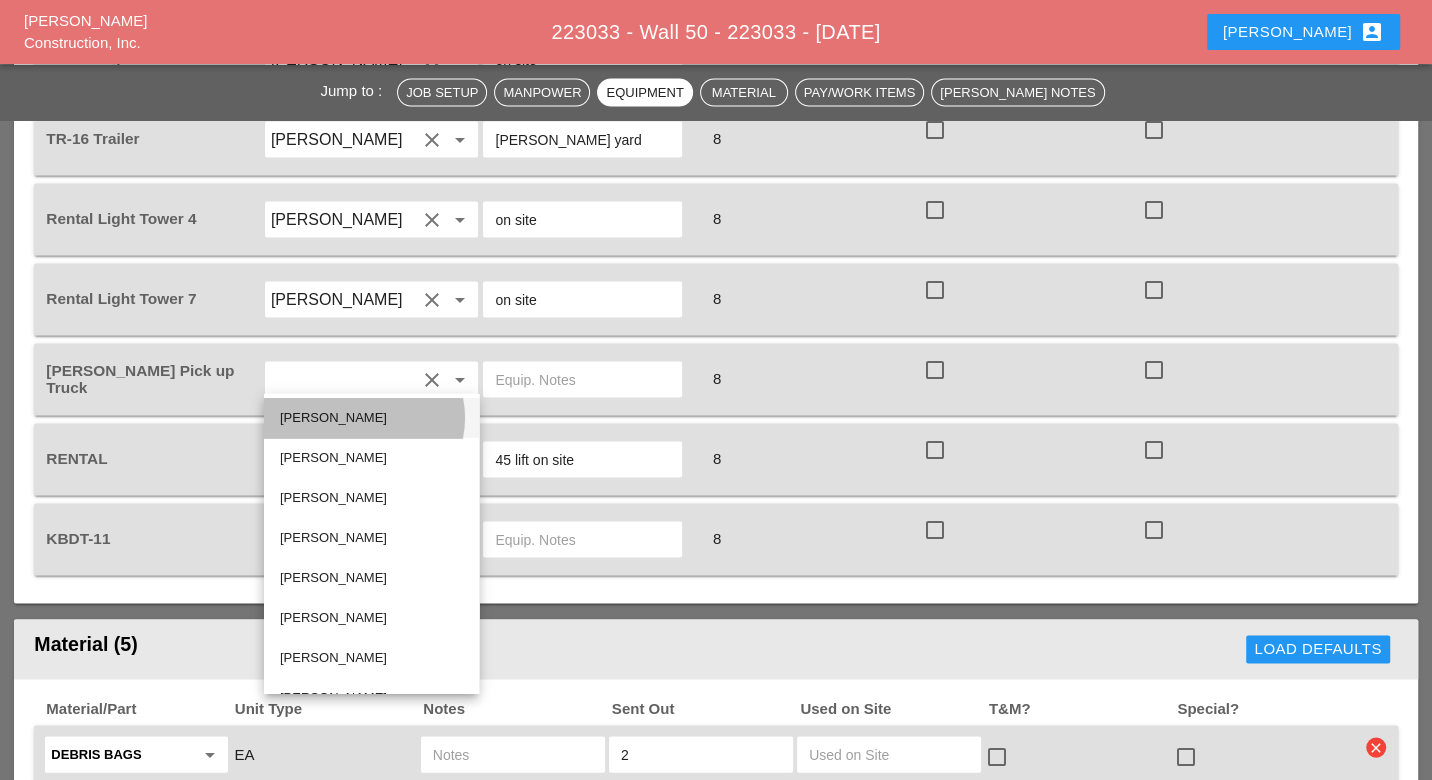 click on "Joshua Baker" at bounding box center (371, 417) 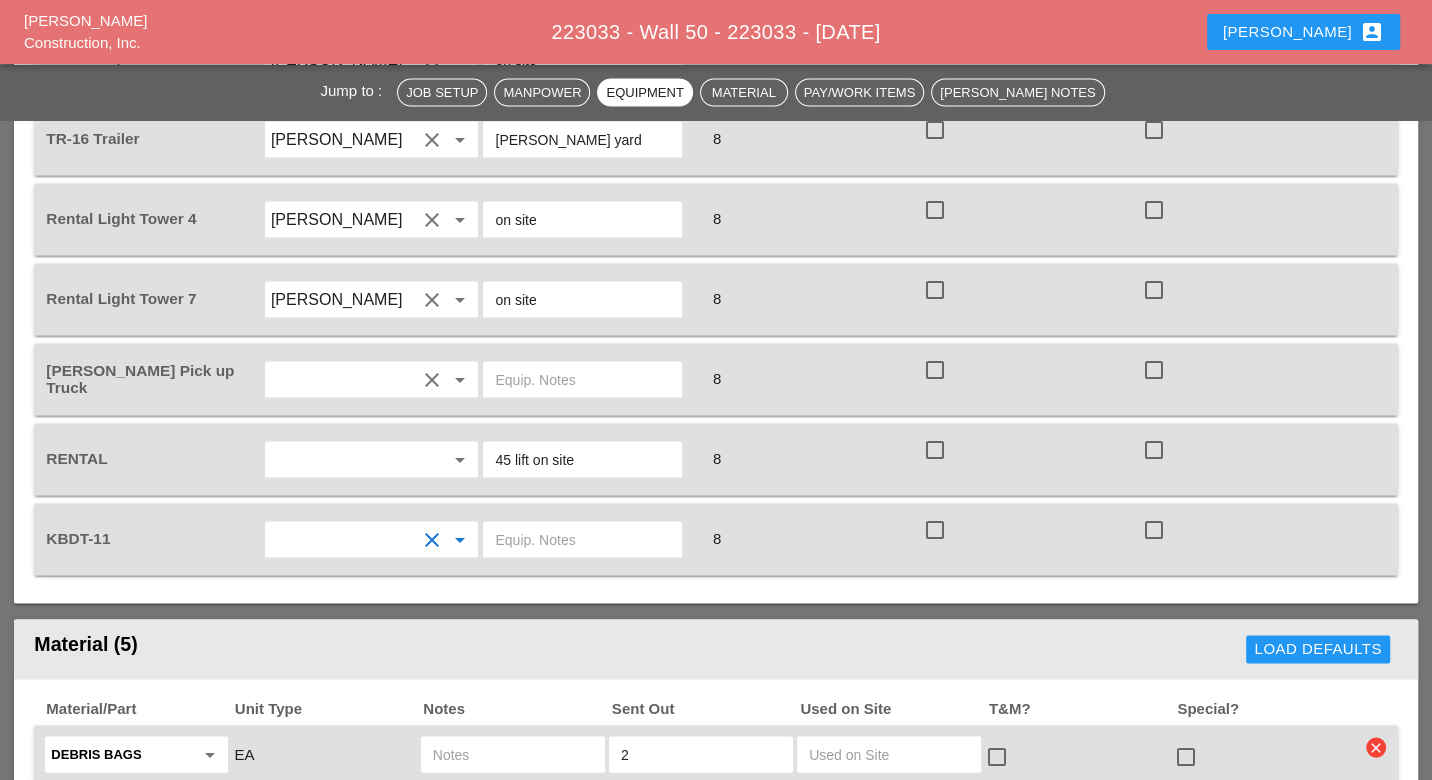 click at bounding box center (582, 539) 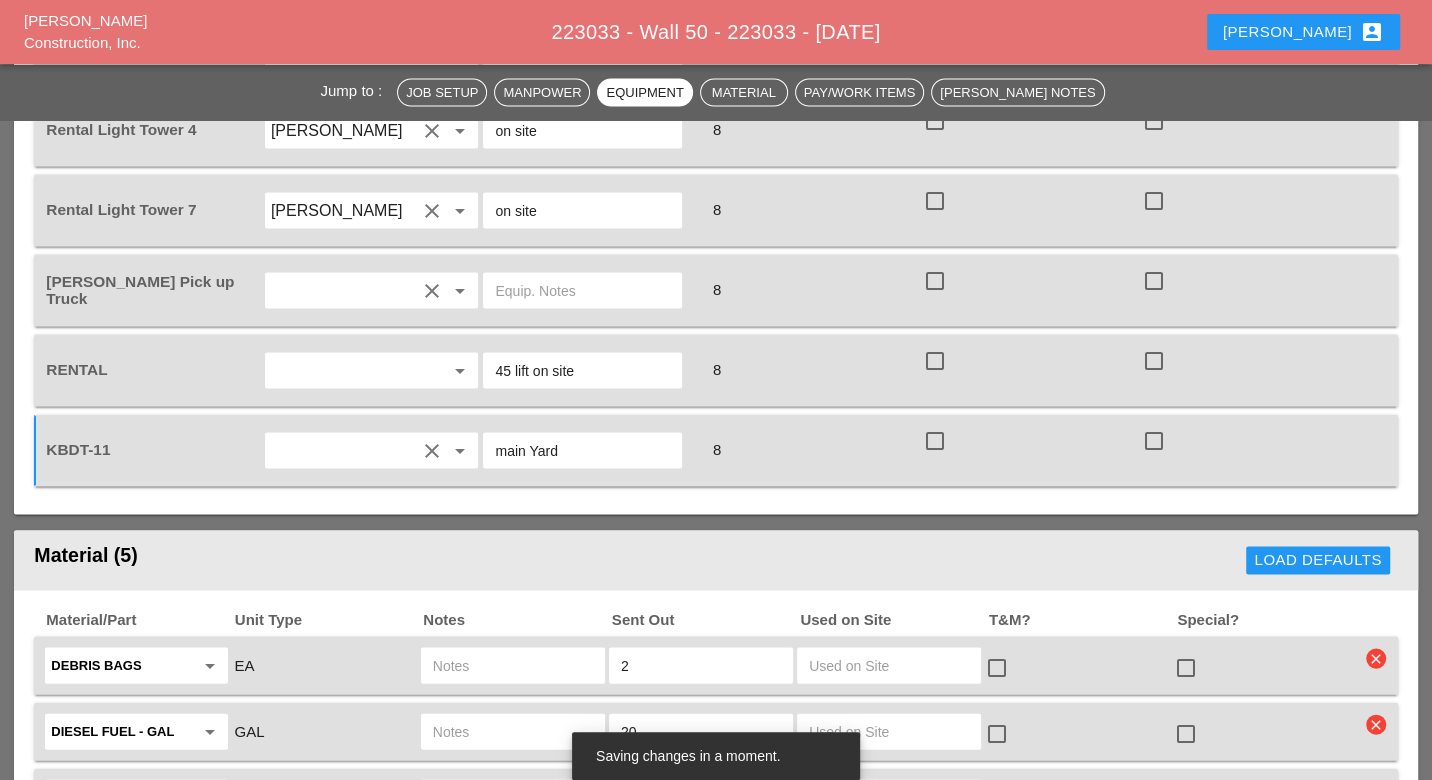 scroll, scrollTop: 2991, scrollLeft: 0, axis: vertical 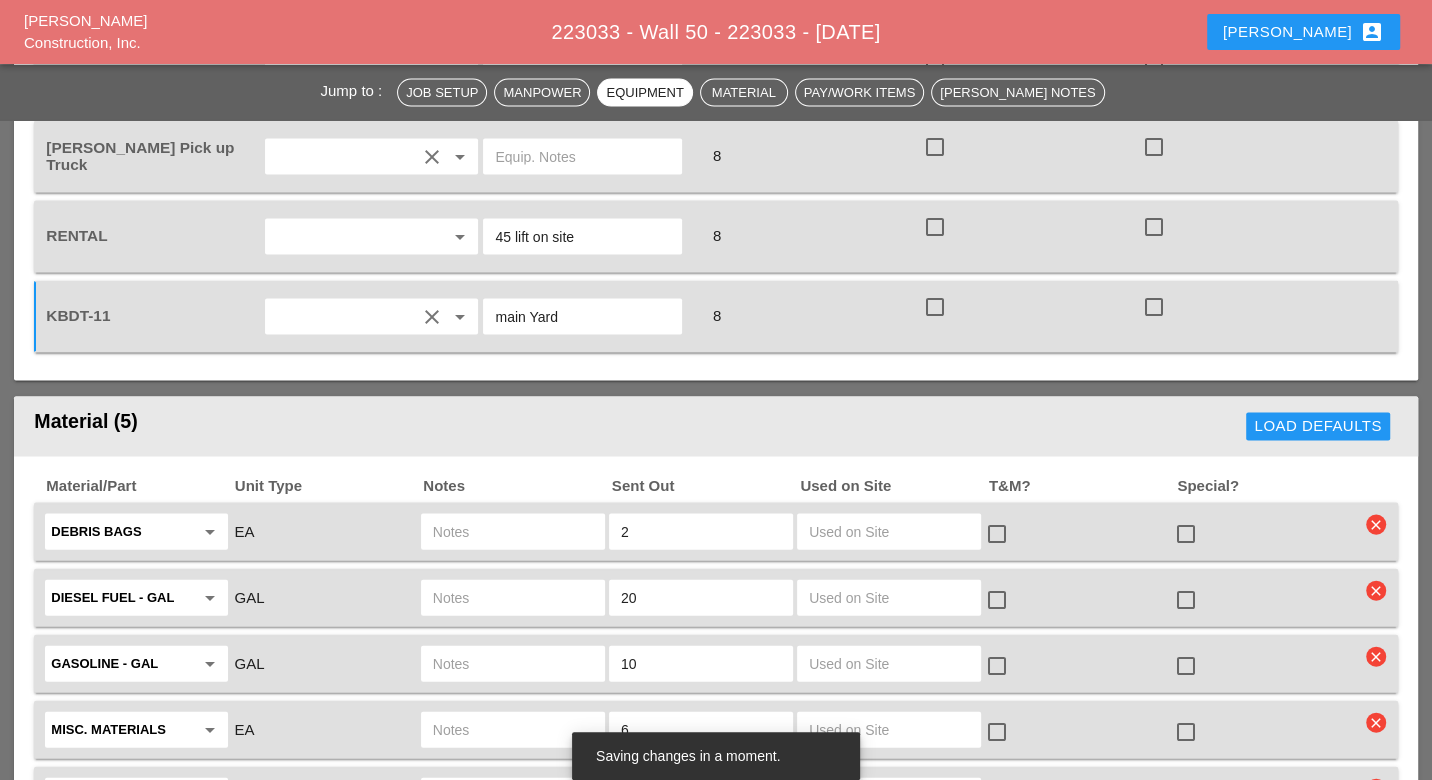 type on "main Yard" 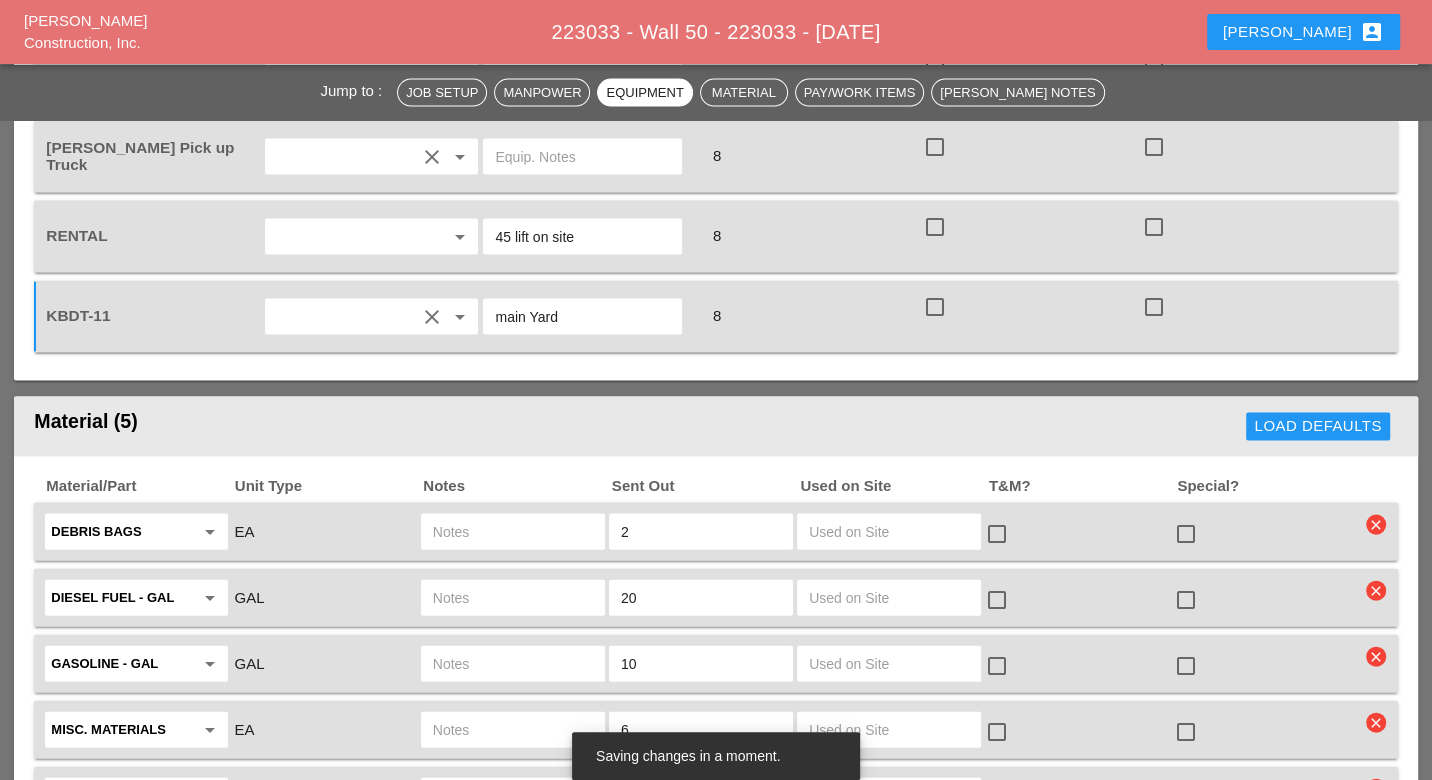 click at bounding box center [513, 532] 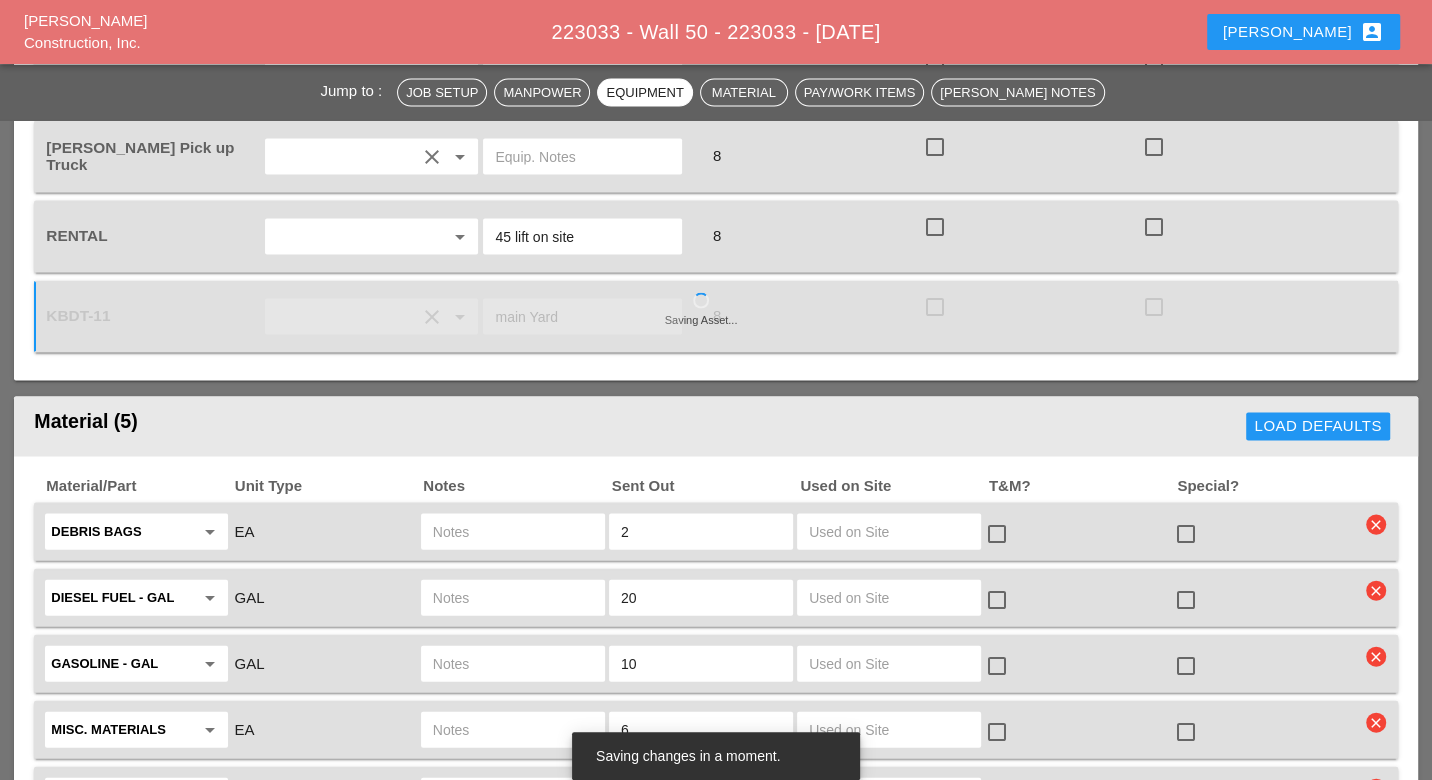 click at bounding box center (513, 532) 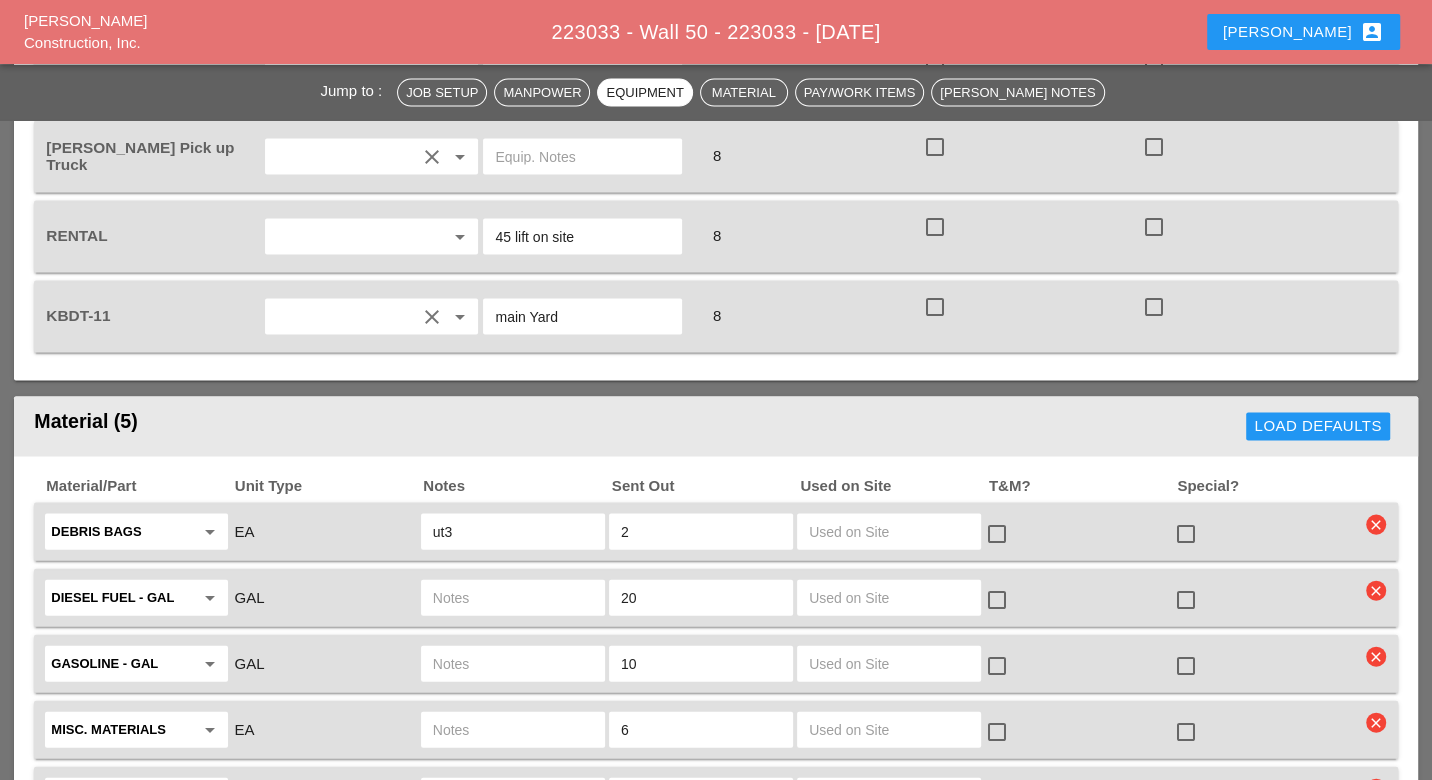 type on "ut3" 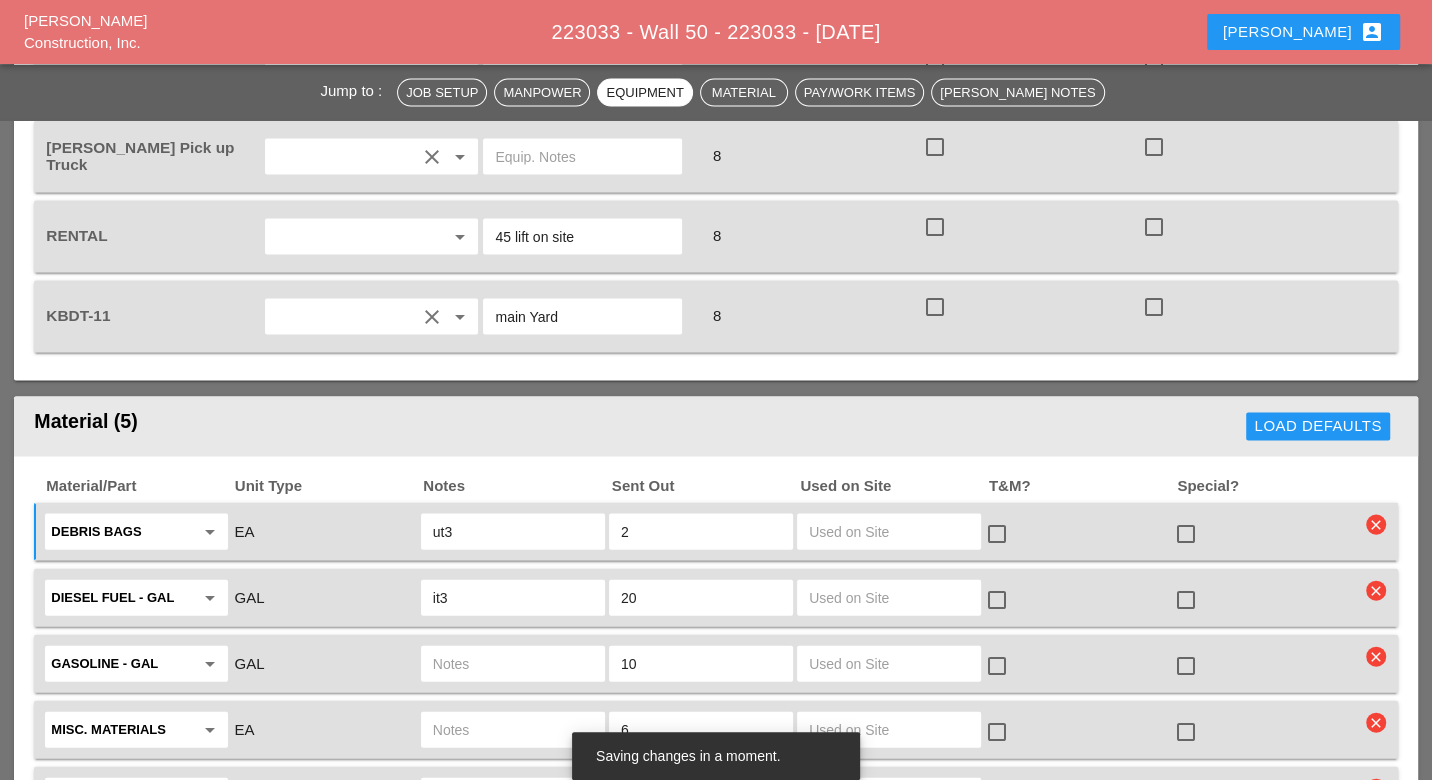 click at bounding box center (513, 664) 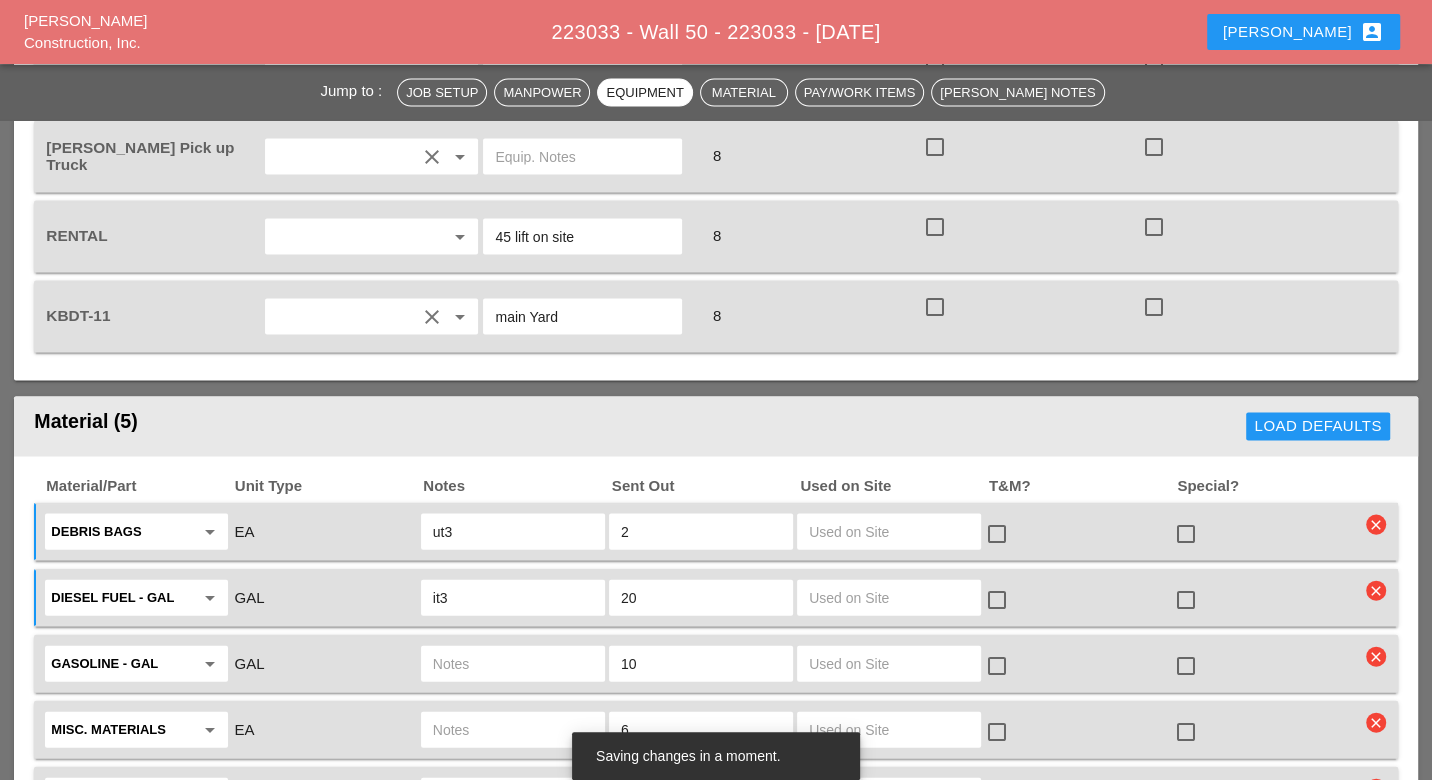 click on "it3" at bounding box center (513, 598) 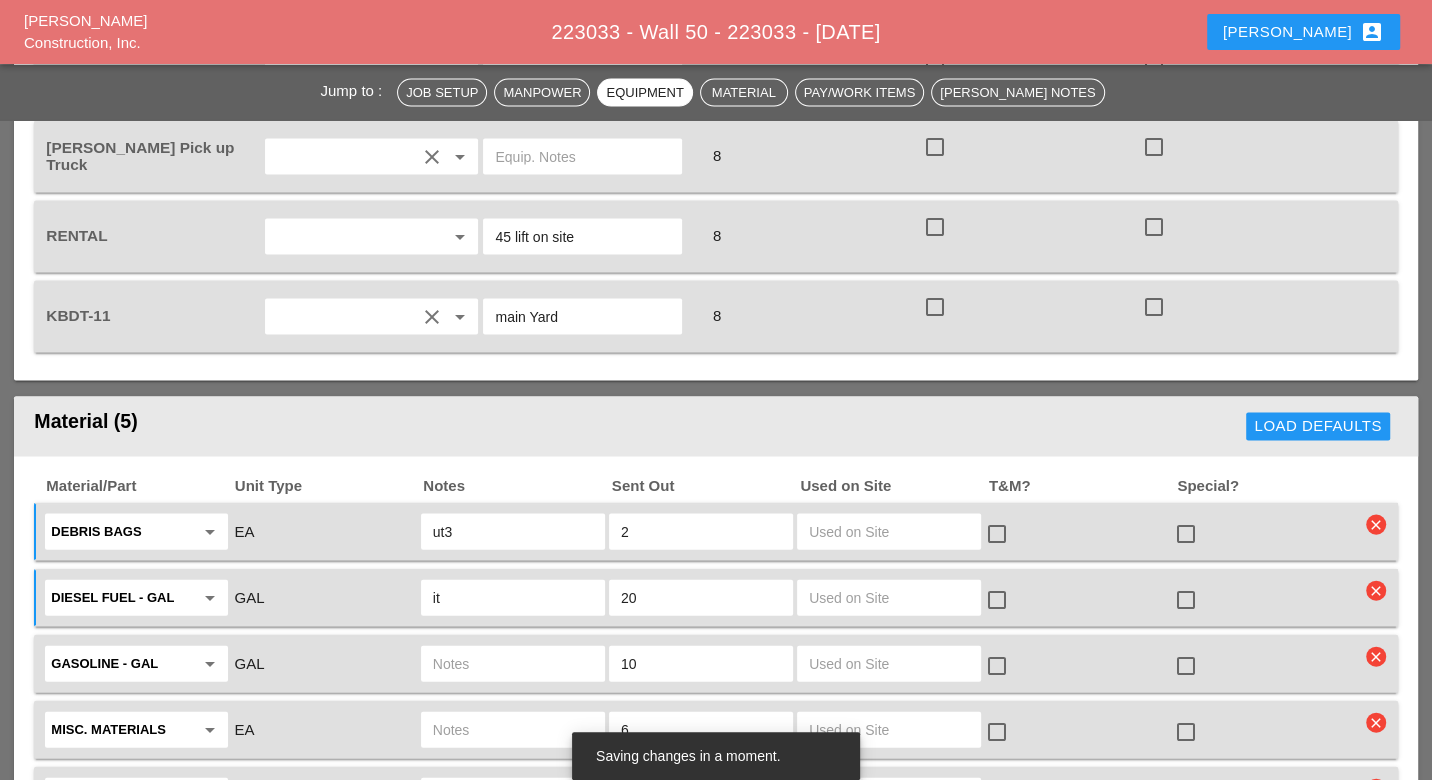 type on "i" 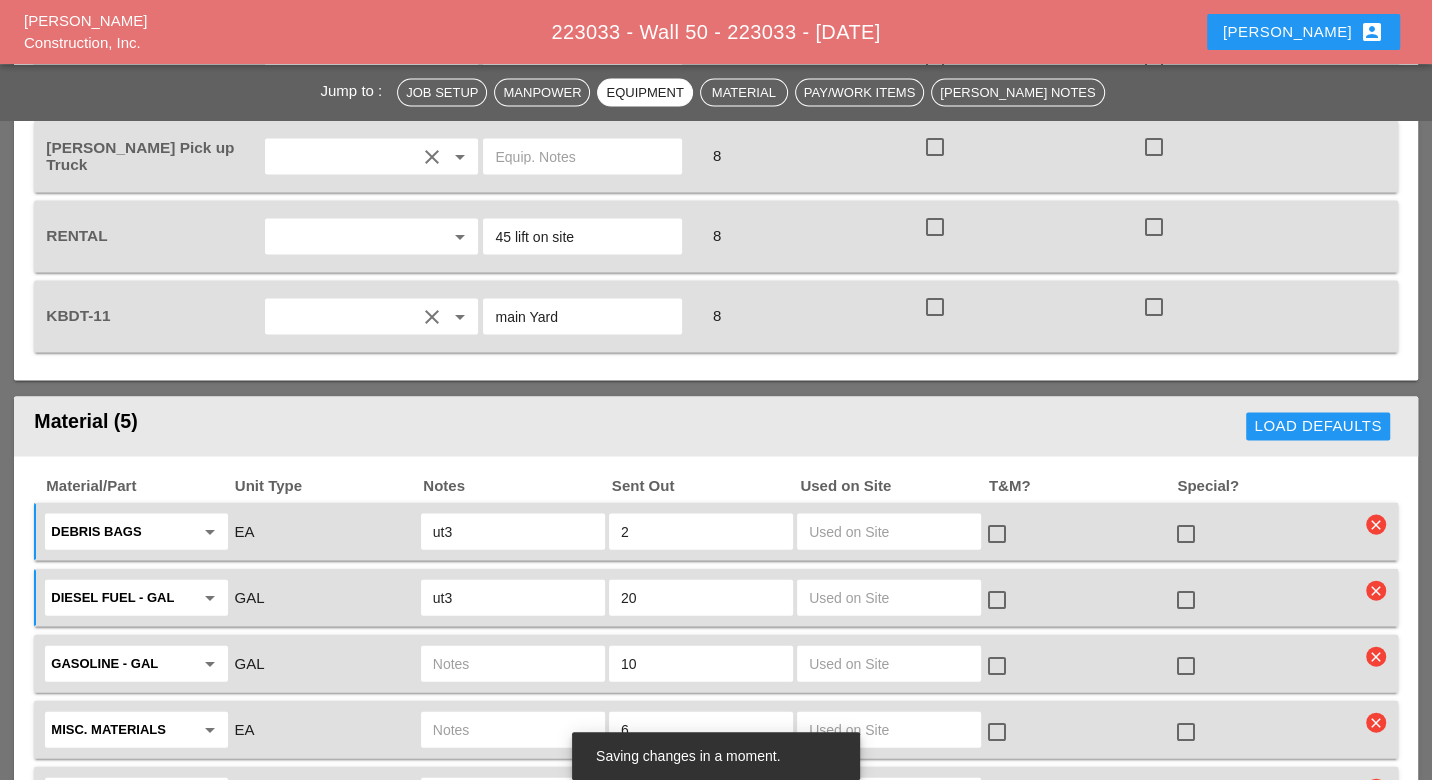 type on "ut3" 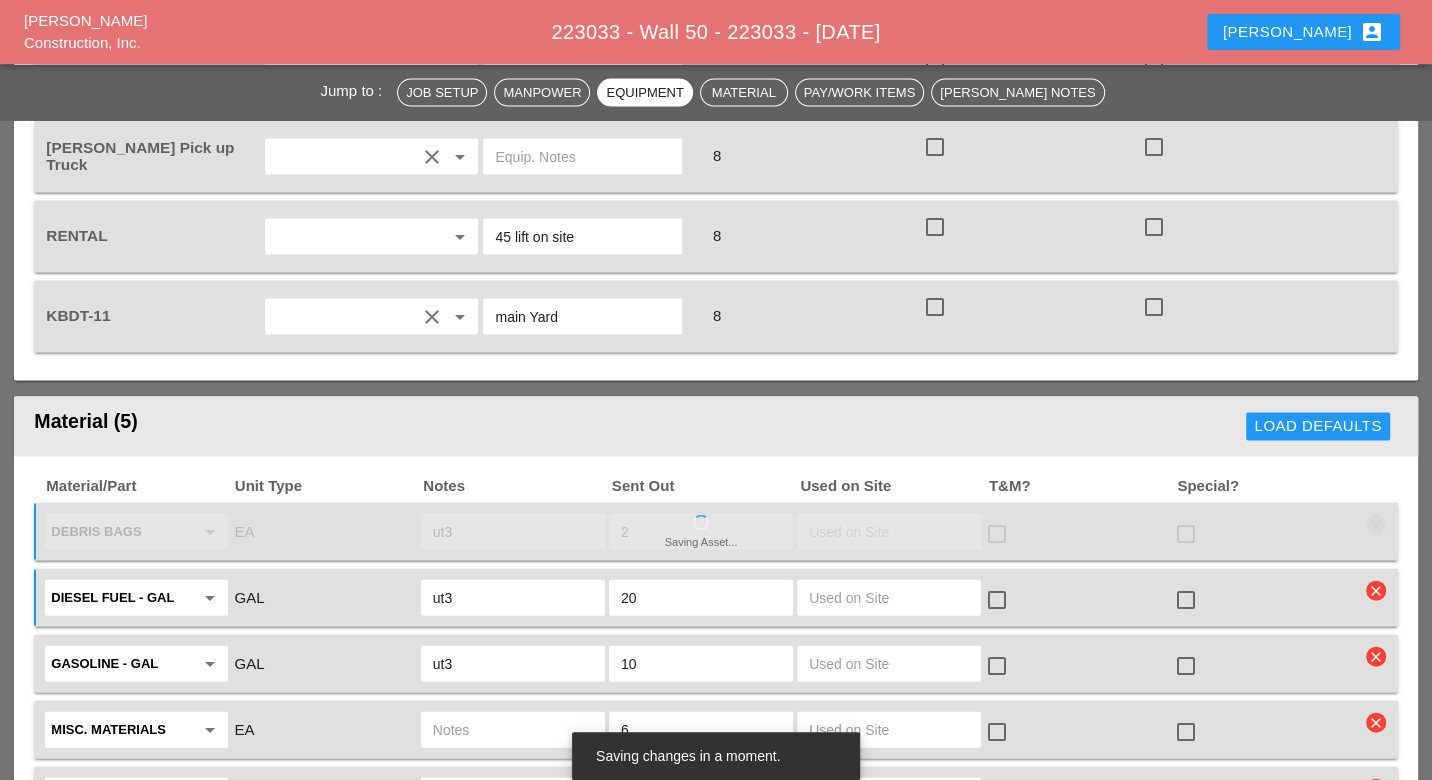 type on "ut3" 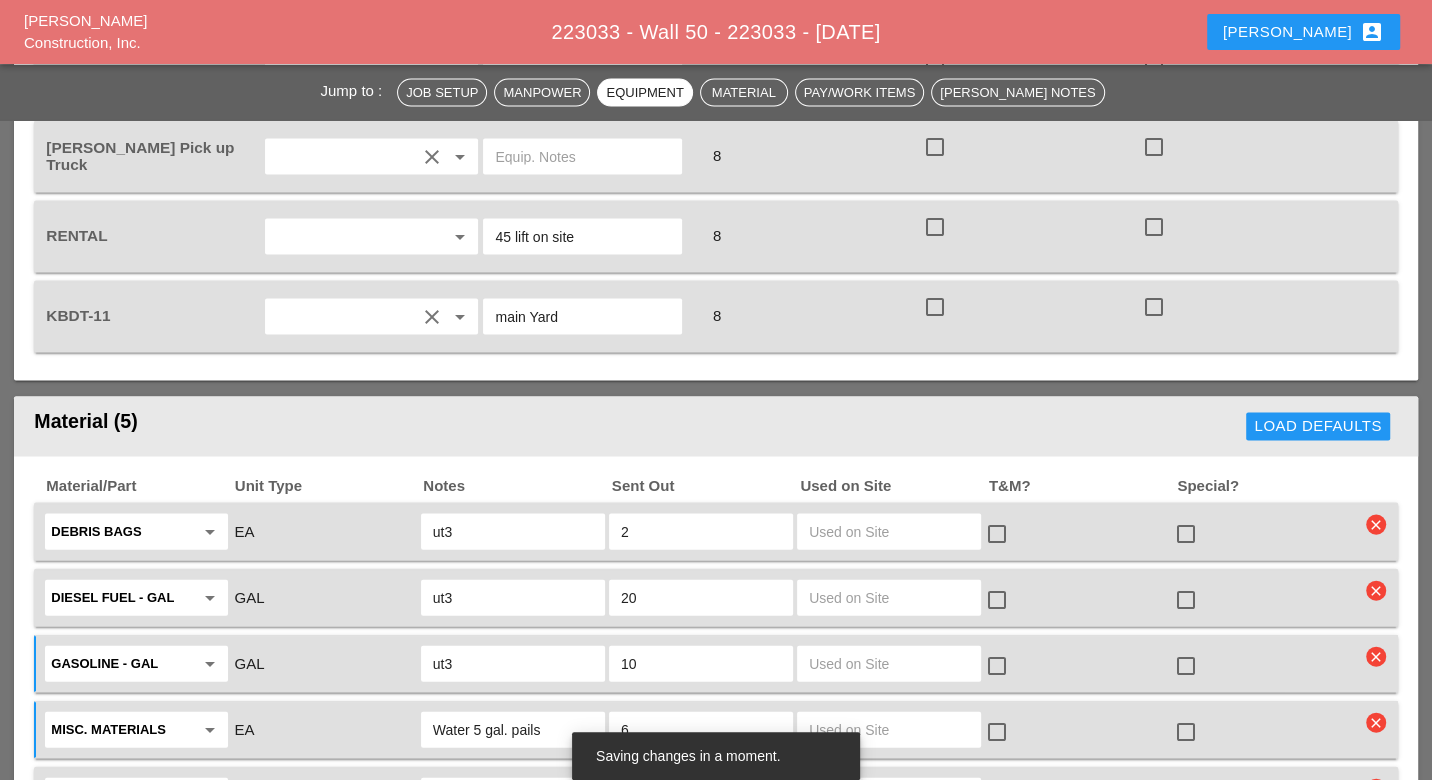 type on "Water 5 gal. pails" 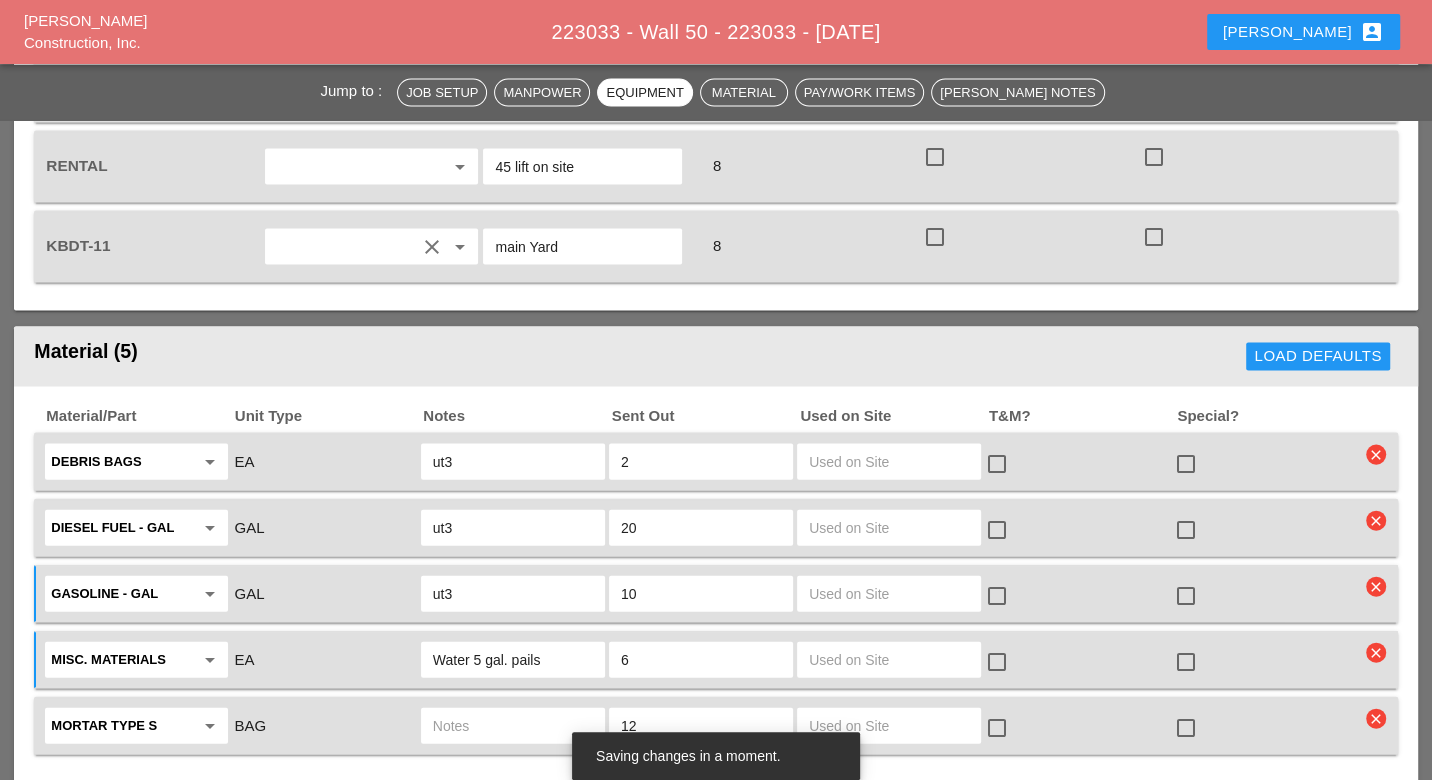scroll, scrollTop: 3130, scrollLeft: 0, axis: vertical 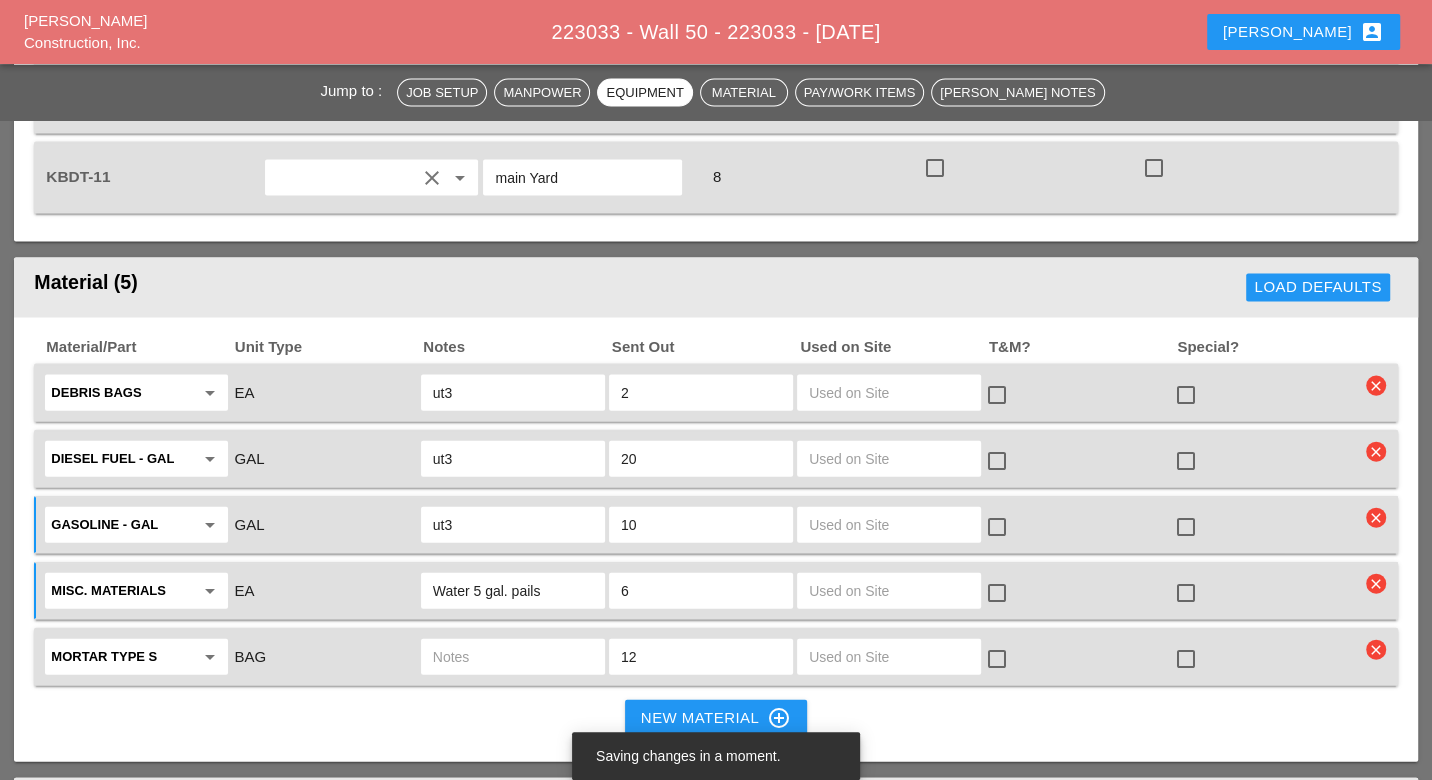 click at bounding box center (513, 657) 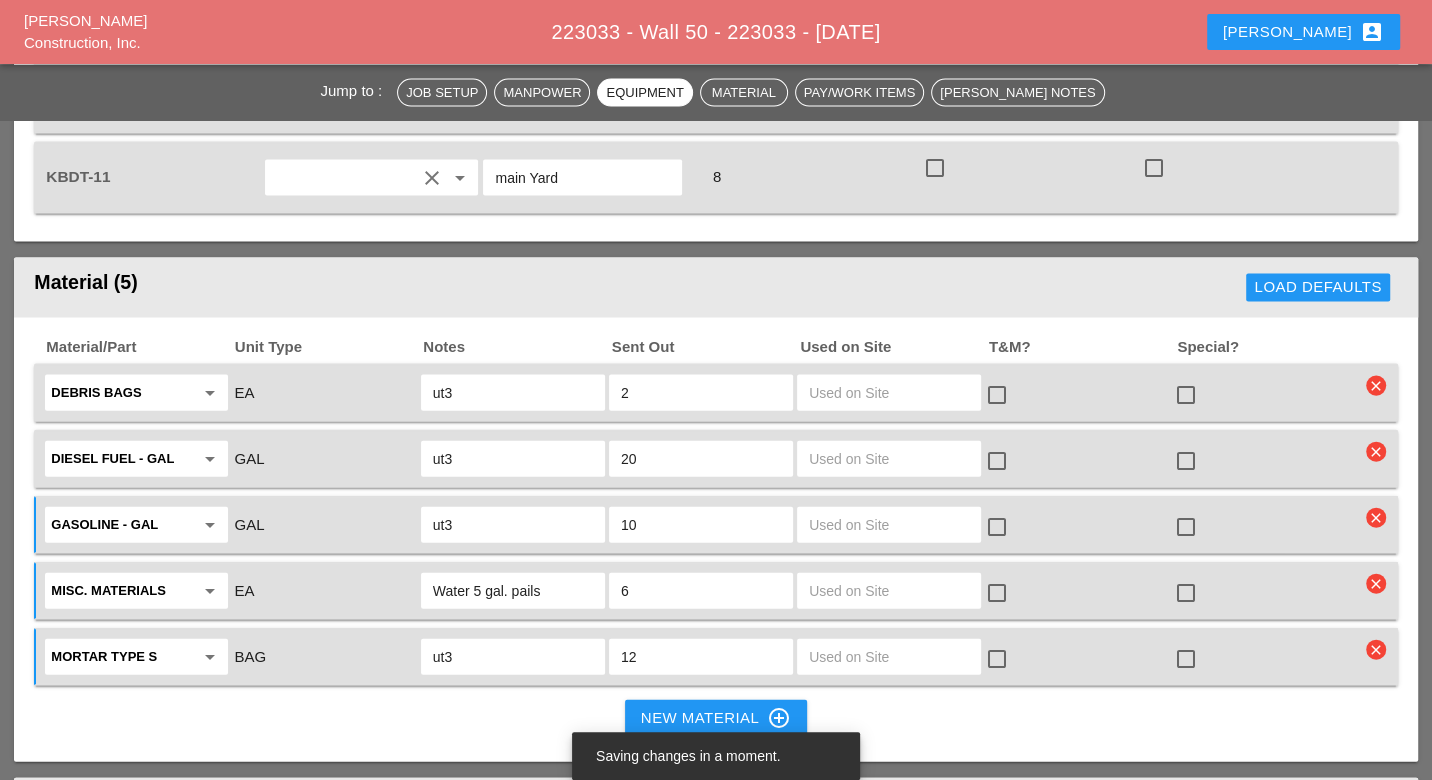 type on "ut3" 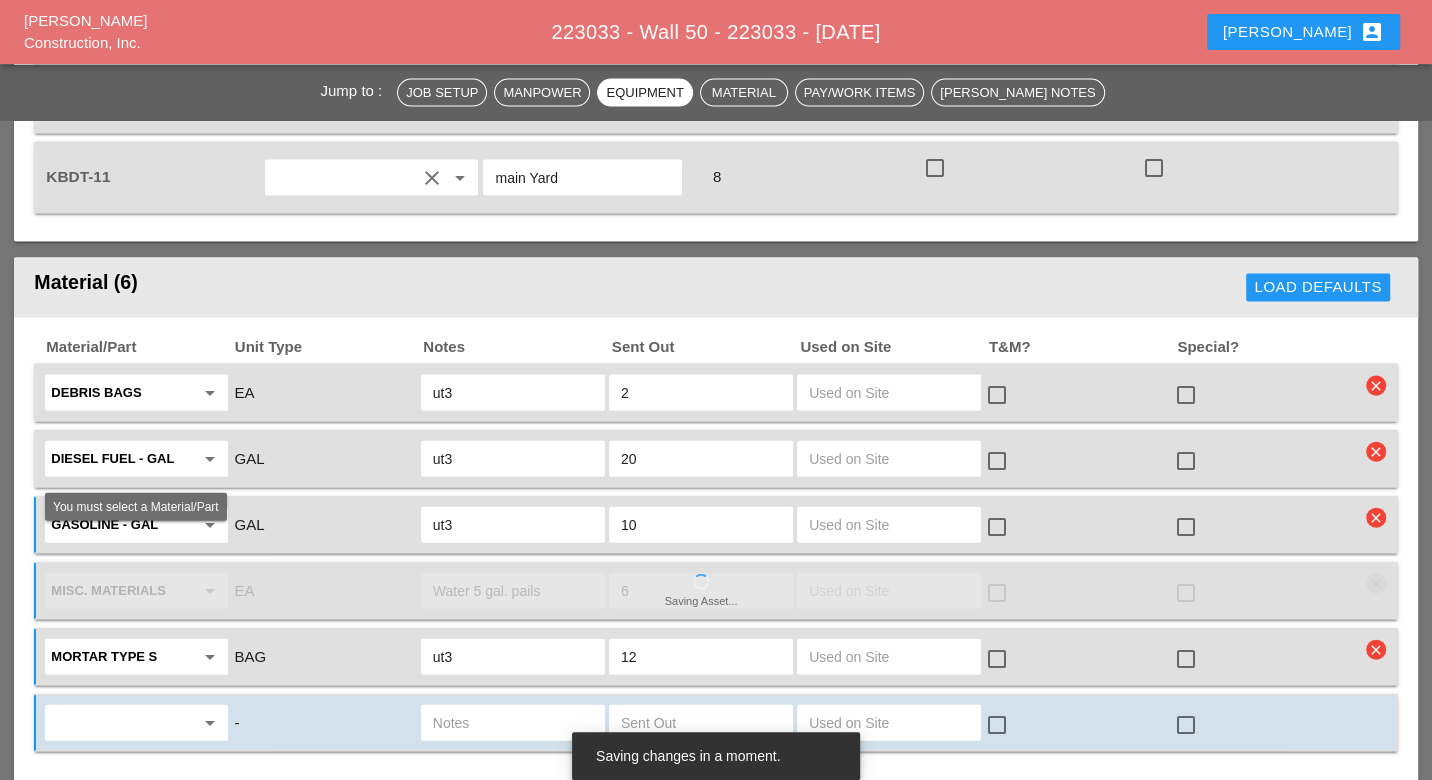 click at bounding box center [122, 723] 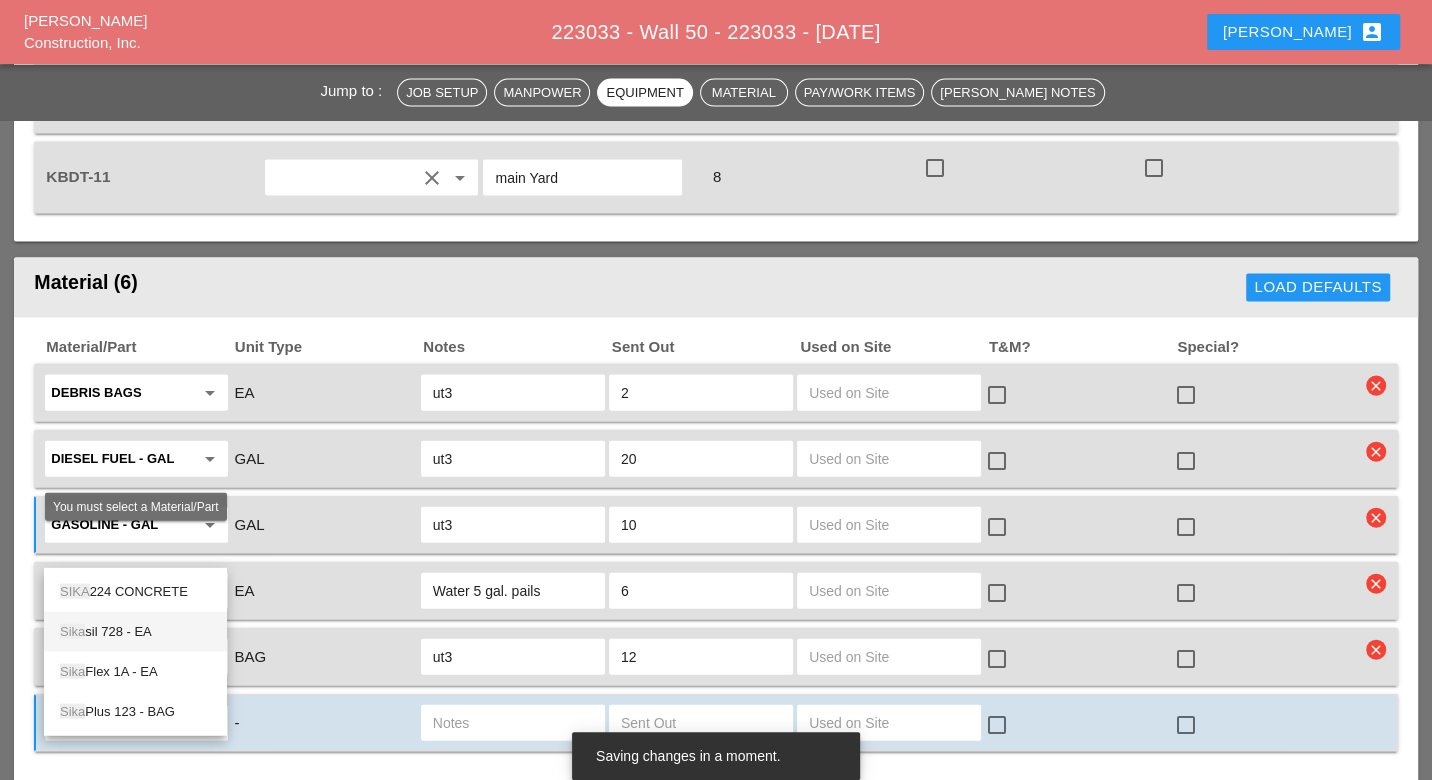 click on "Sika sil 728 - EA" at bounding box center [135, 632] 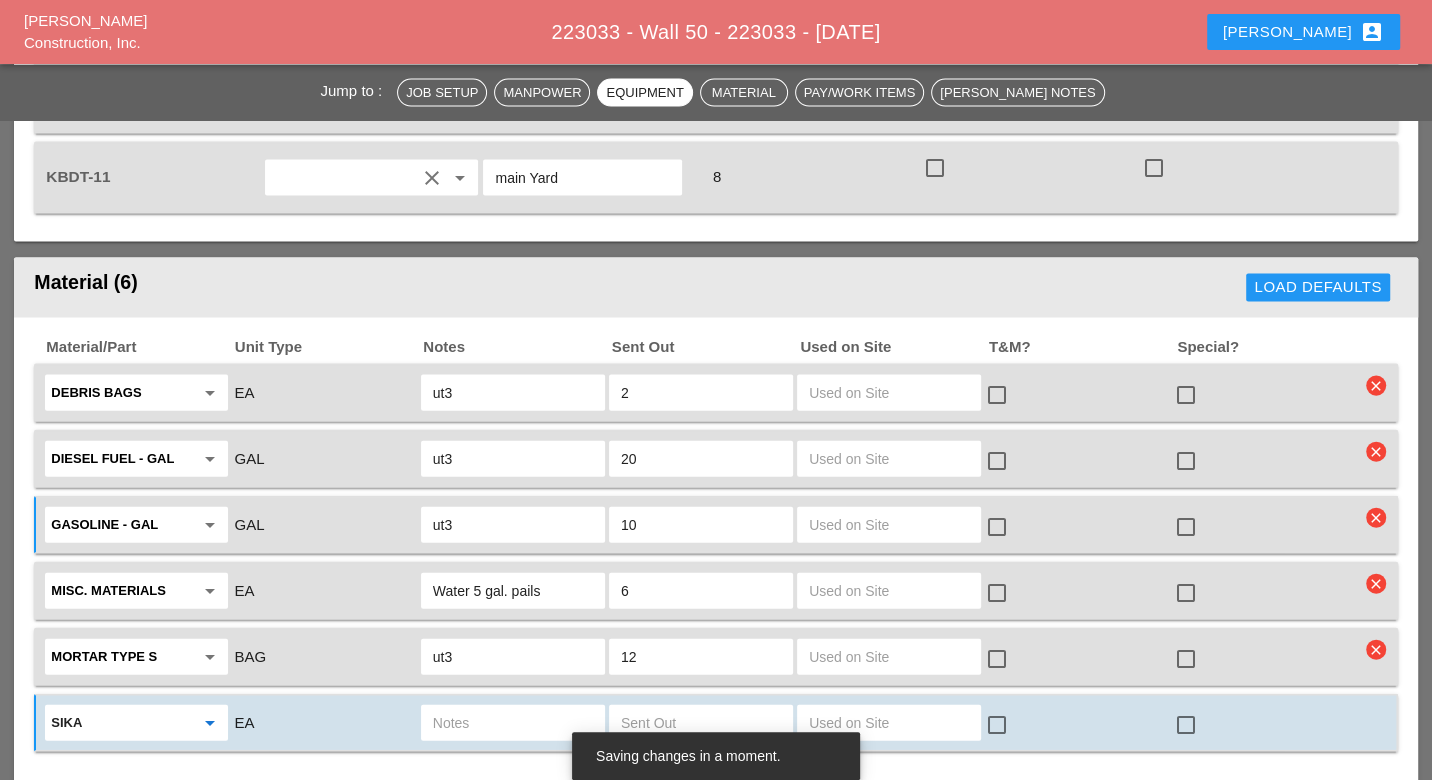 type on "Sikasil 728 - EA" 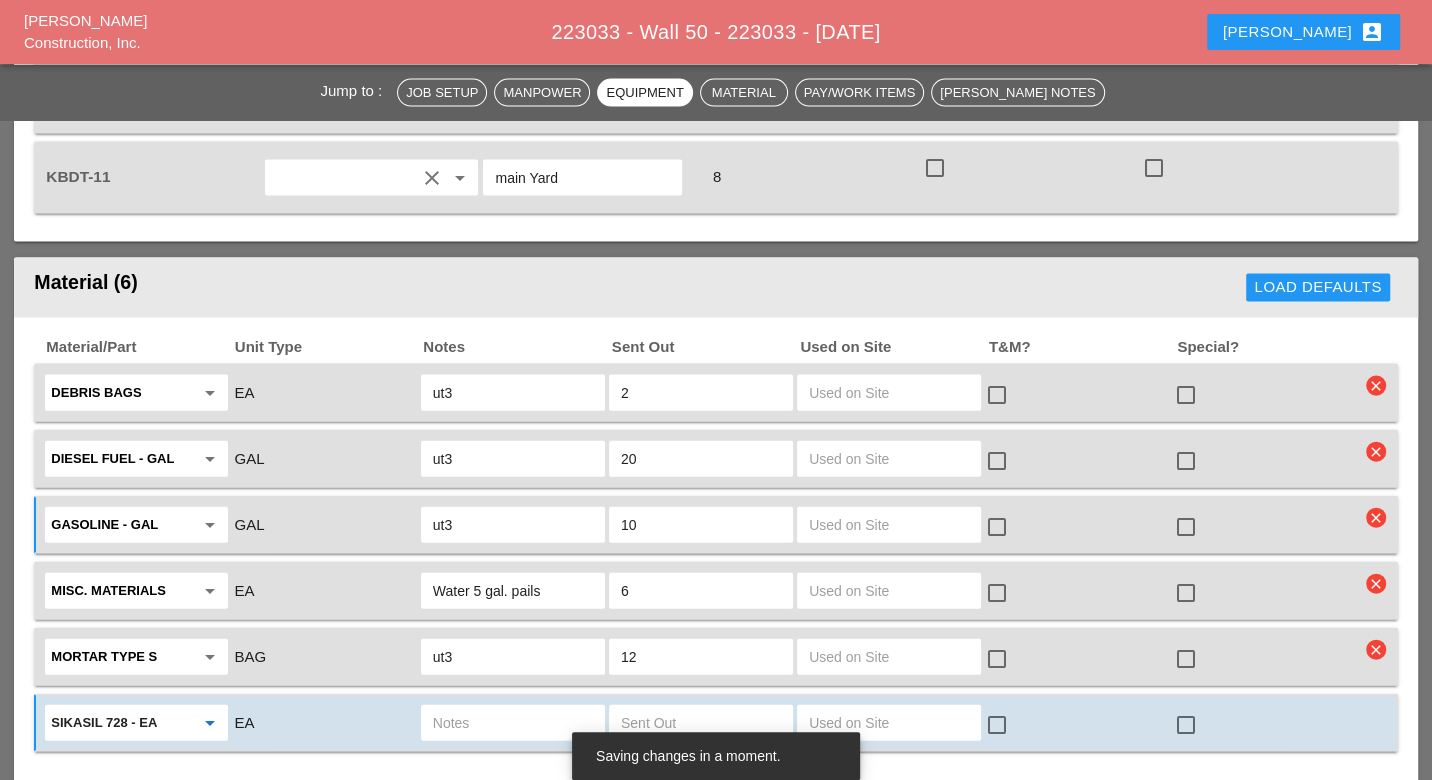 click at bounding box center (513, 723) 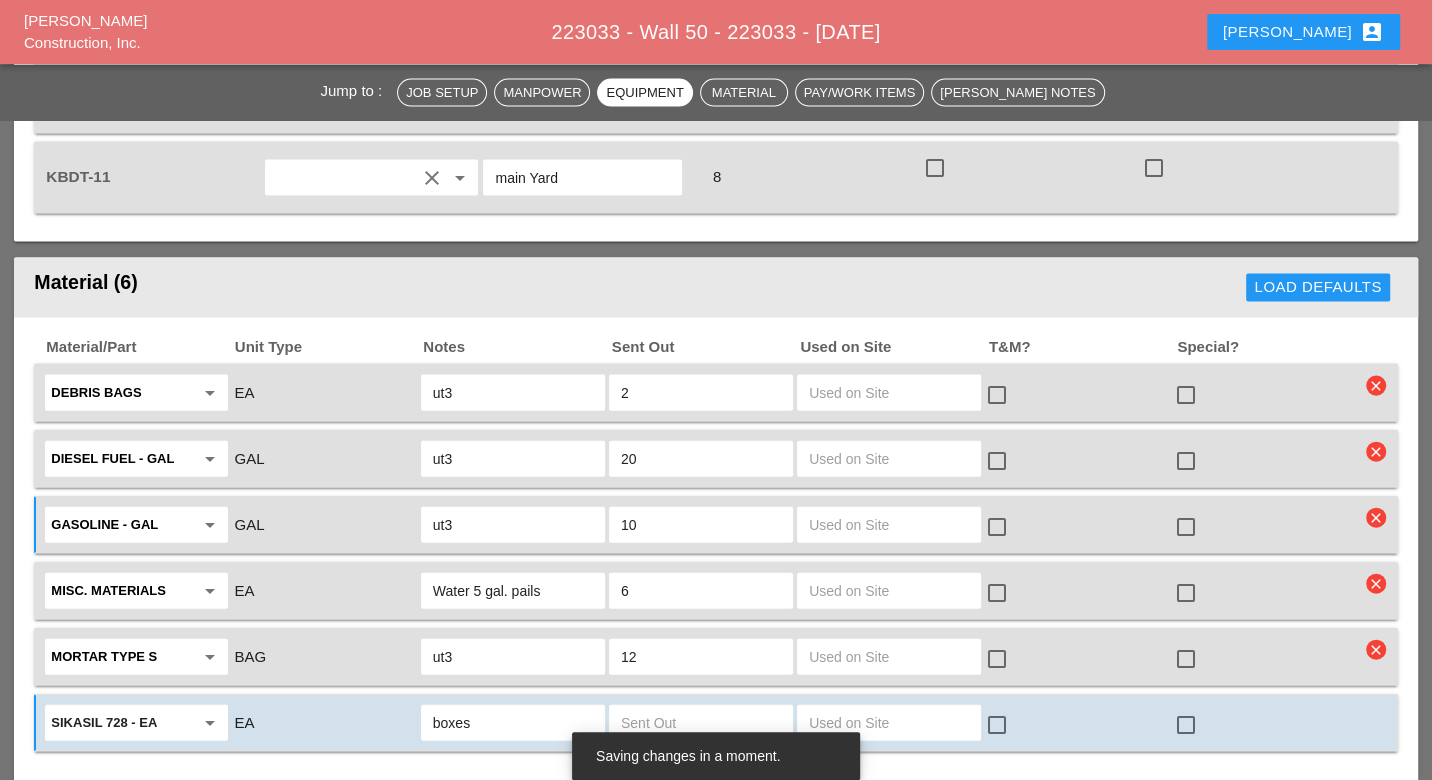 type on "boxes" 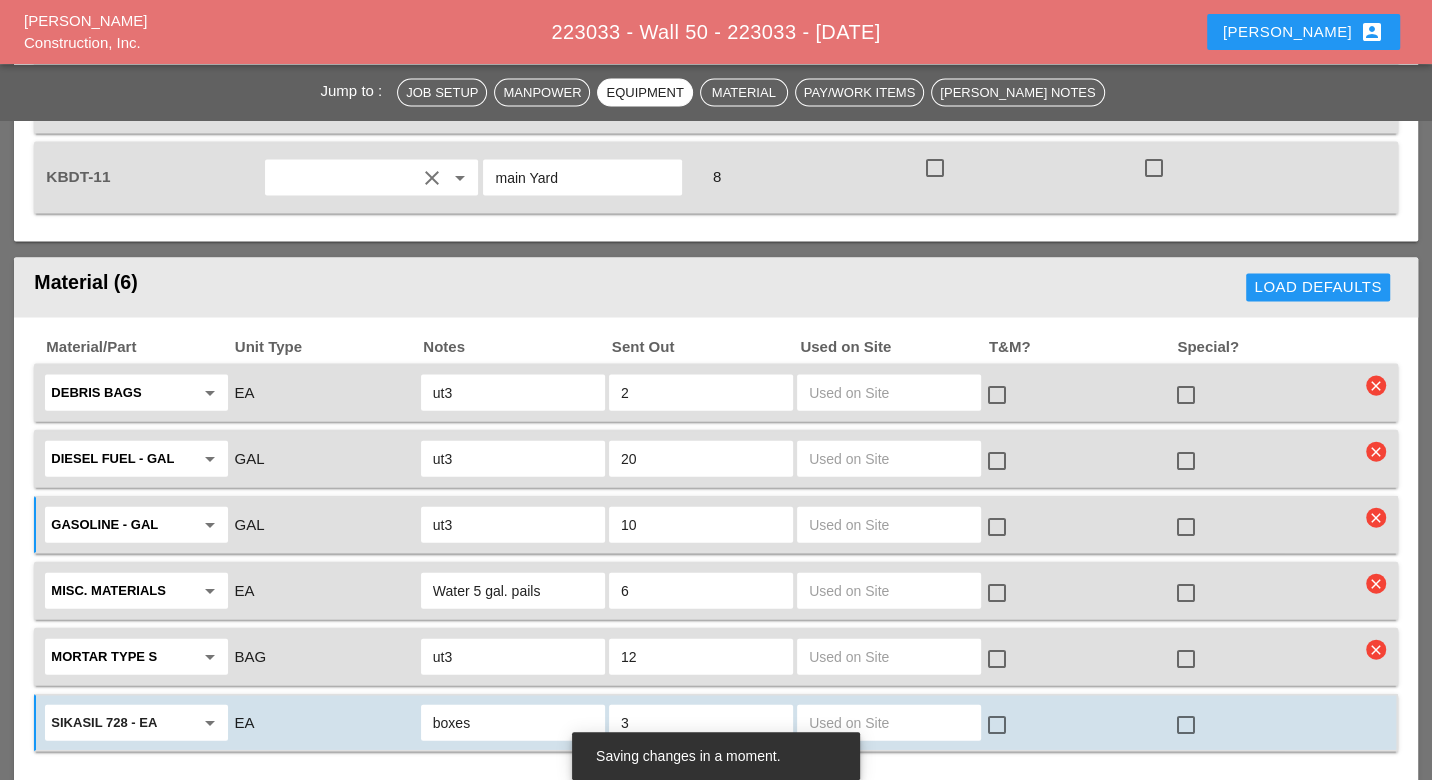 type on "3" 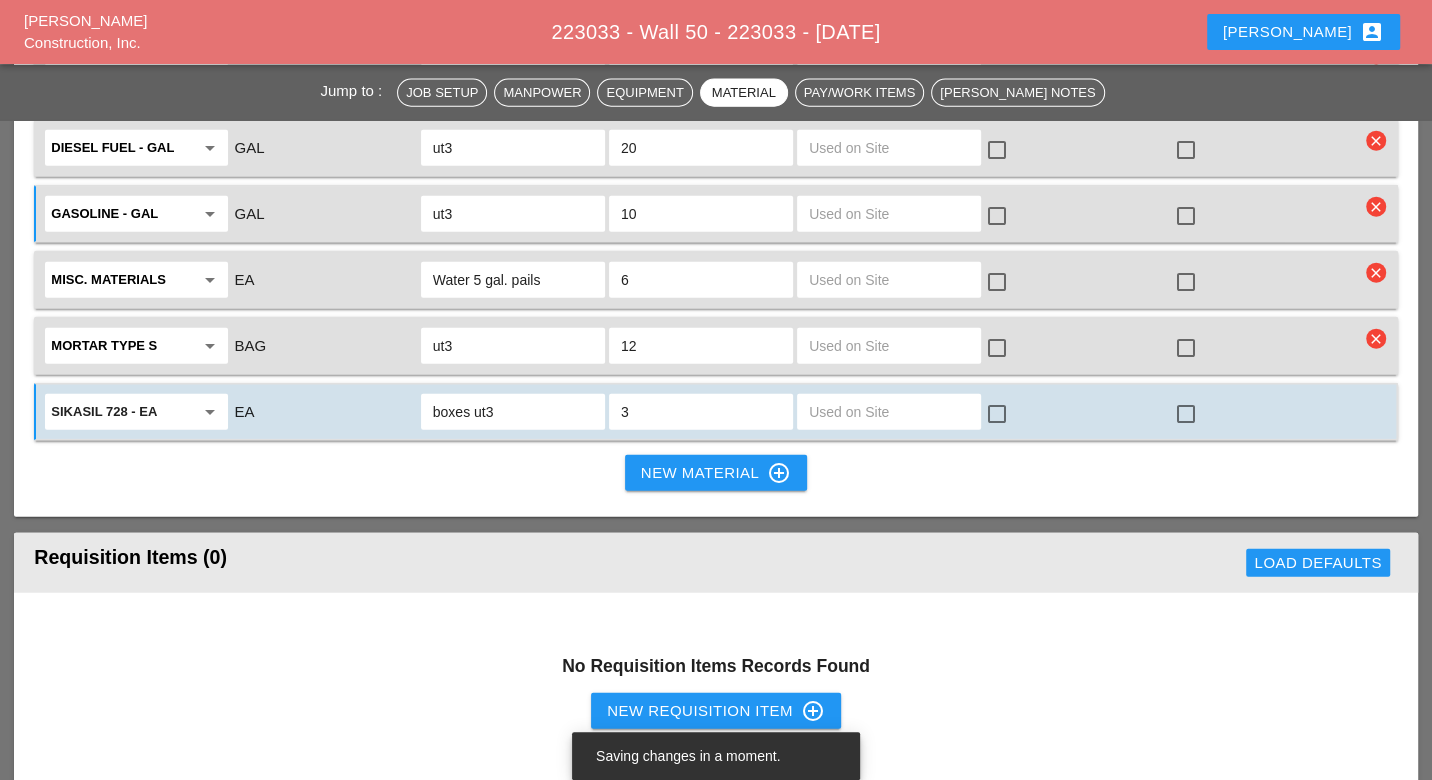 scroll, scrollTop: 3464, scrollLeft: 0, axis: vertical 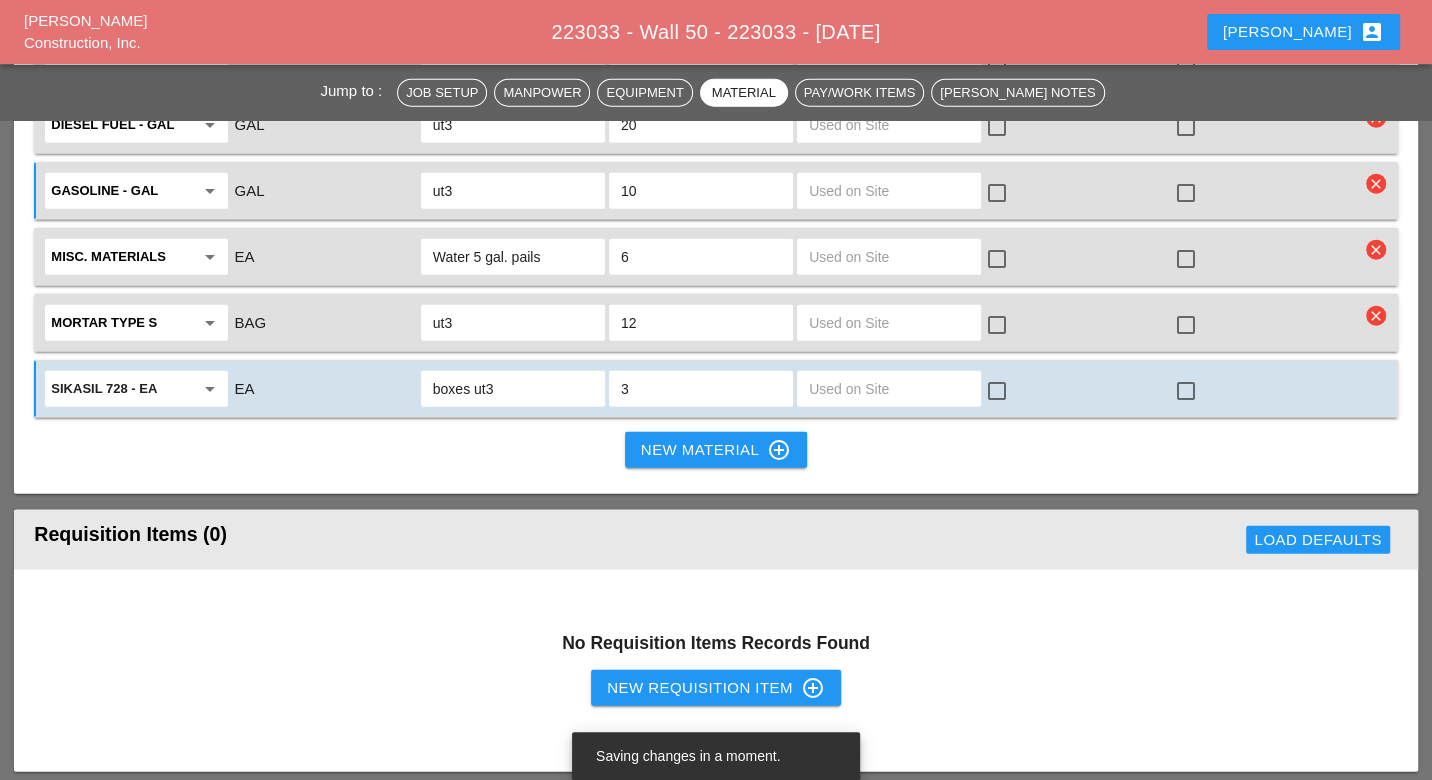 type on "boxes ut3" 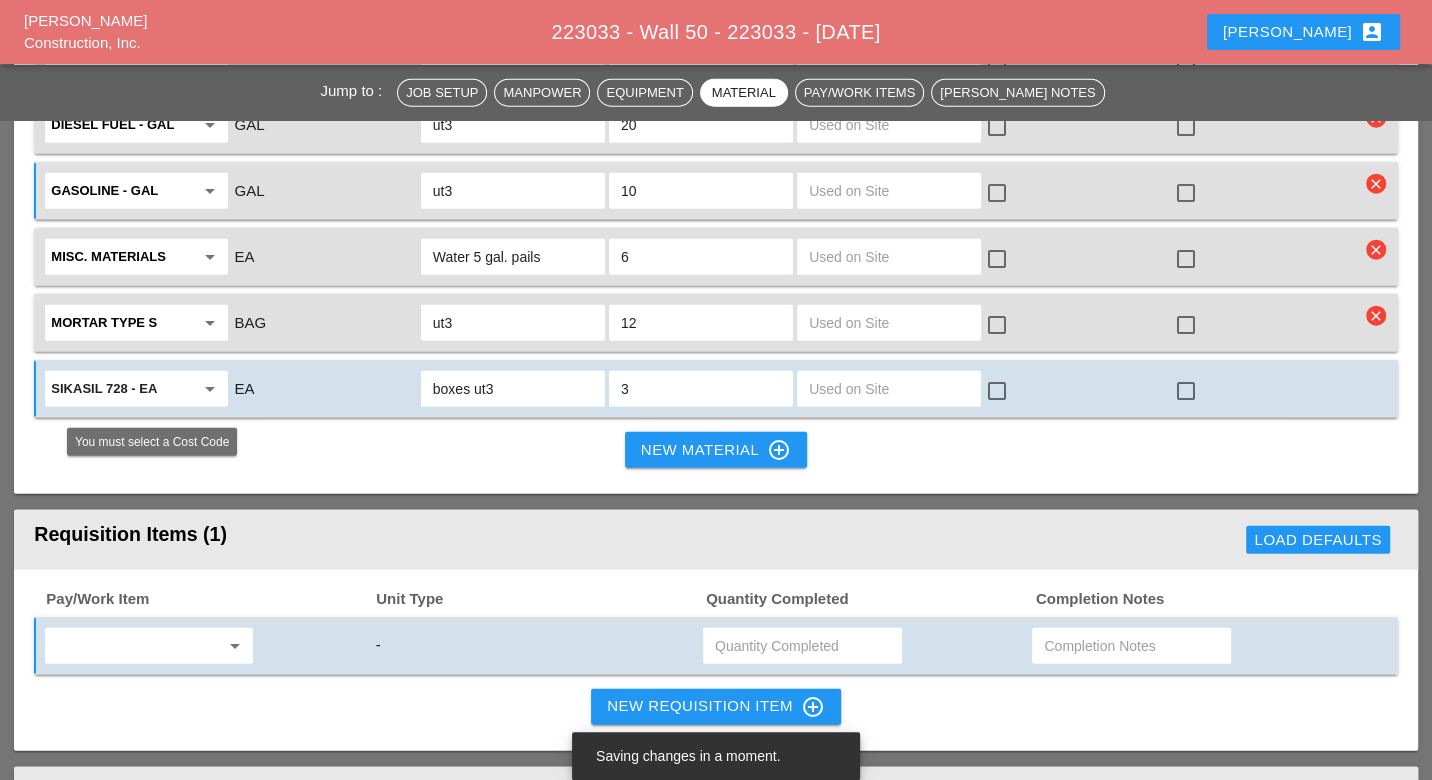 click at bounding box center [135, 646] 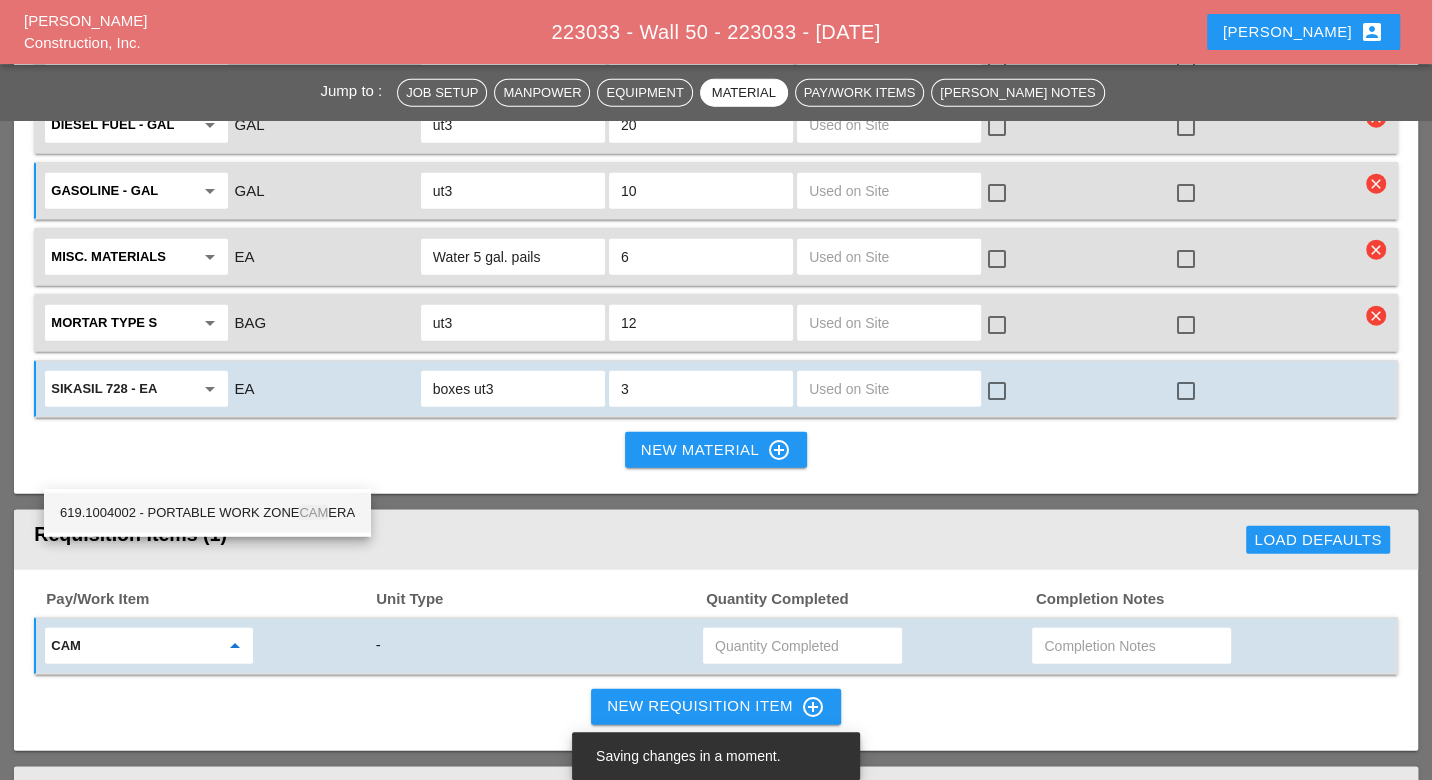 drag, startPoint x: 180, startPoint y: 511, endPoint x: 330, endPoint y: 481, distance: 152.97058 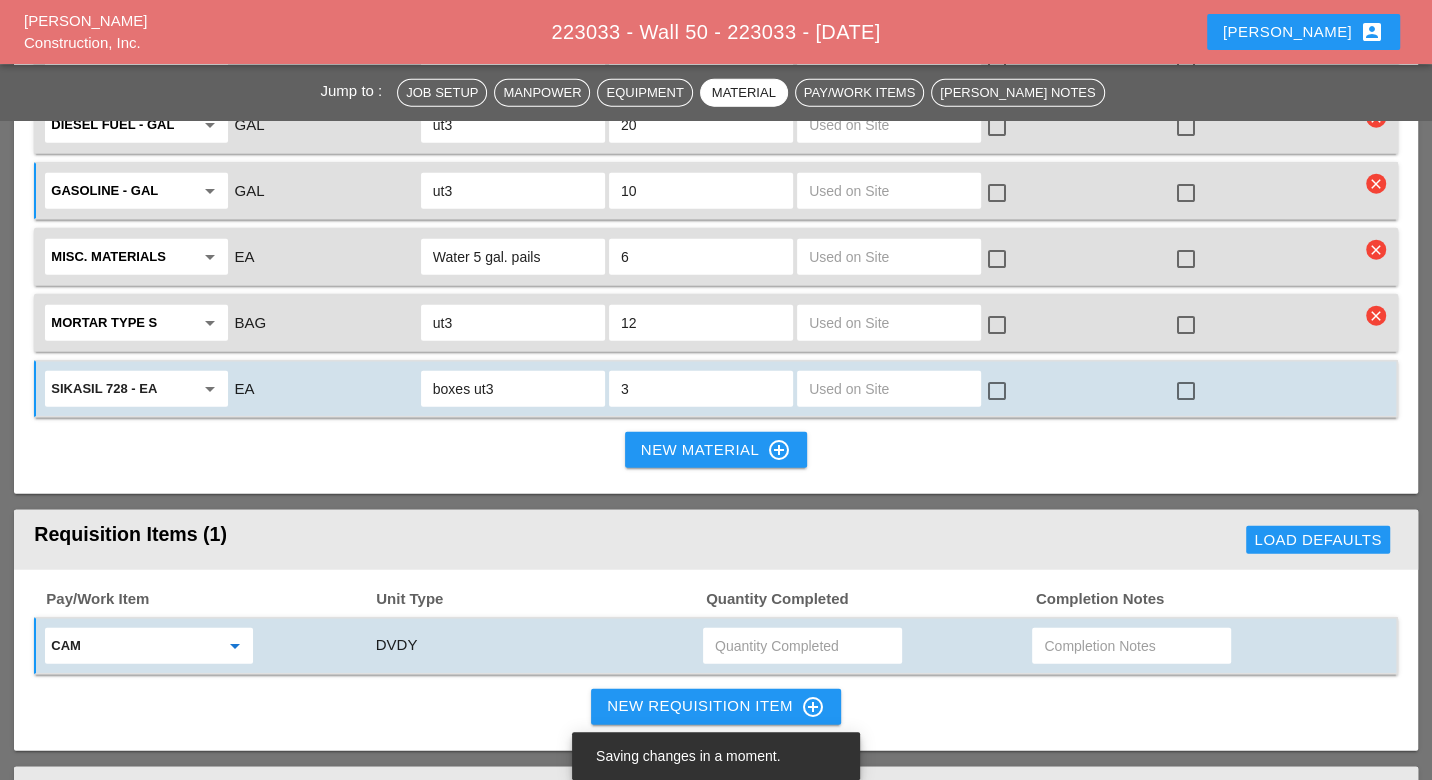 type on "619.1004002 - PORTABLE WORK ZONE CAMERA" 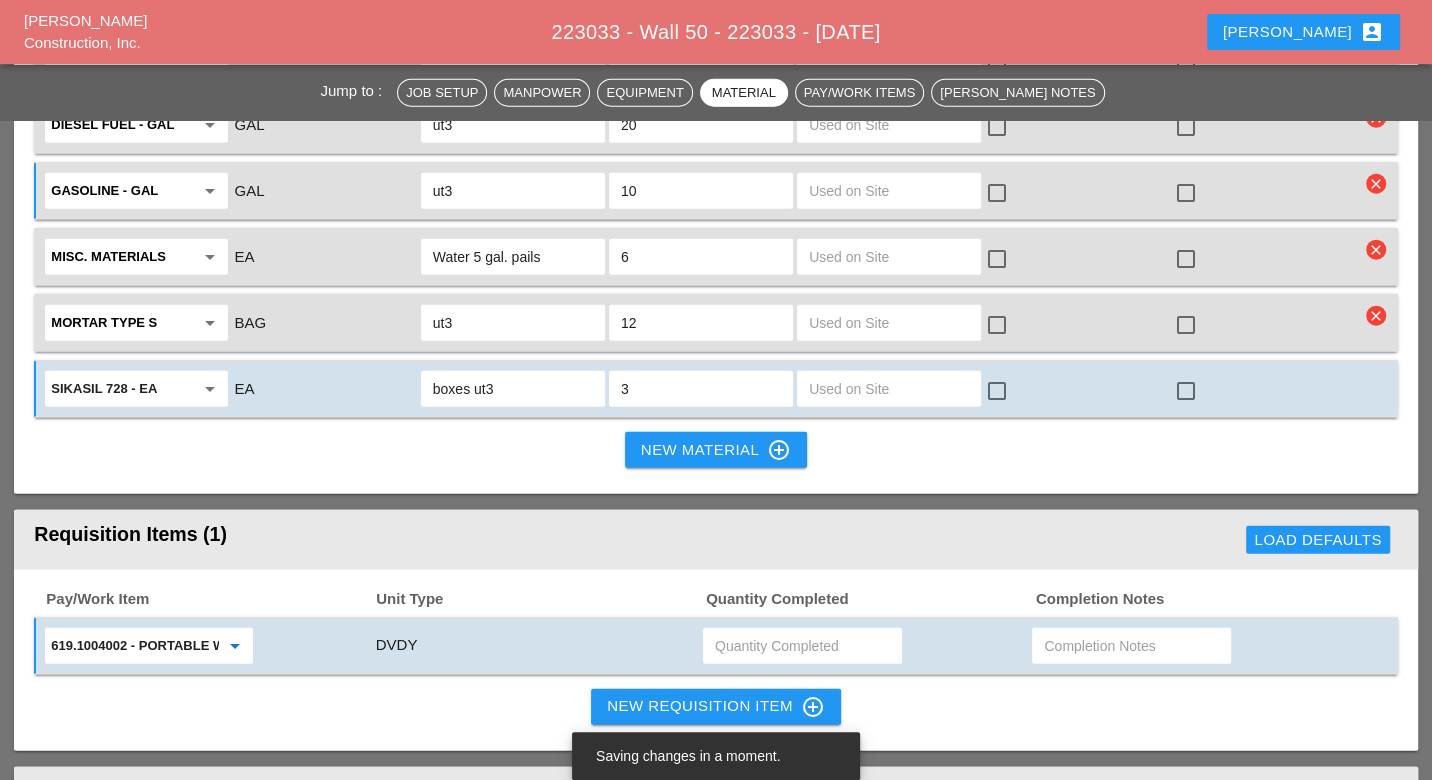 click at bounding box center (802, 646) 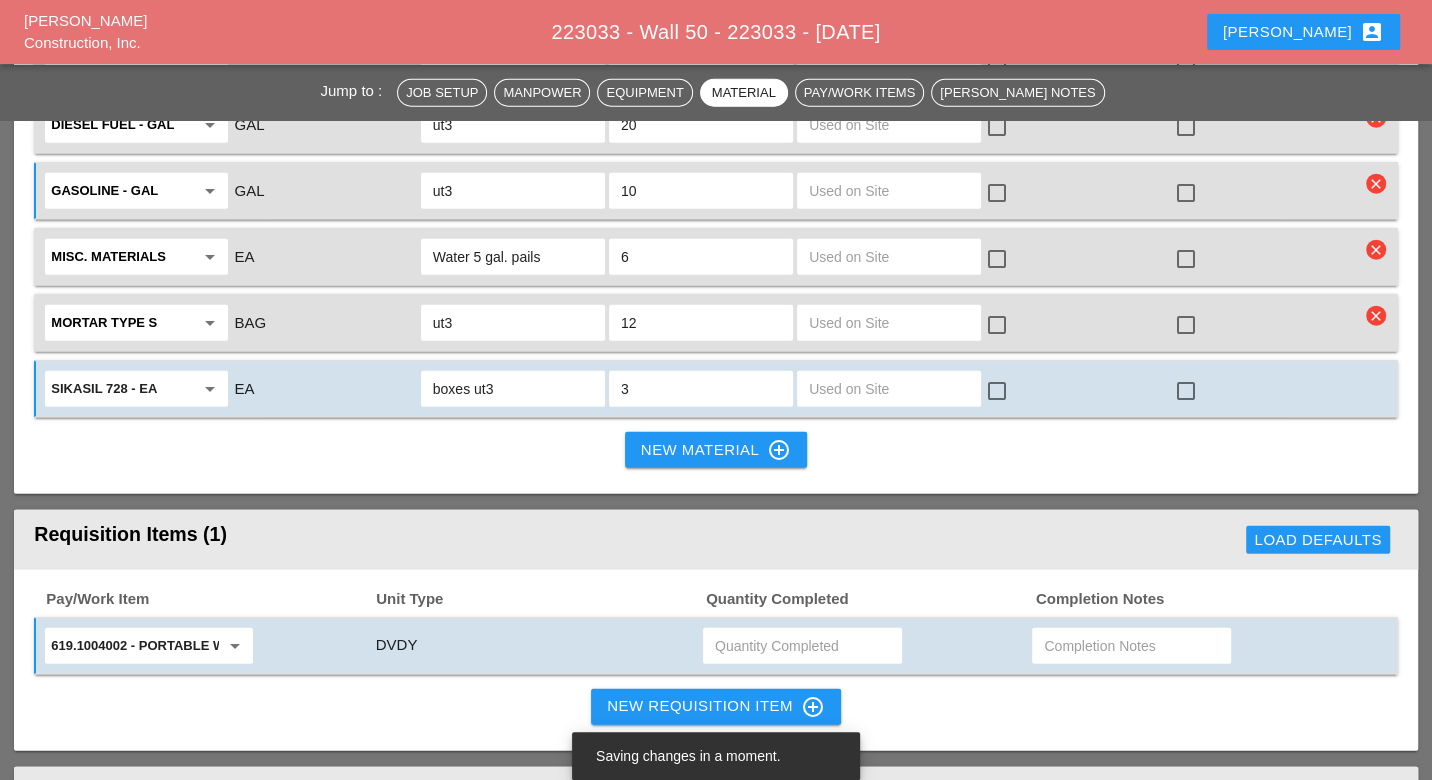 type on "3" 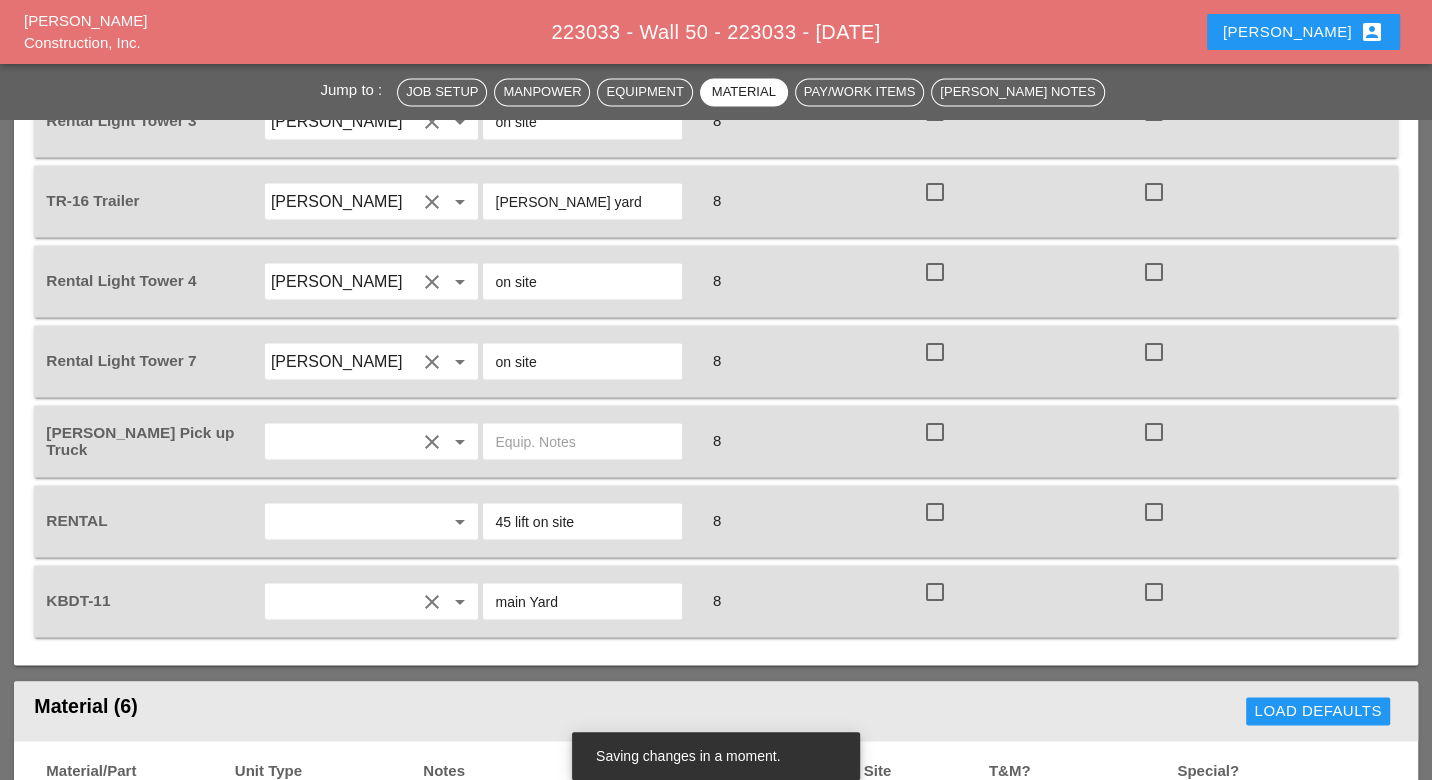 scroll, scrollTop: 2464, scrollLeft: 0, axis: vertical 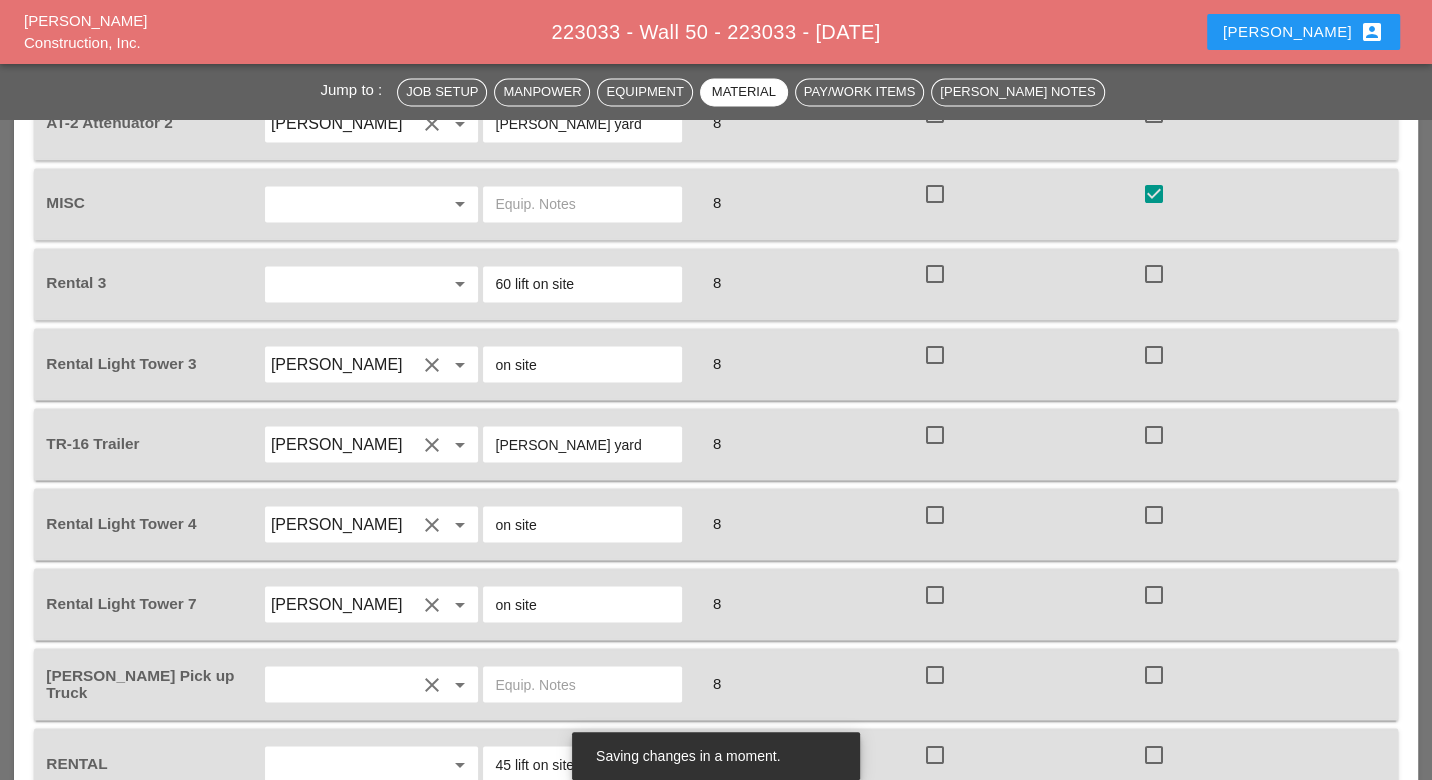 type on "4" 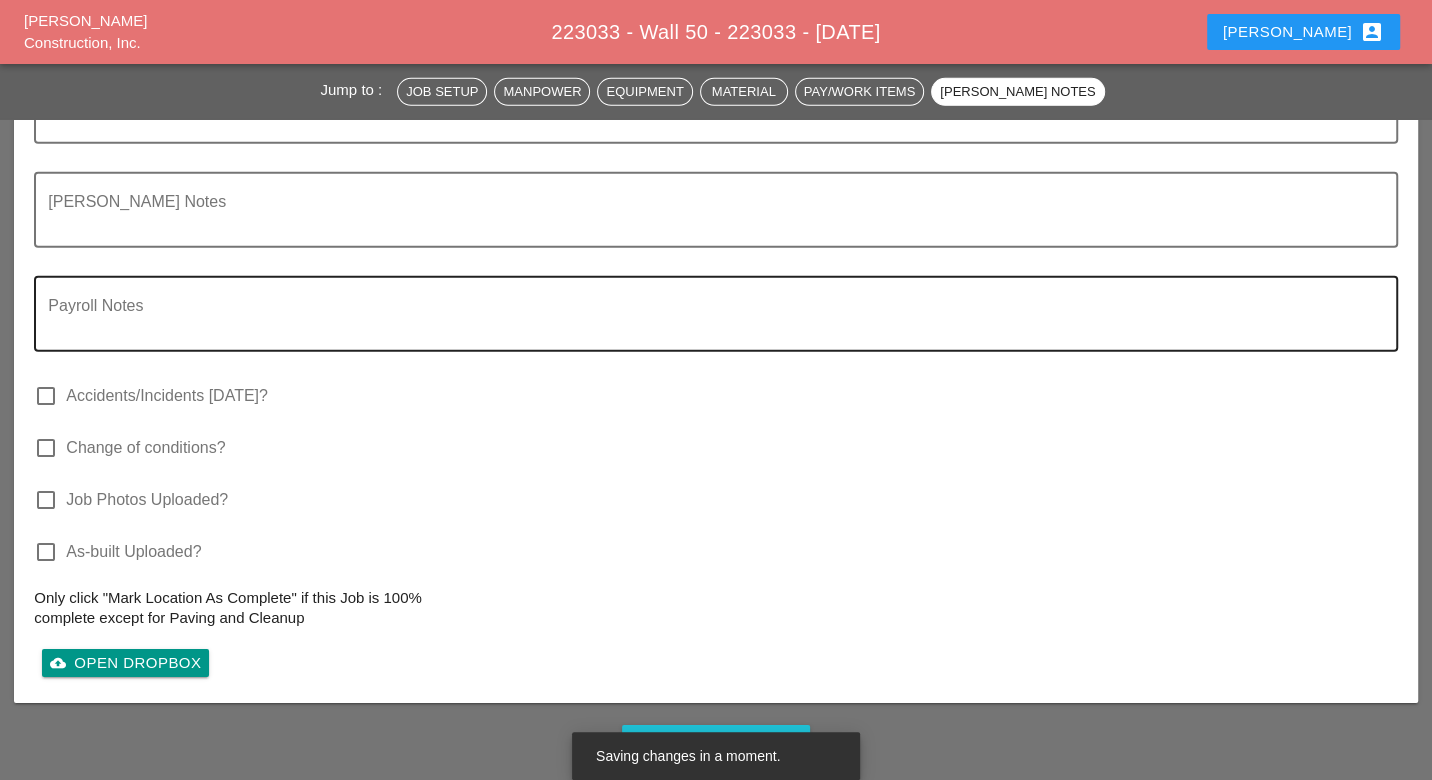 scroll, scrollTop: 4686, scrollLeft: 0, axis: vertical 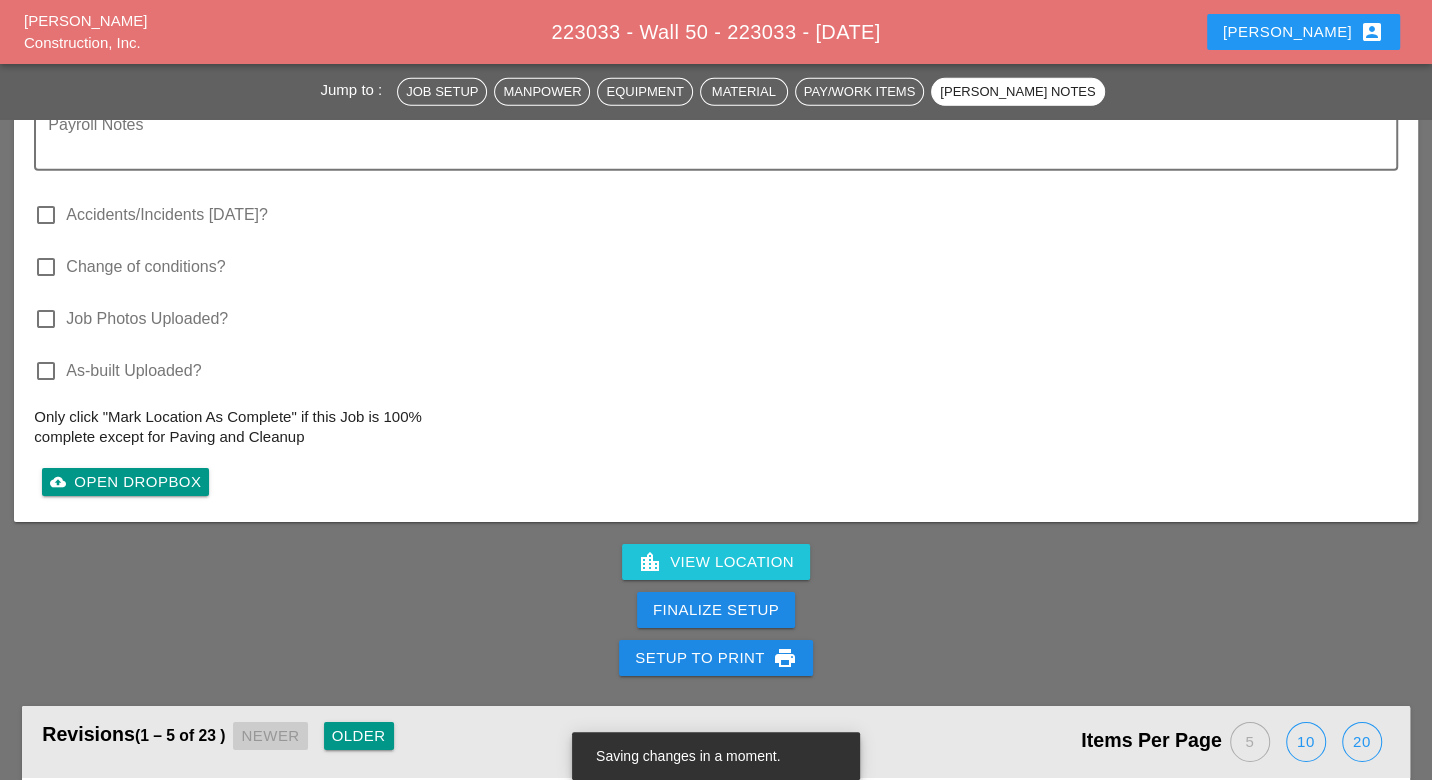 click on "Finalize Setup" at bounding box center [716, 610] 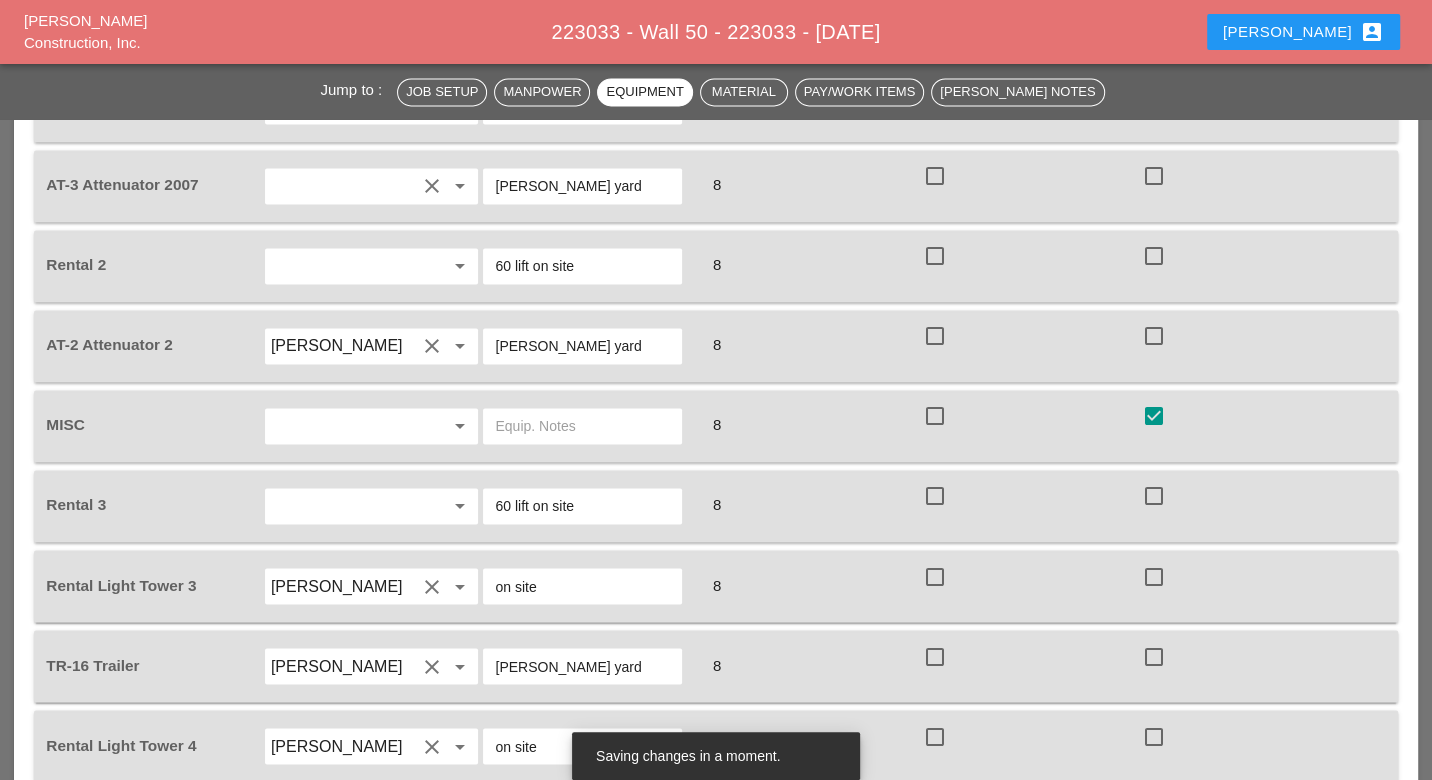 scroll, scrollTop: 2130, scrollLeft: 0, axis: vertical 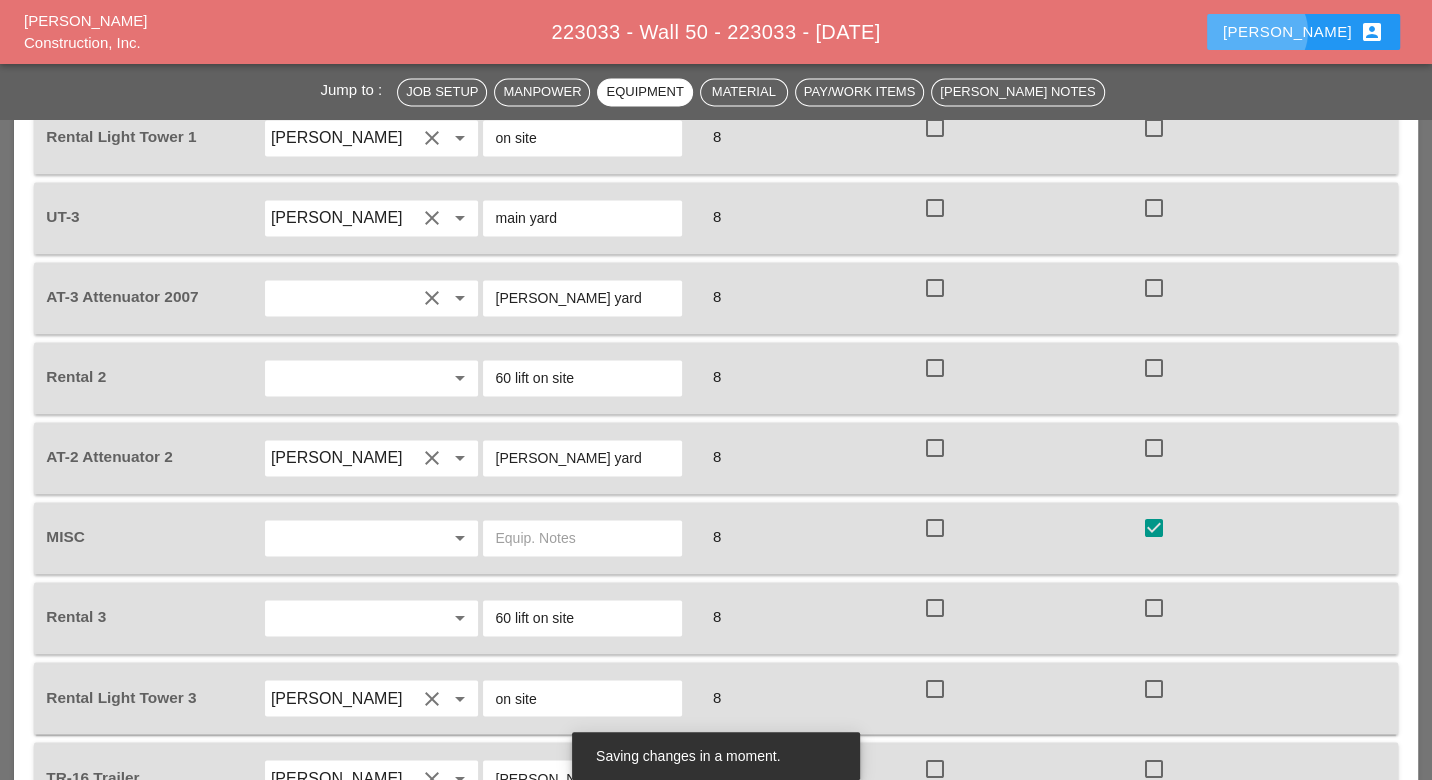 click on "Luca account_box" at bounding box center (1303, 32) 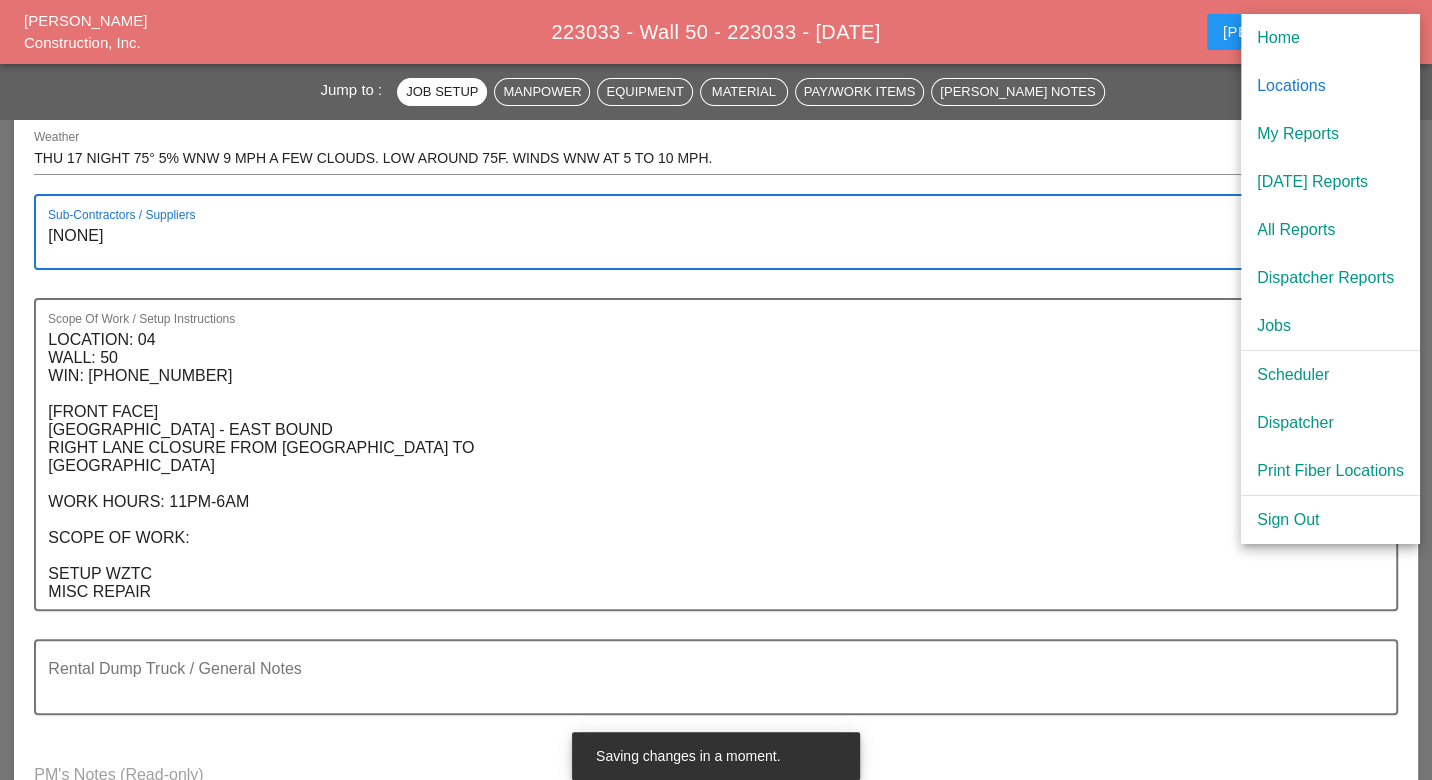 click on "[NONE]" at bounding box center (707, 244) 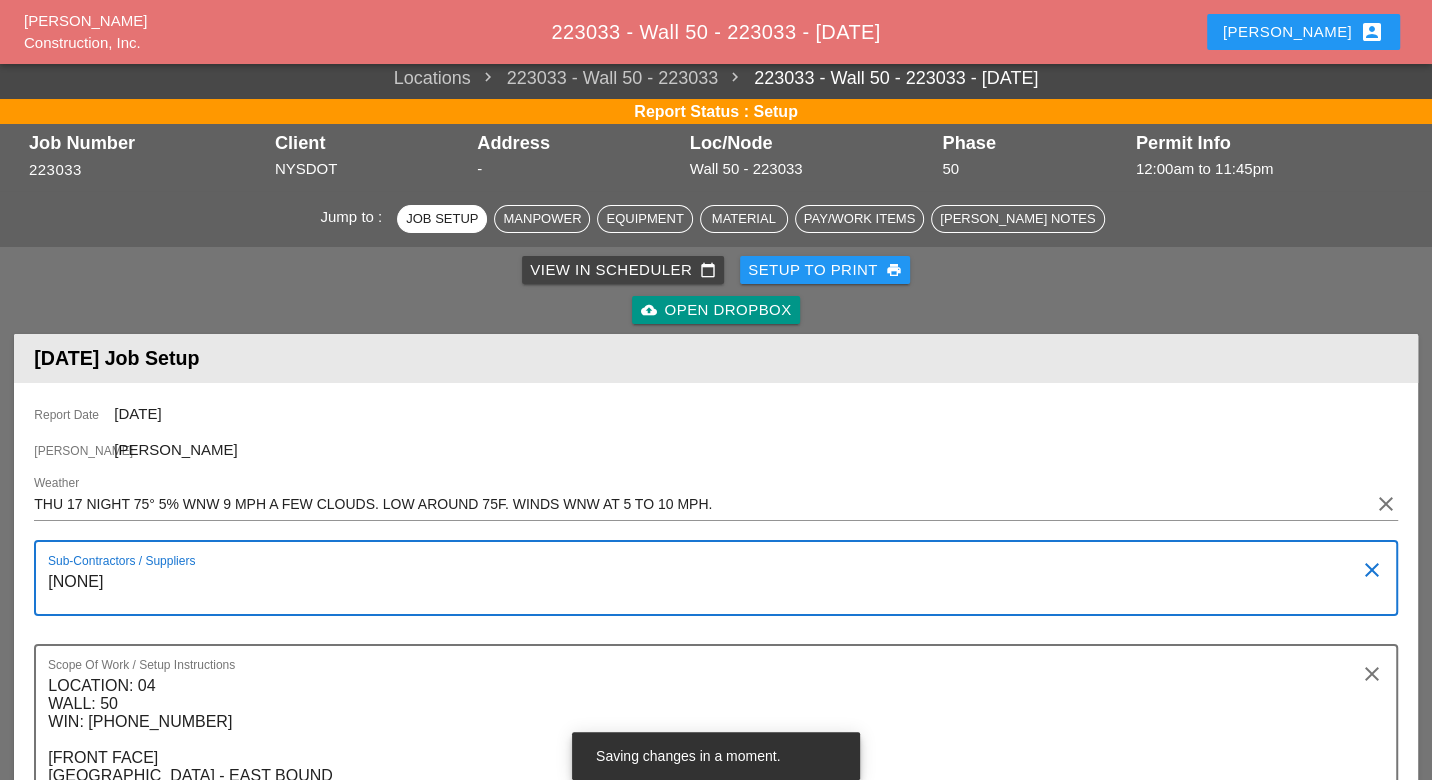scroll, scrollTop: 0, scrollLeft: 0, axis: both 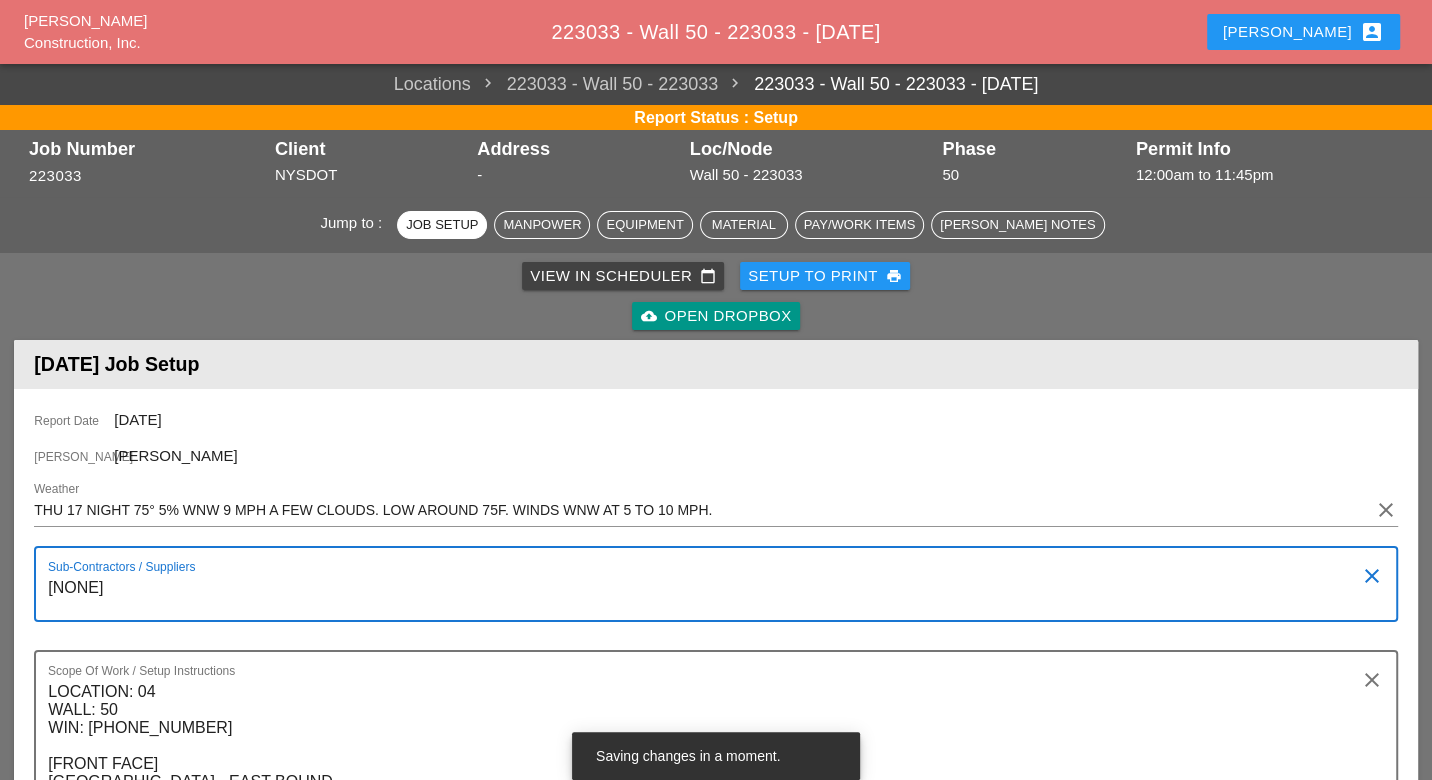 click on "Setup to Print print" at bounding box center [825, 276] 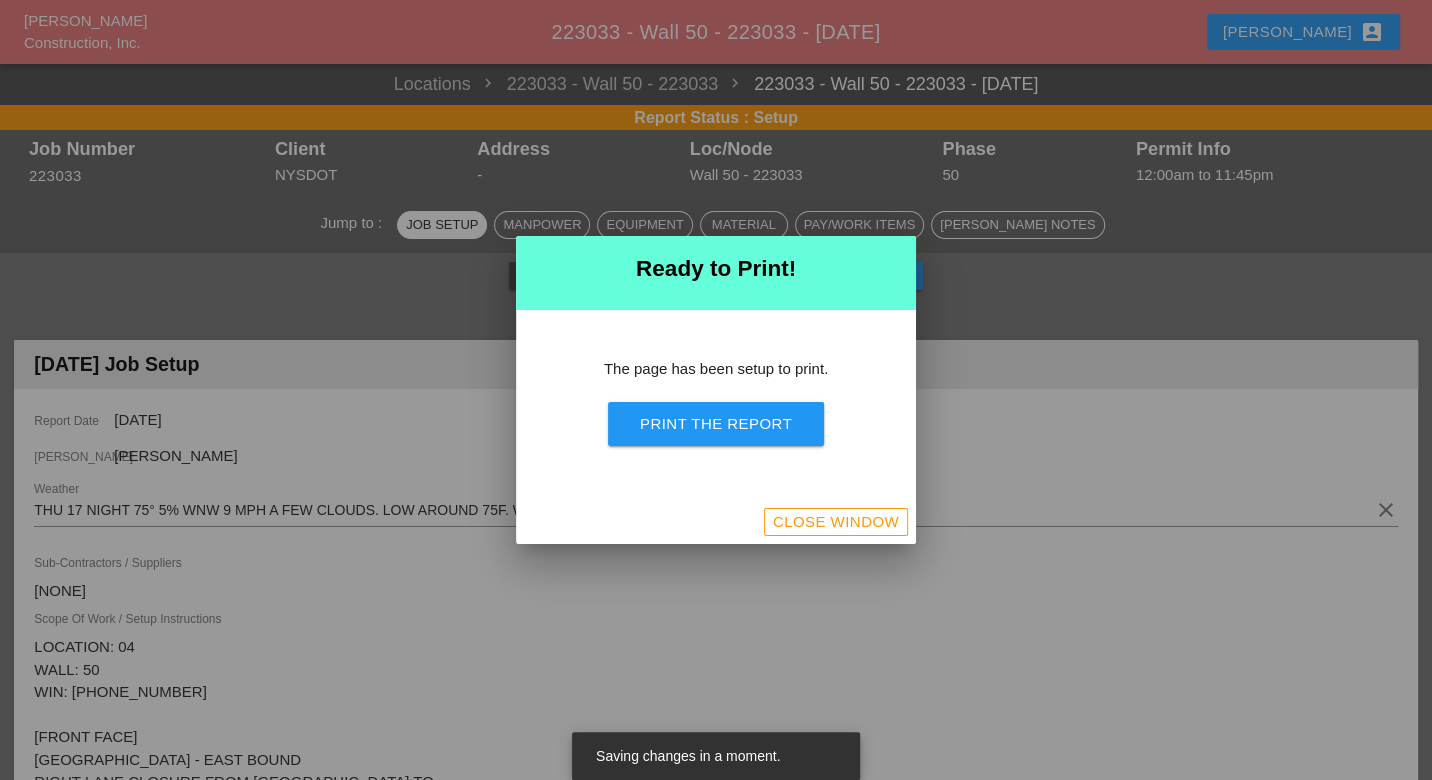 click on "Default item can't be deleted Default item can't be deleted Default item can't be deleted Default item can't be deleted Default item can't be deleted Default item can't be deleted Default item can't be deleted Default item can't be deleted Default item can't be deleted Default item can't be deleted Default item can't be deleted Default item can't be deleted Default item can't be deleted Default item can't be deleted Default item can't be deleted Default item can't be deleted Default item can't be deleted Default item can't be deleted Default item can't be deleted Default item can't be deleted Default item can't be deleted Default item can't be deleted Disabled for Weekend Shifts Disabled for Weekend Shifts  Ready to Print!  The page has been setup to print. Print the Report Close Window change_circle Manage Job Assets change_circle Switch the Location Home Locations My Reports Today's Reports All Reports Dispatcher Reports Jobs Scheduler Dispatcher Print Fiber Locations Sign Out Luca account_box Locations - 0" at bounding box center [716, 2705] 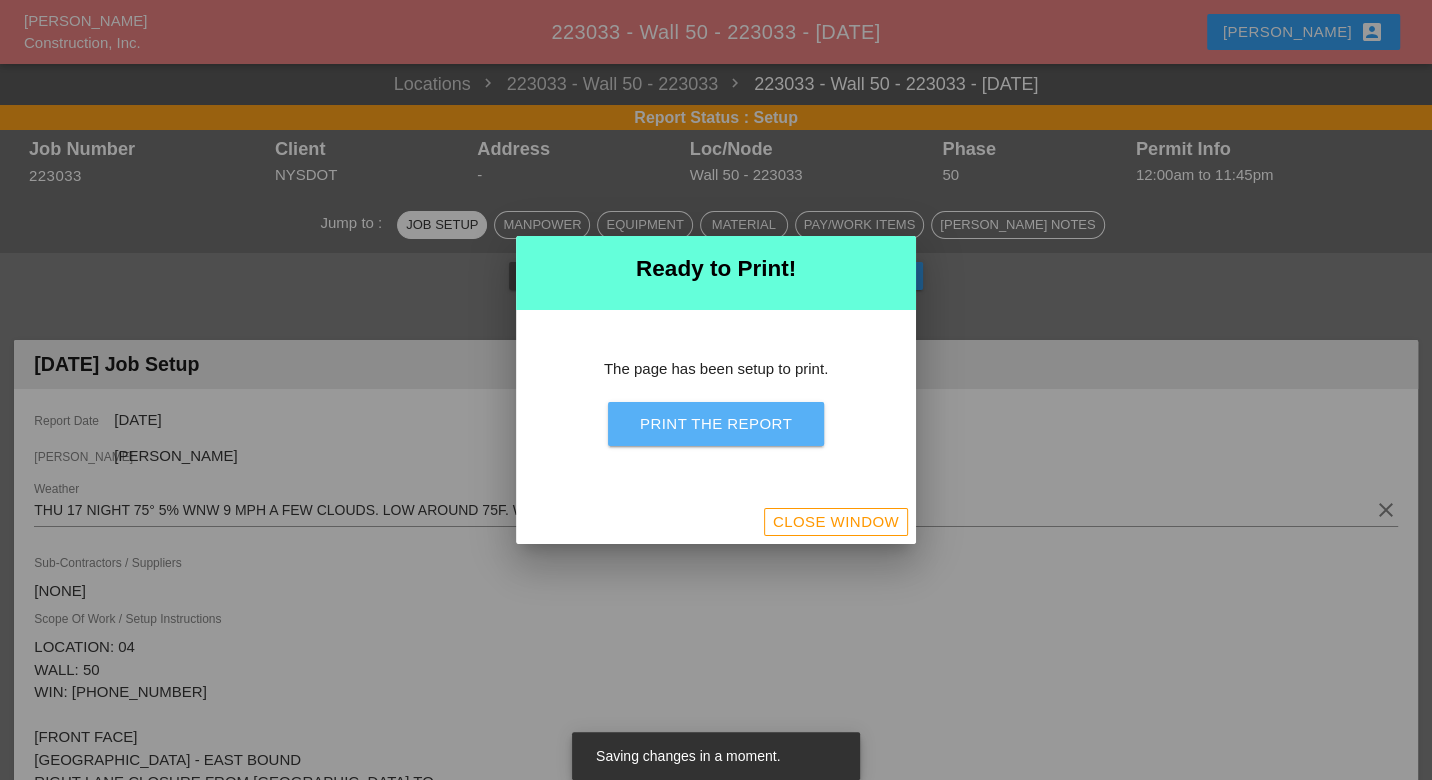 click on "Print the Report" at bounding box center (716, 424) 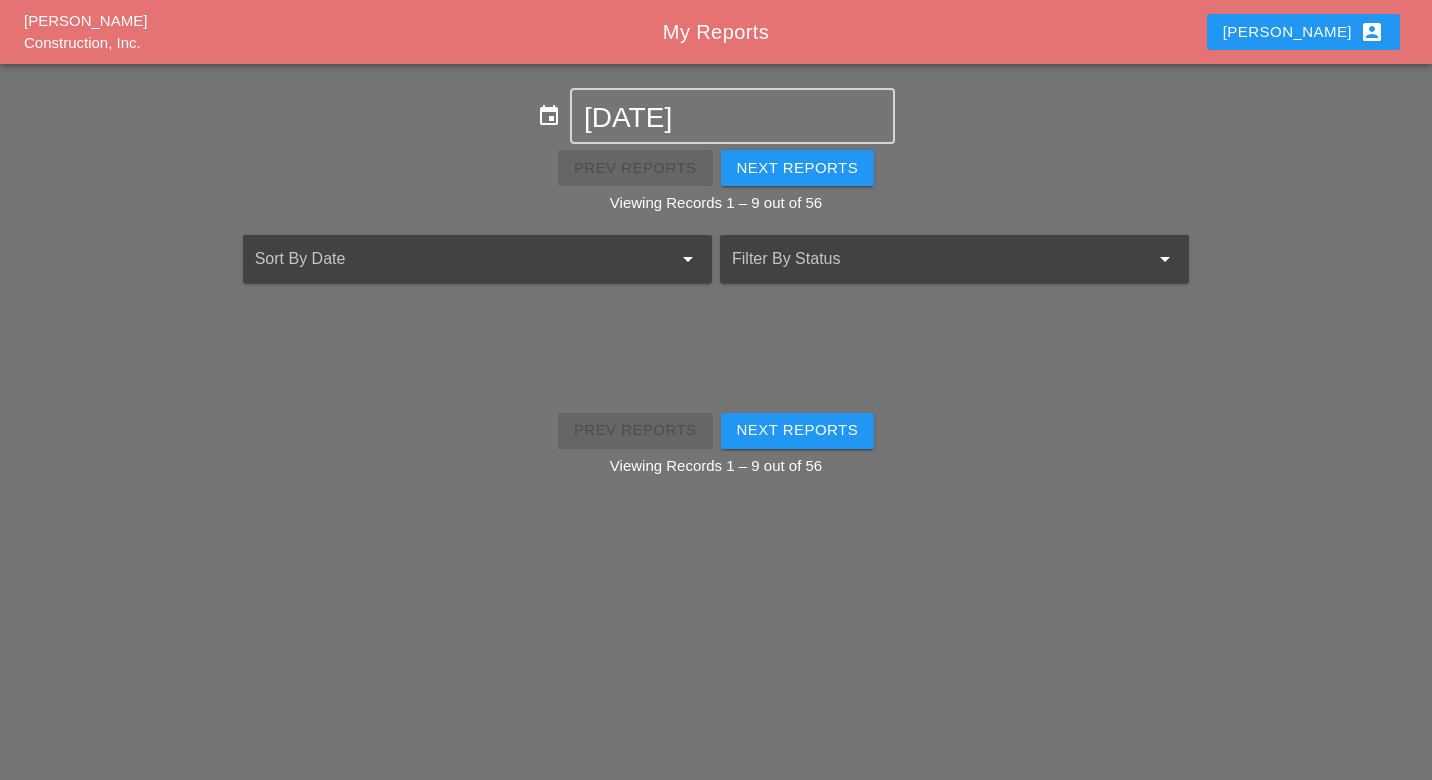 scroll, scrollTop: 0, scrollLeft: 0, axis: both 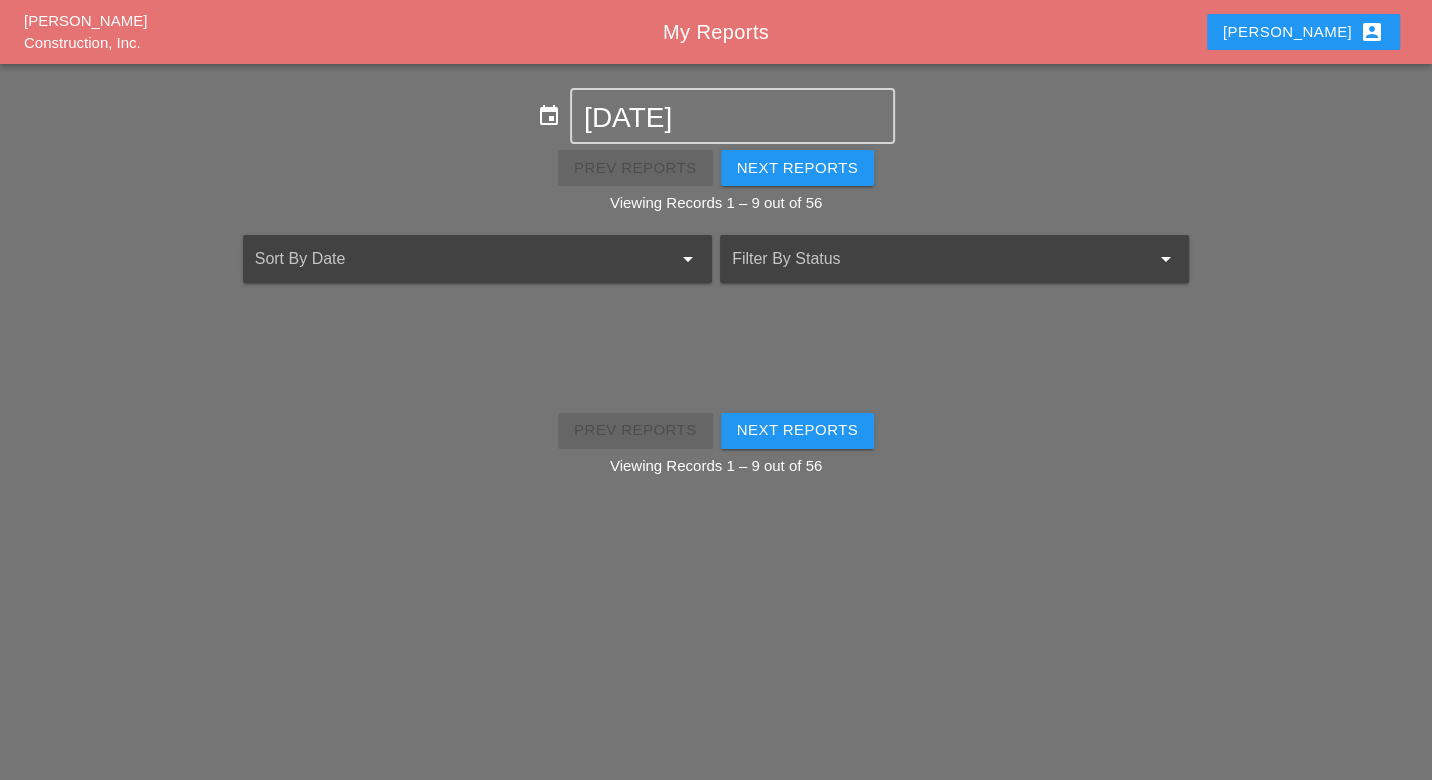 click on "Luca account_box" at bounding box center [1303, 32] 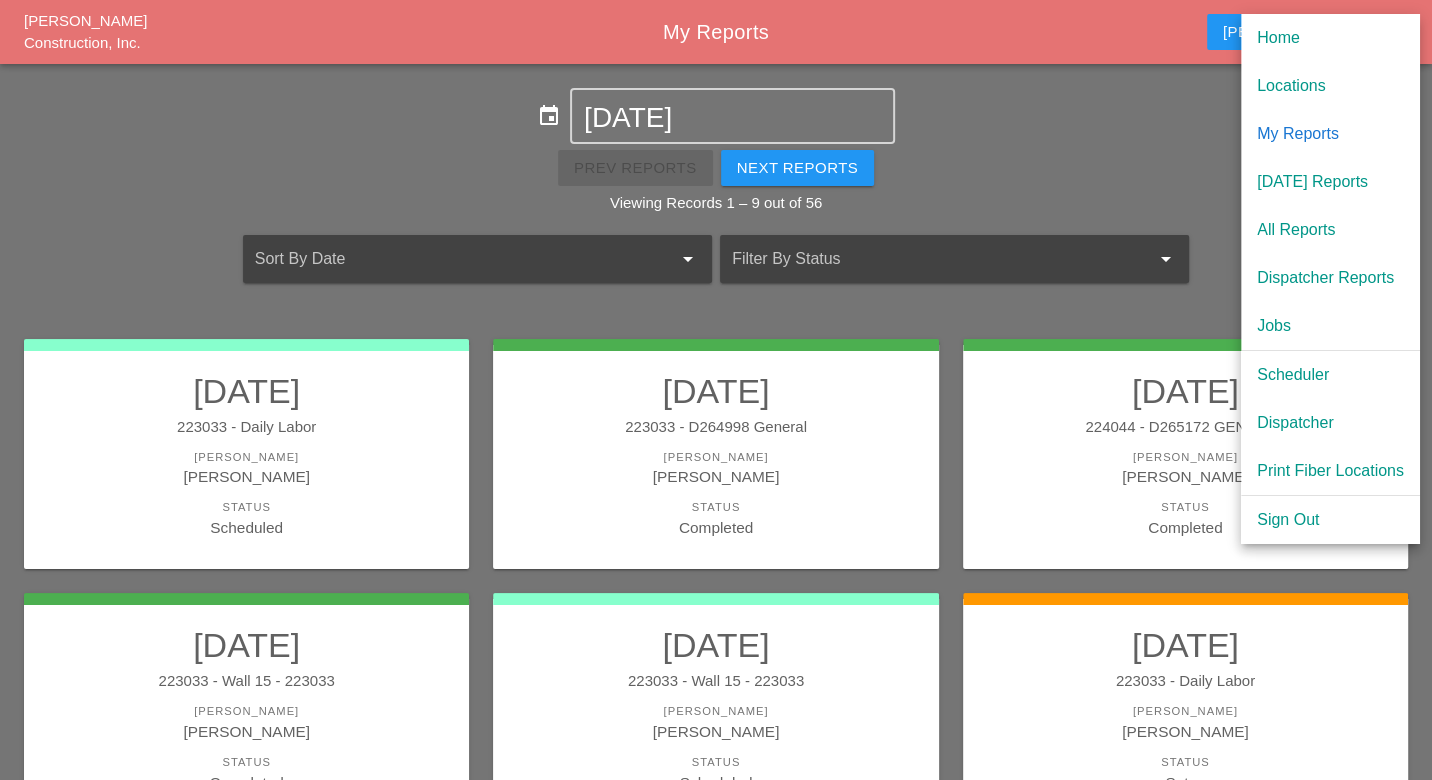 click on "Scheduler" at bounding box center (1330, 375) 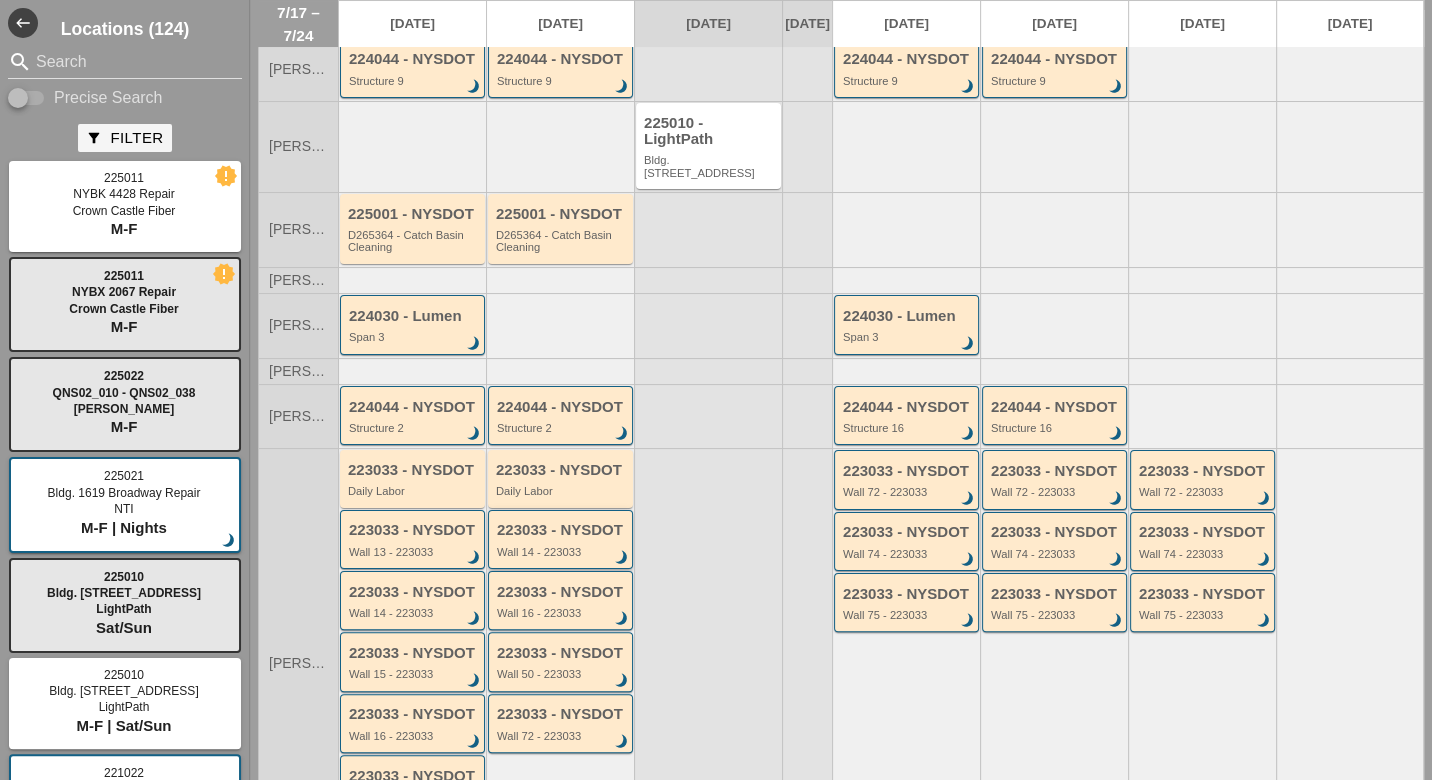 scroll, scrollTop: 0, scrollLeft: 0, axis: both 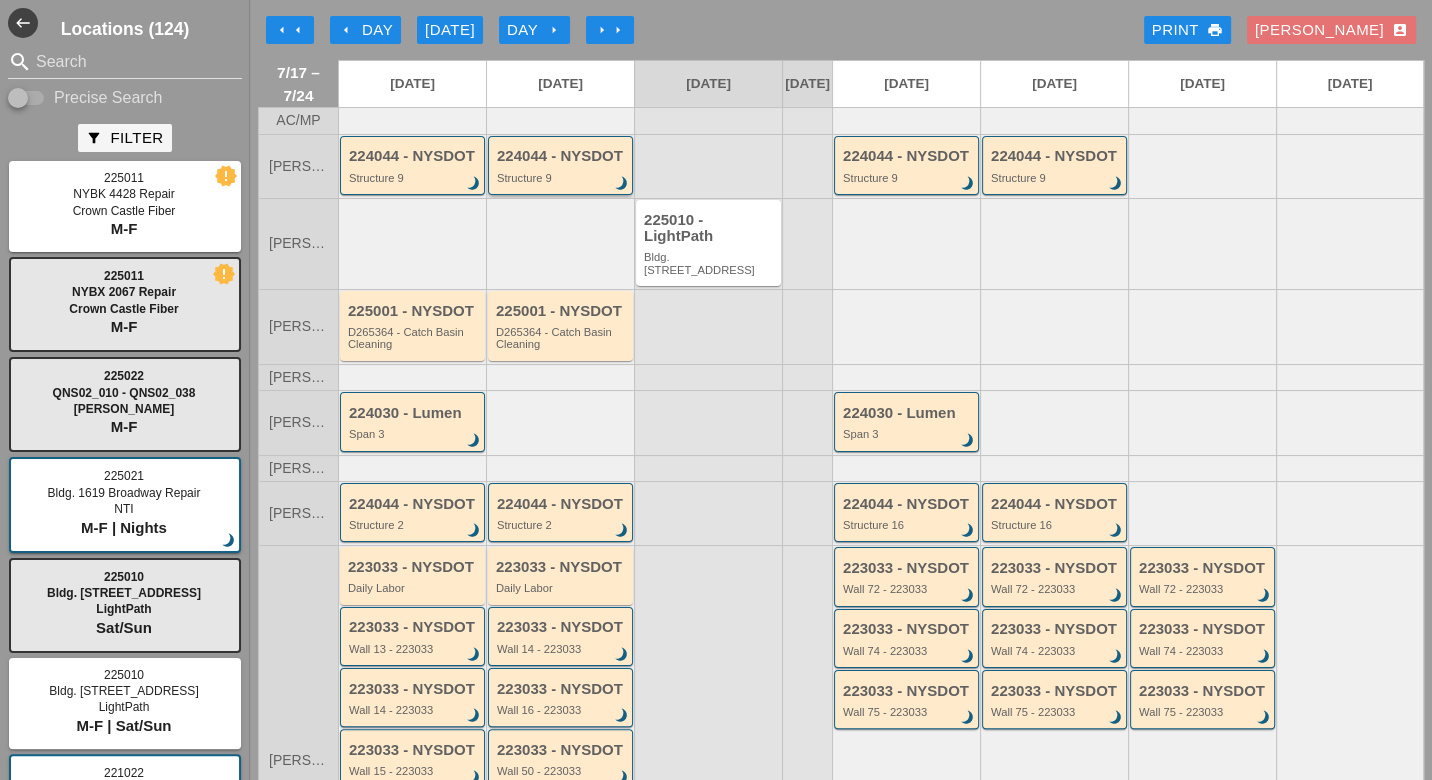 click on "224044 - NYSDOT  Structure 9 brightness_3" at bounding box center [562, 166] 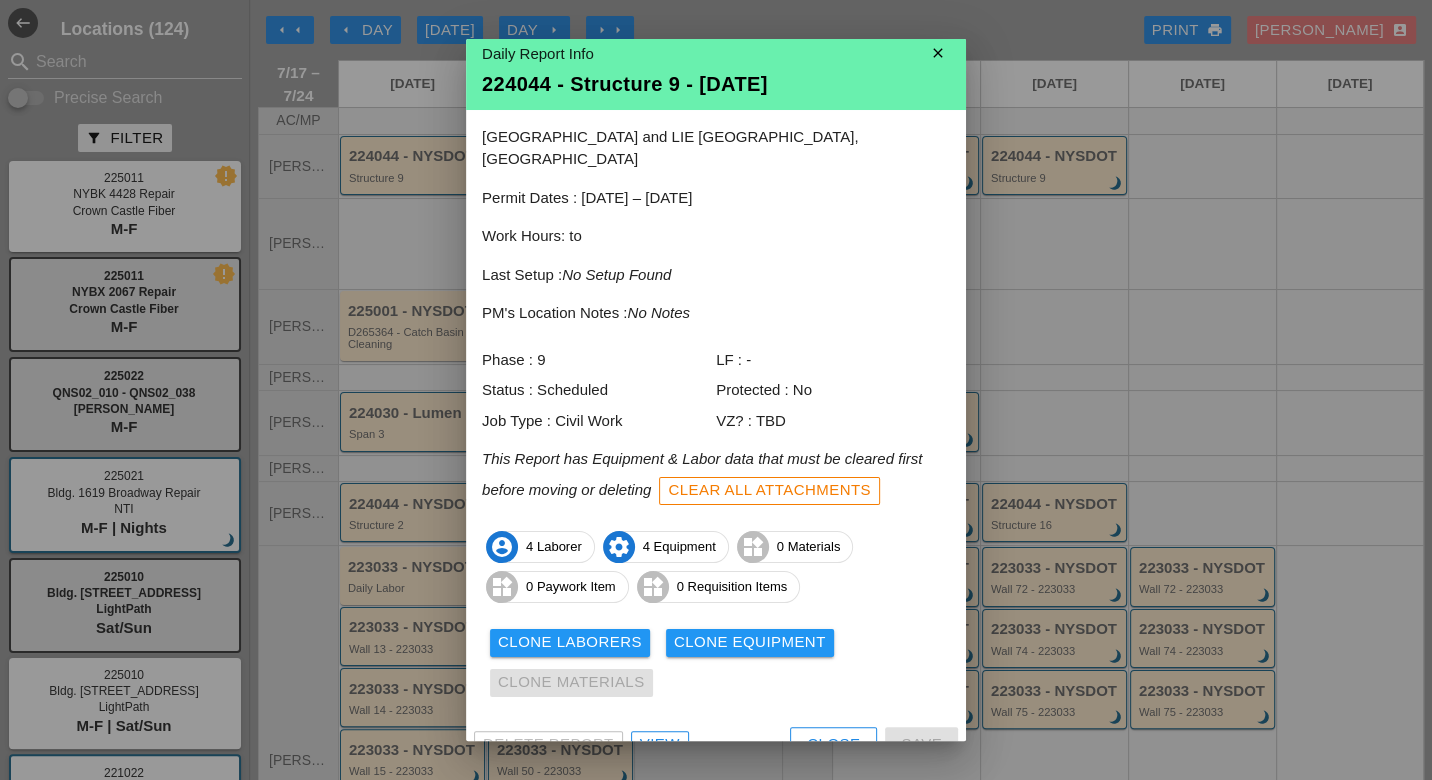 scroll, scrollTop: 17, scrollLeft: 0, axis: vertical 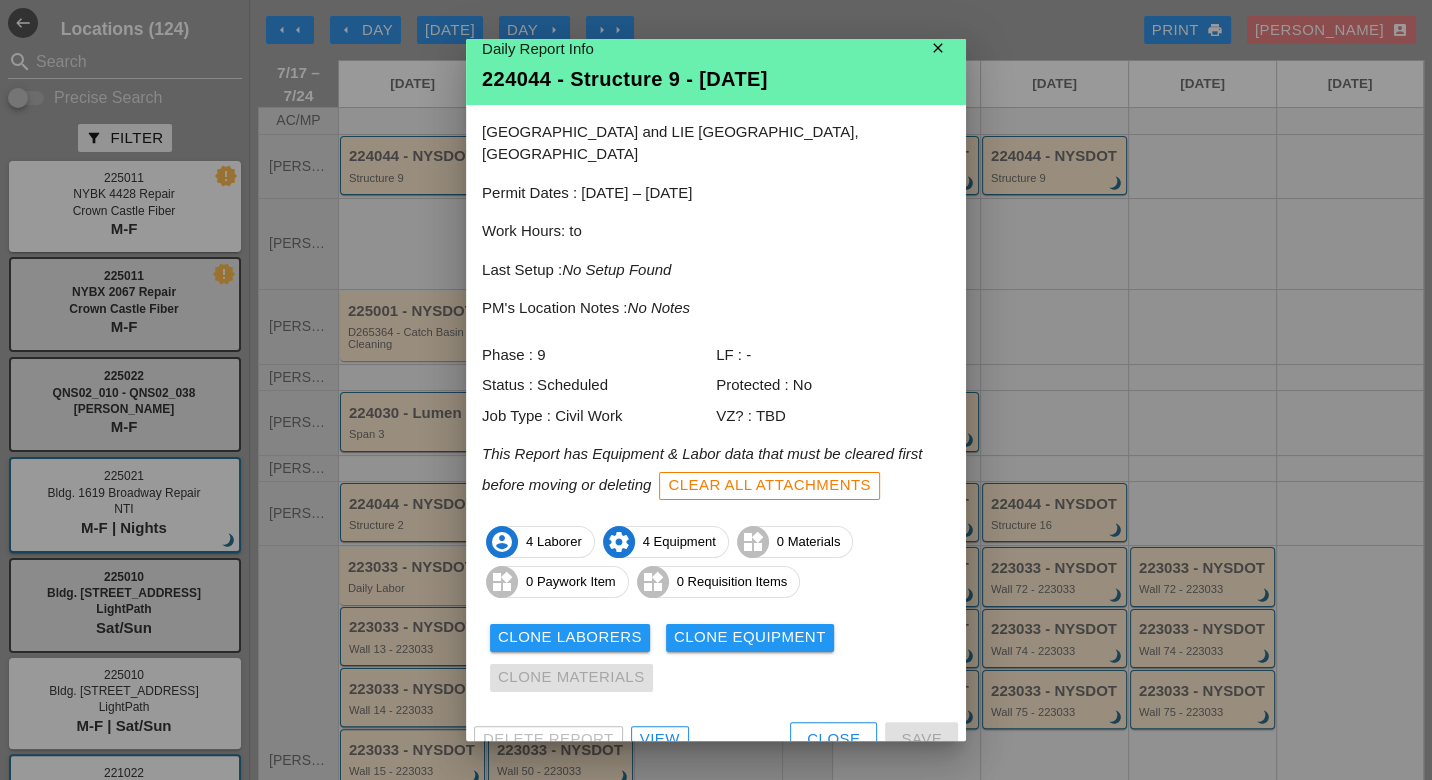 click on "View" at bounding box center (660, 739) 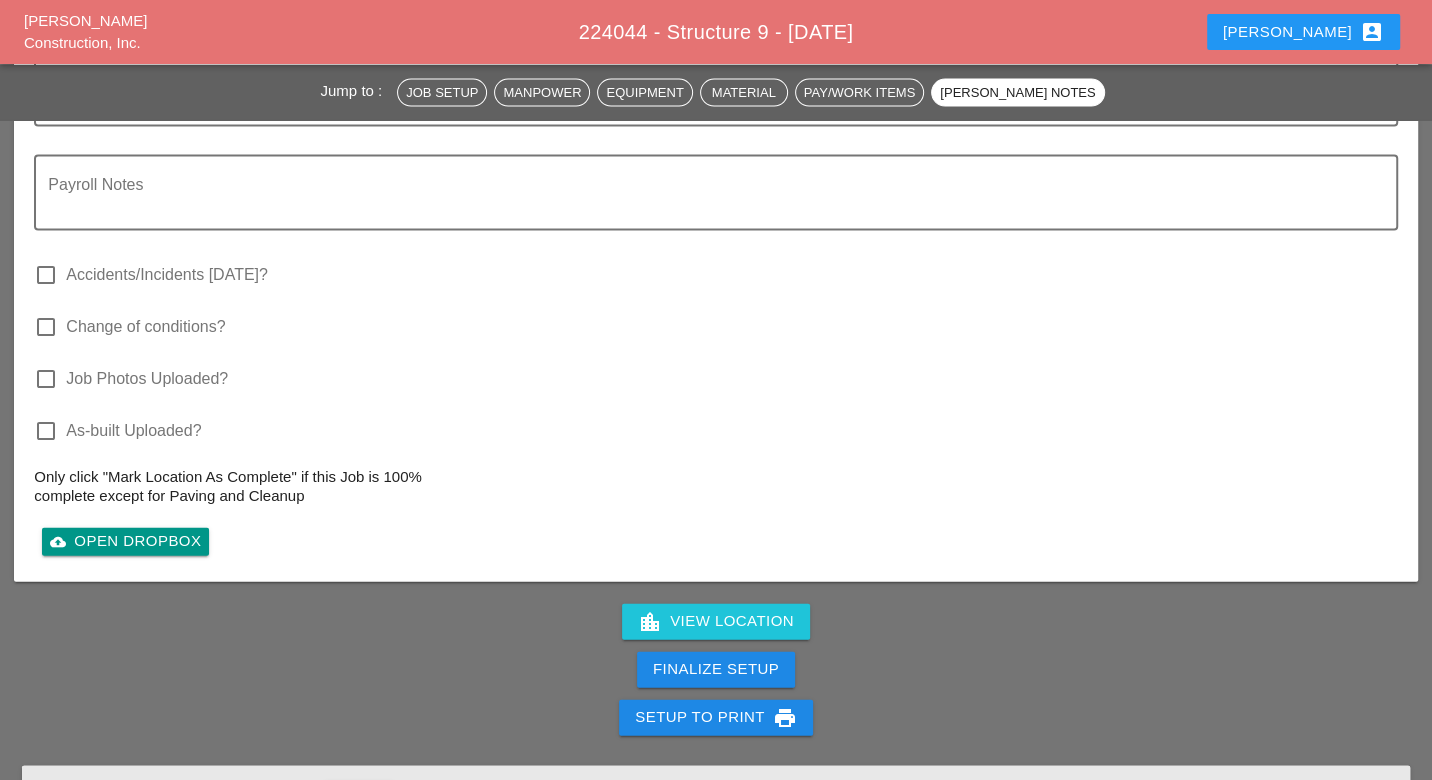 scroll, scrollTop: 3111, scrollLeft: 0, axis: vertical 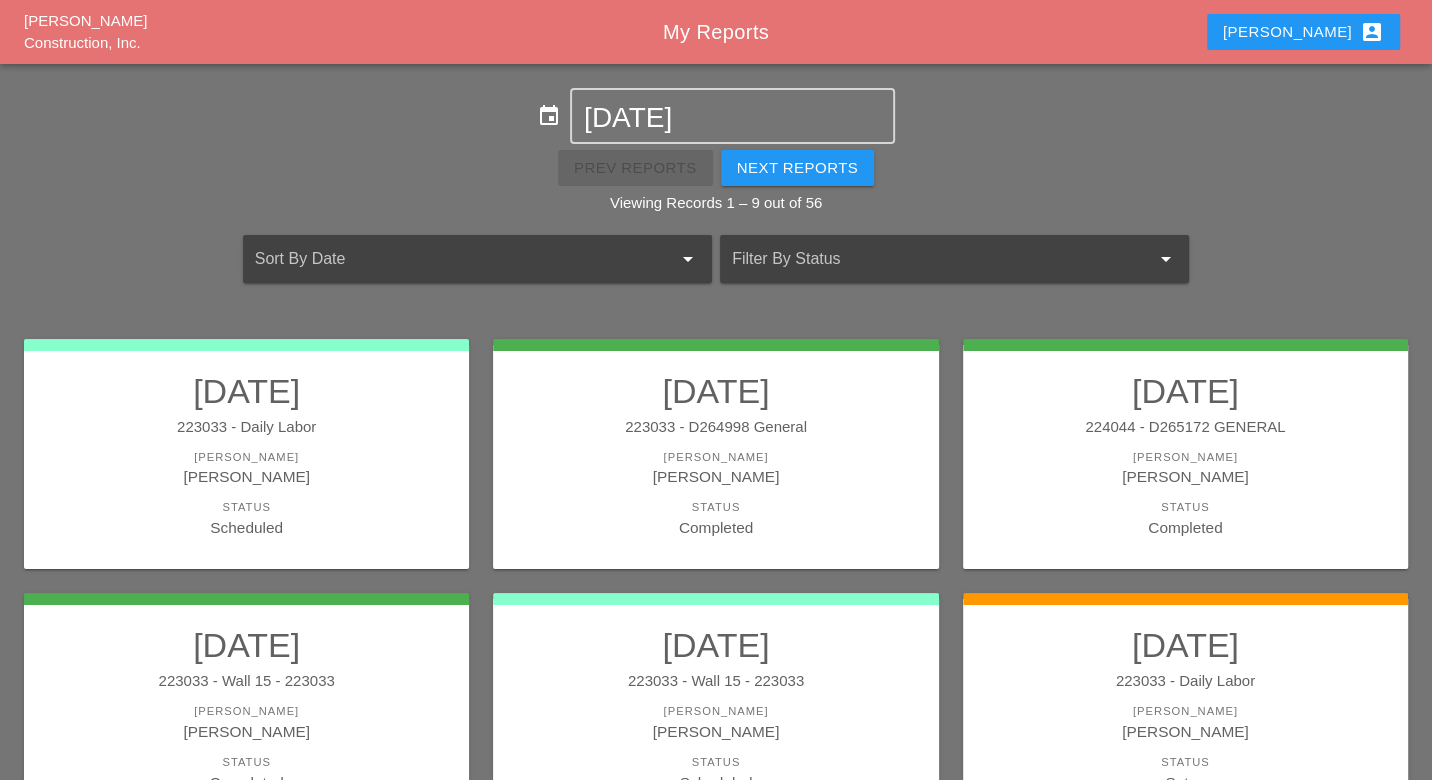click on "Luca account_box" at bounding box center [1303, 32] 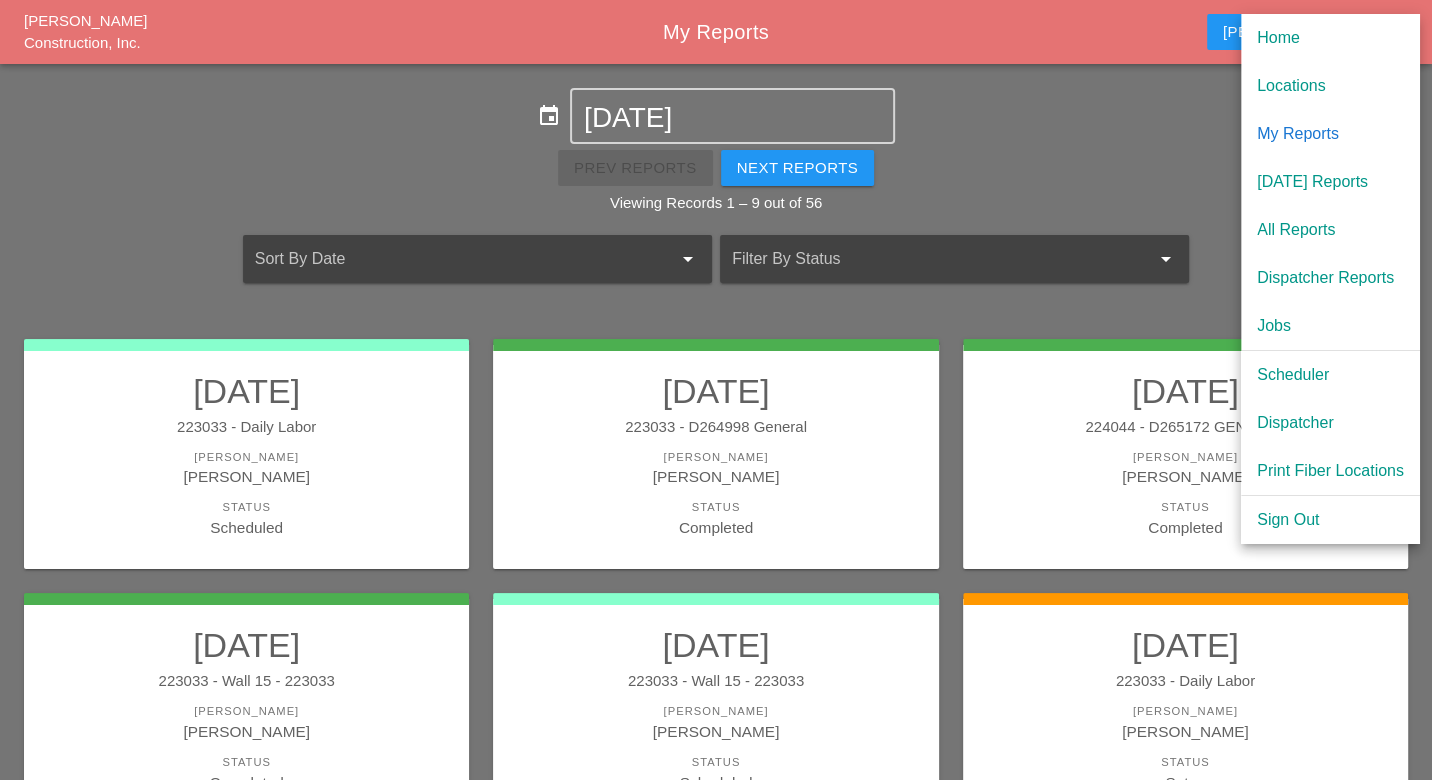 click on "Scheduler" at bounding box center [1330, 375] 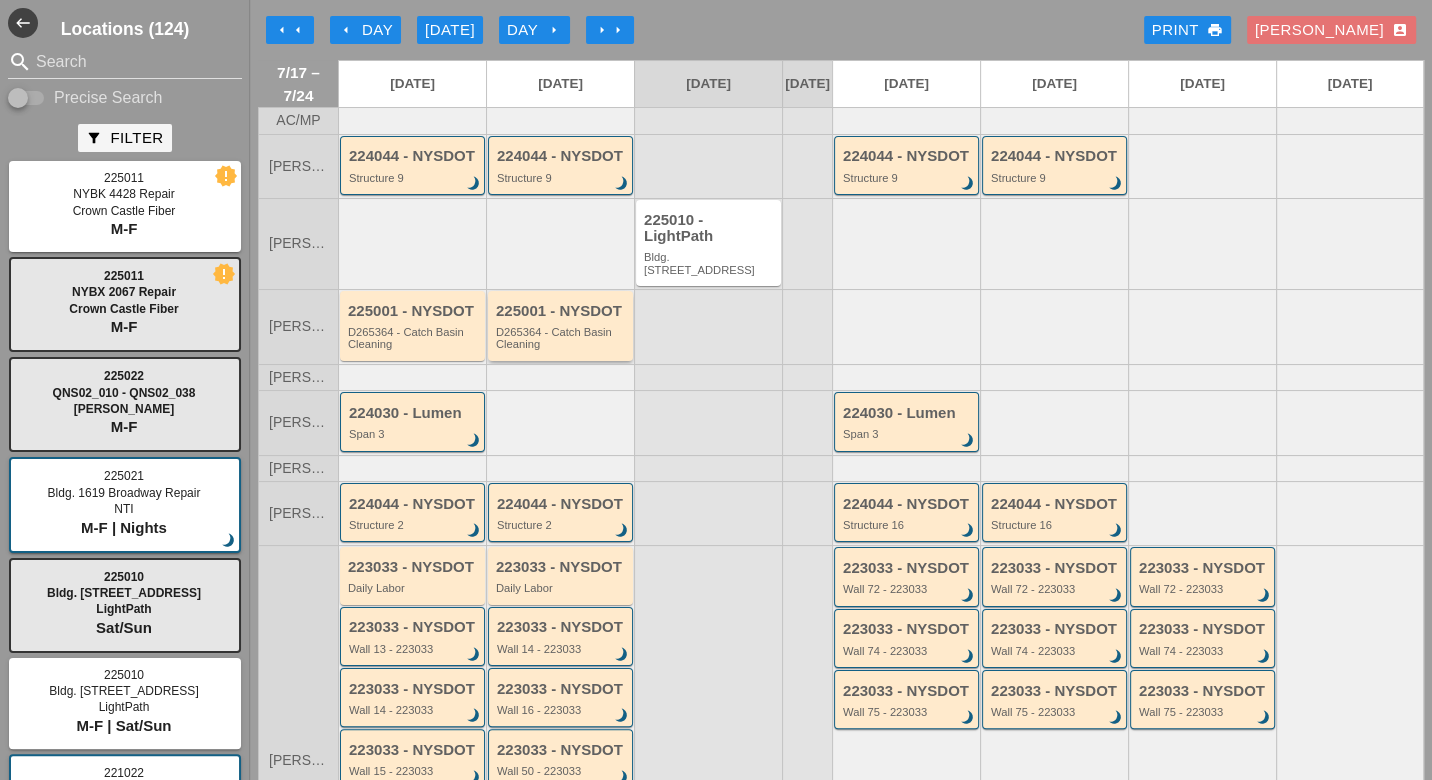 click on "D265364 - Catch Basin Cleaning" at bounding box center [562, 338] 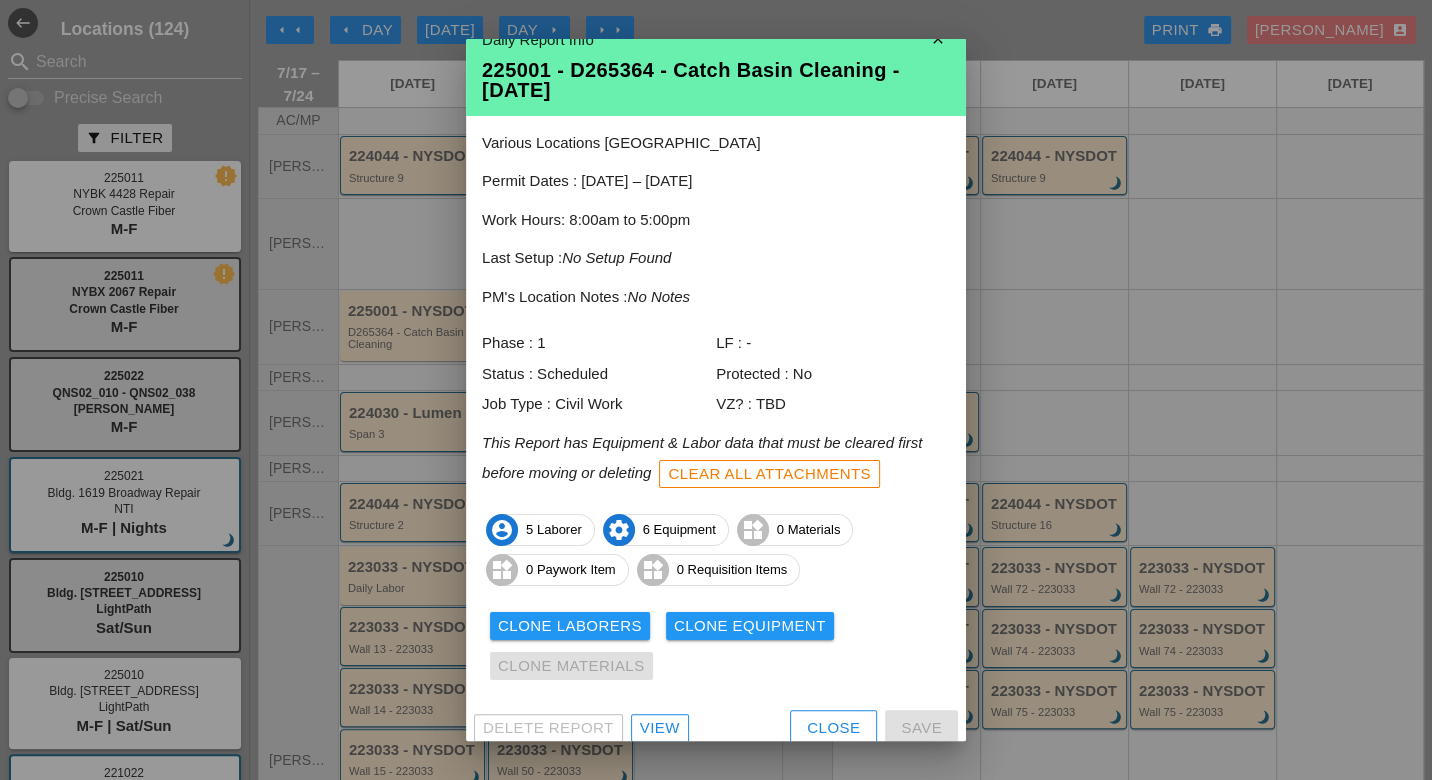 scroll, scrollTop: 38, scrollLeft: 0, axis: vertical 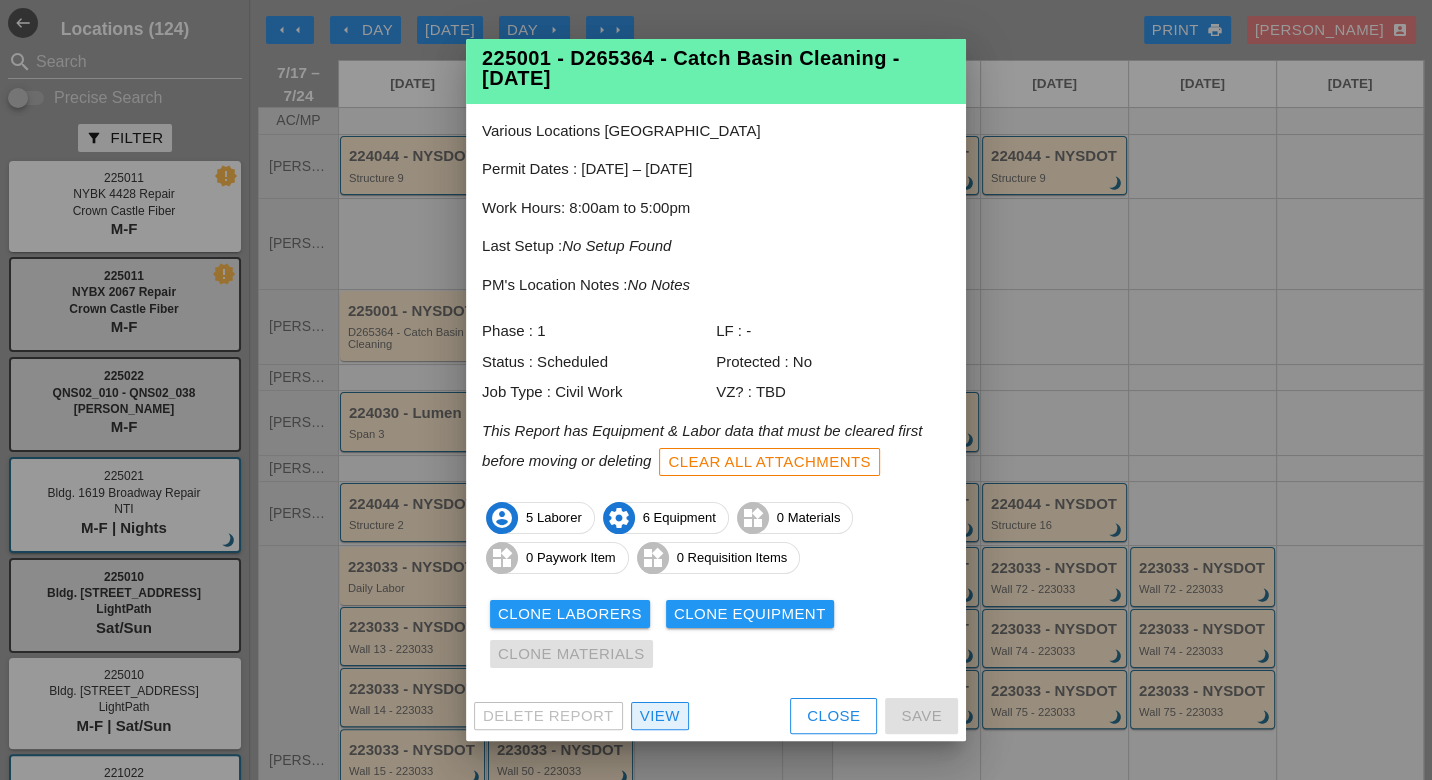 drag, startPoint x: 654, startPoint y: 709, endPoint x: 602, endPoint y: 588, distance: 131.70042 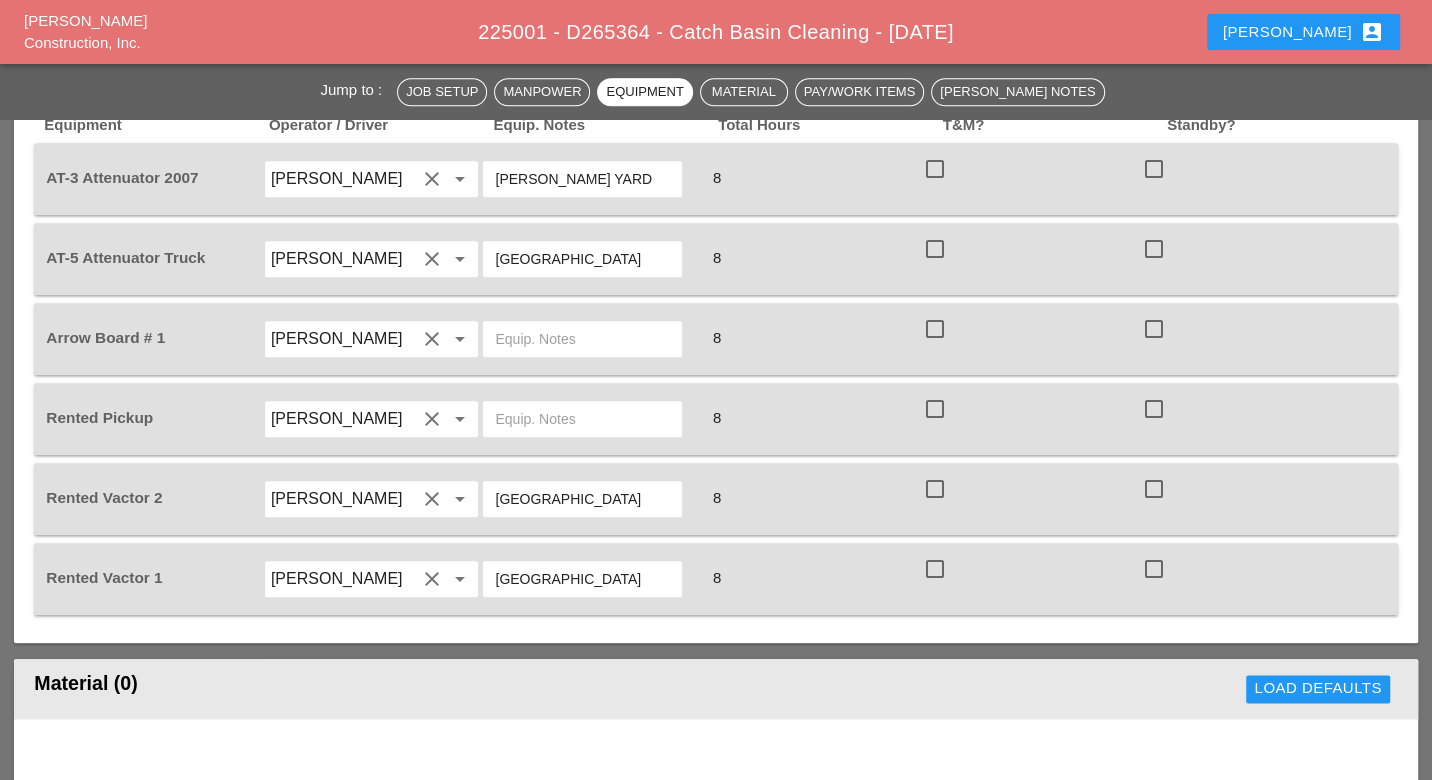 scroll, scrollTop: 1333, scrollLeft: 0, axis: vertical 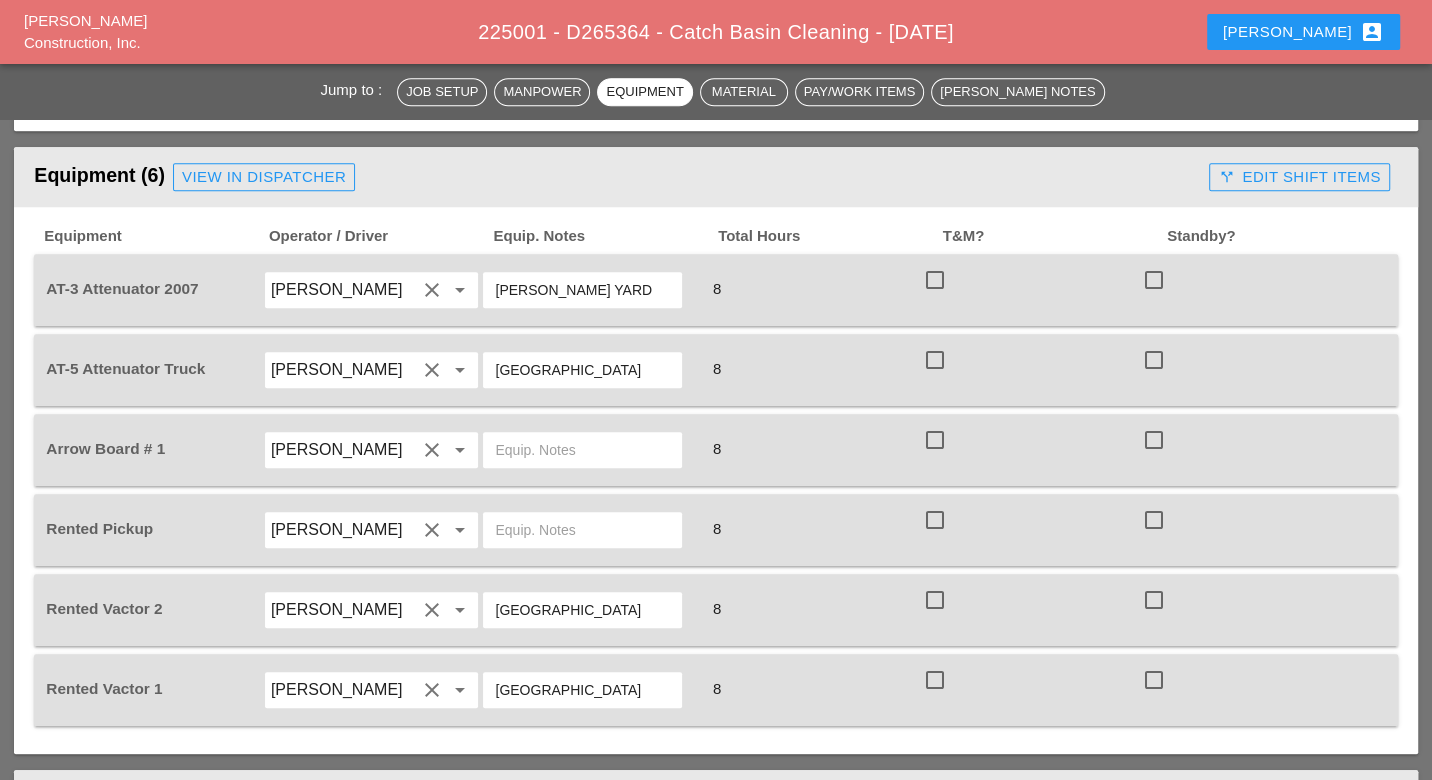 click at bounding box center (582, 450) 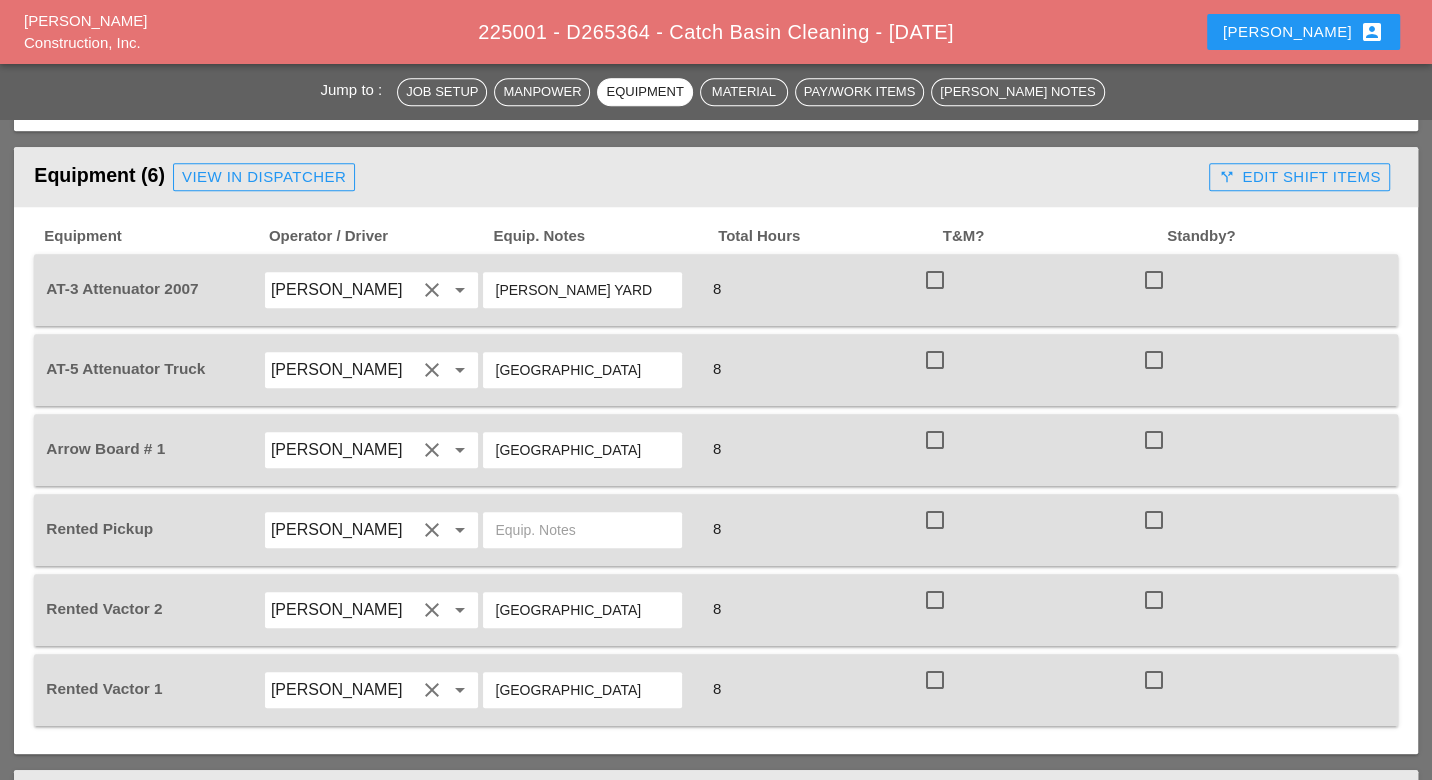 click on "CITY FIELD" at bounding box center [582, 450] 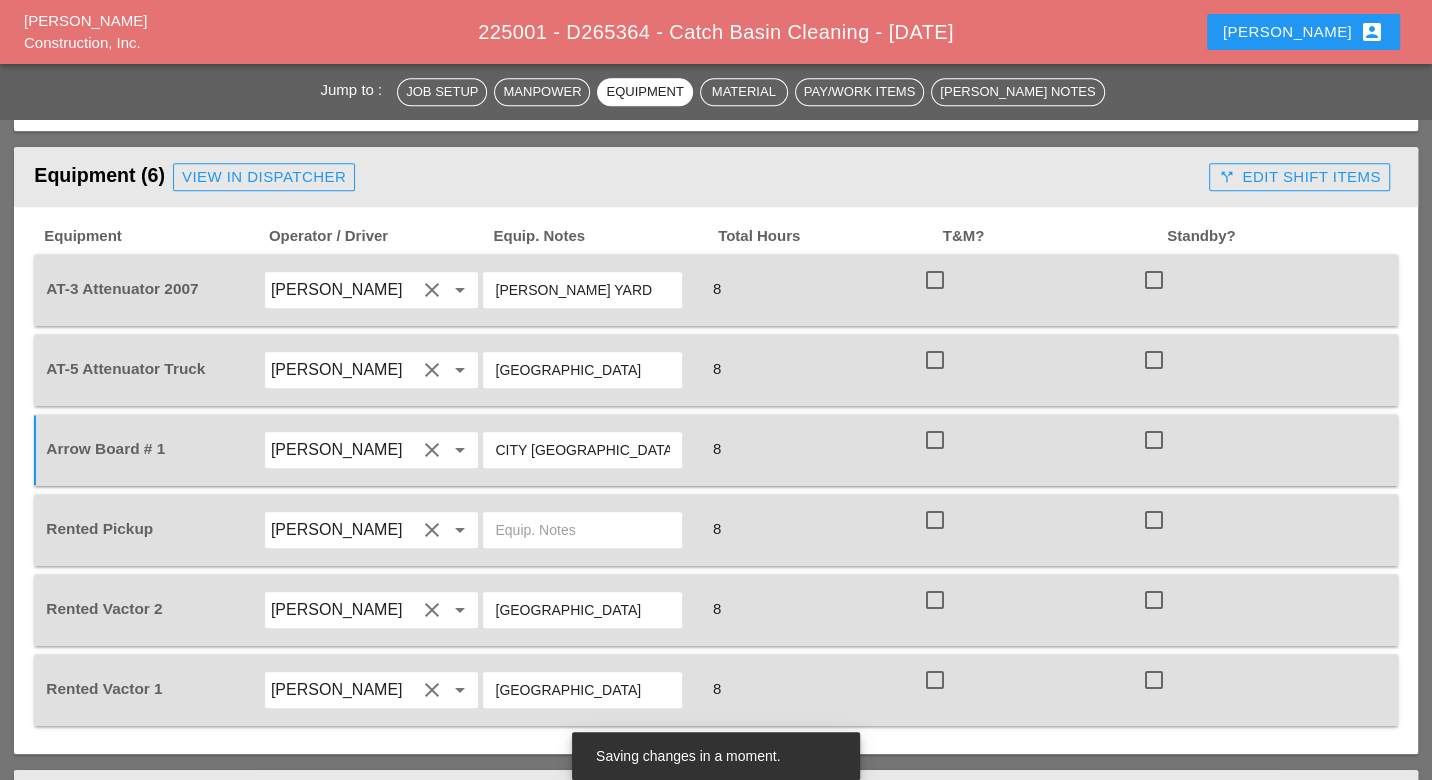 click on "CITY FICITY FIELDELD" at bounding box center [582, 450] 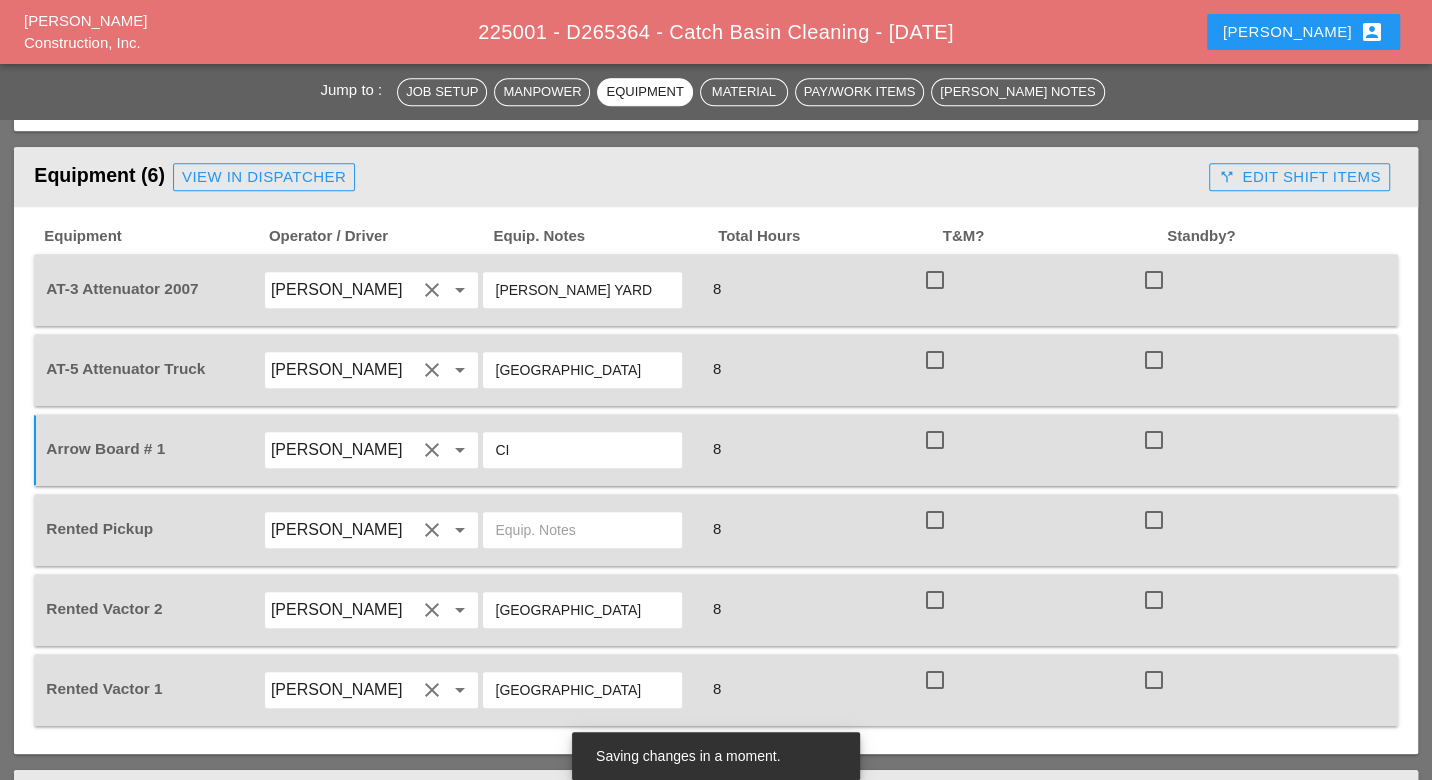 type on "C" 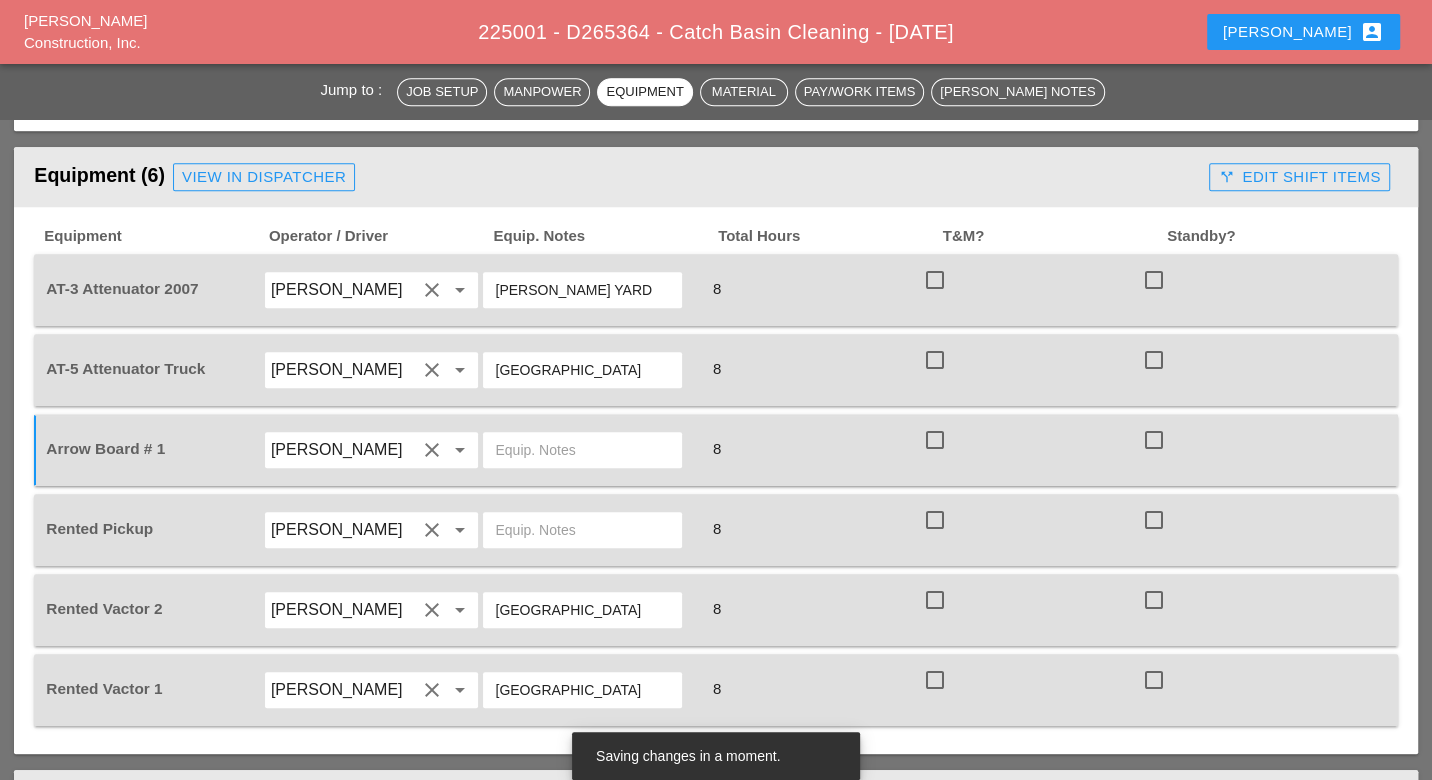 paste on "CITY FIELD" 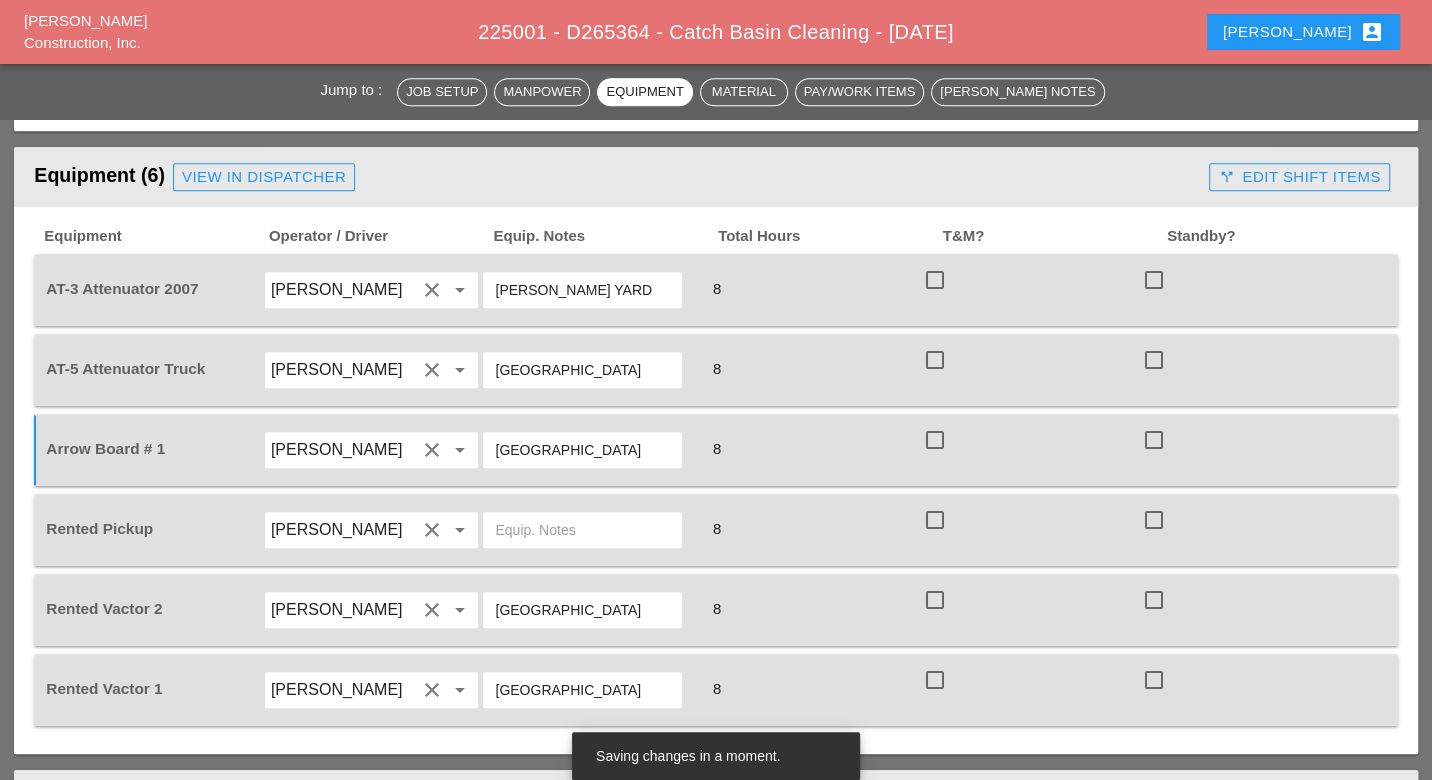click on "CITY FIELD" at bounding box center [582, 450] 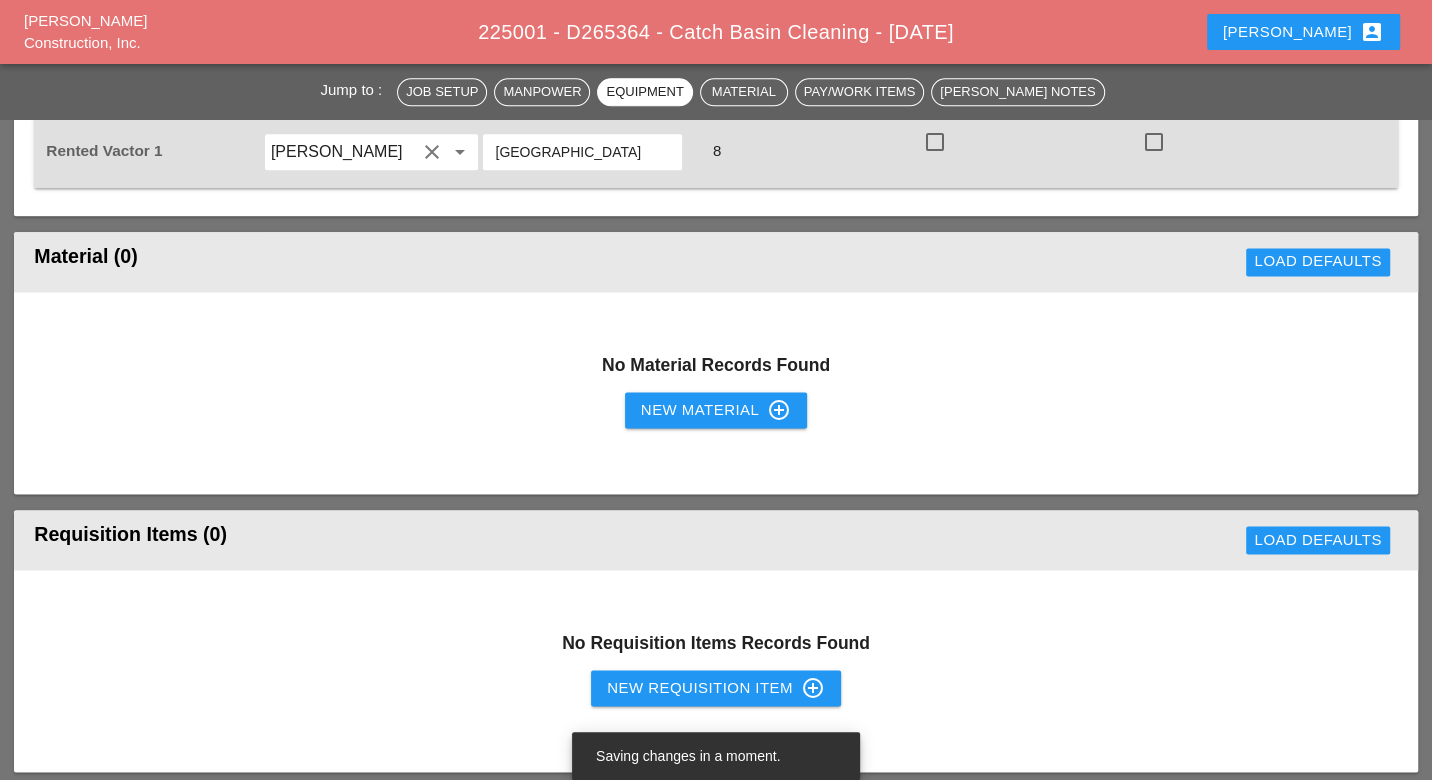 scroll, scrollTop: 2000, scrollLeft: 0, axis: vertical 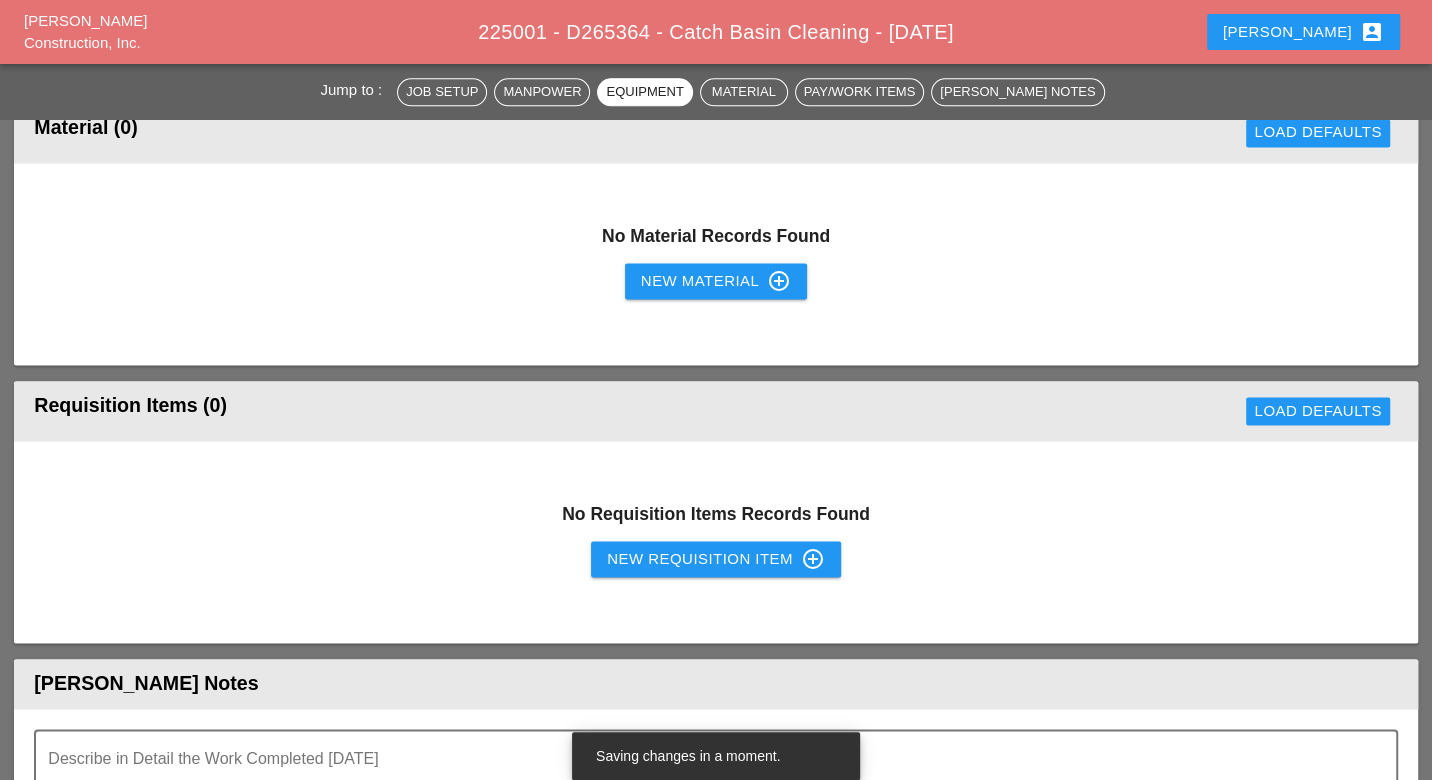type on "CITY FIELD" 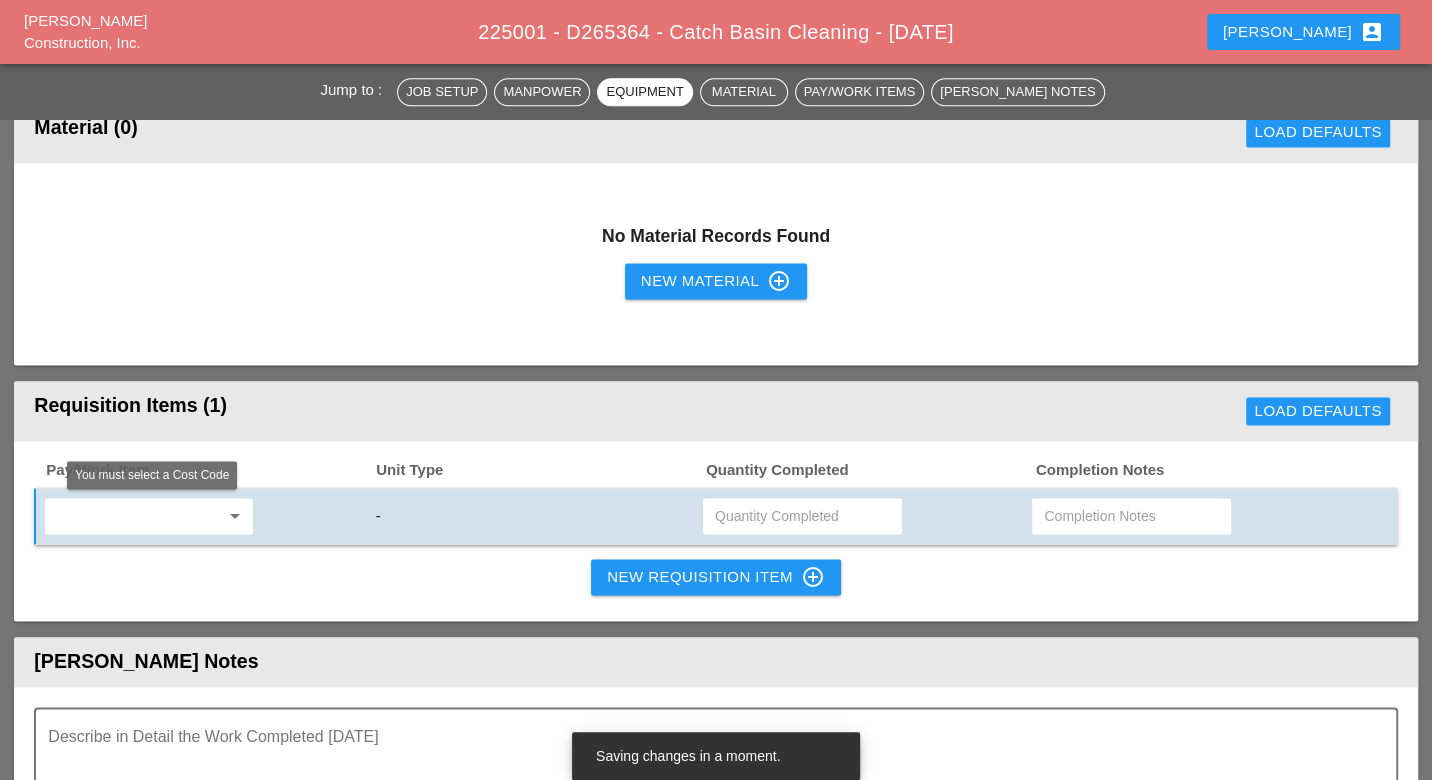 click at bounding box center [135, 516] 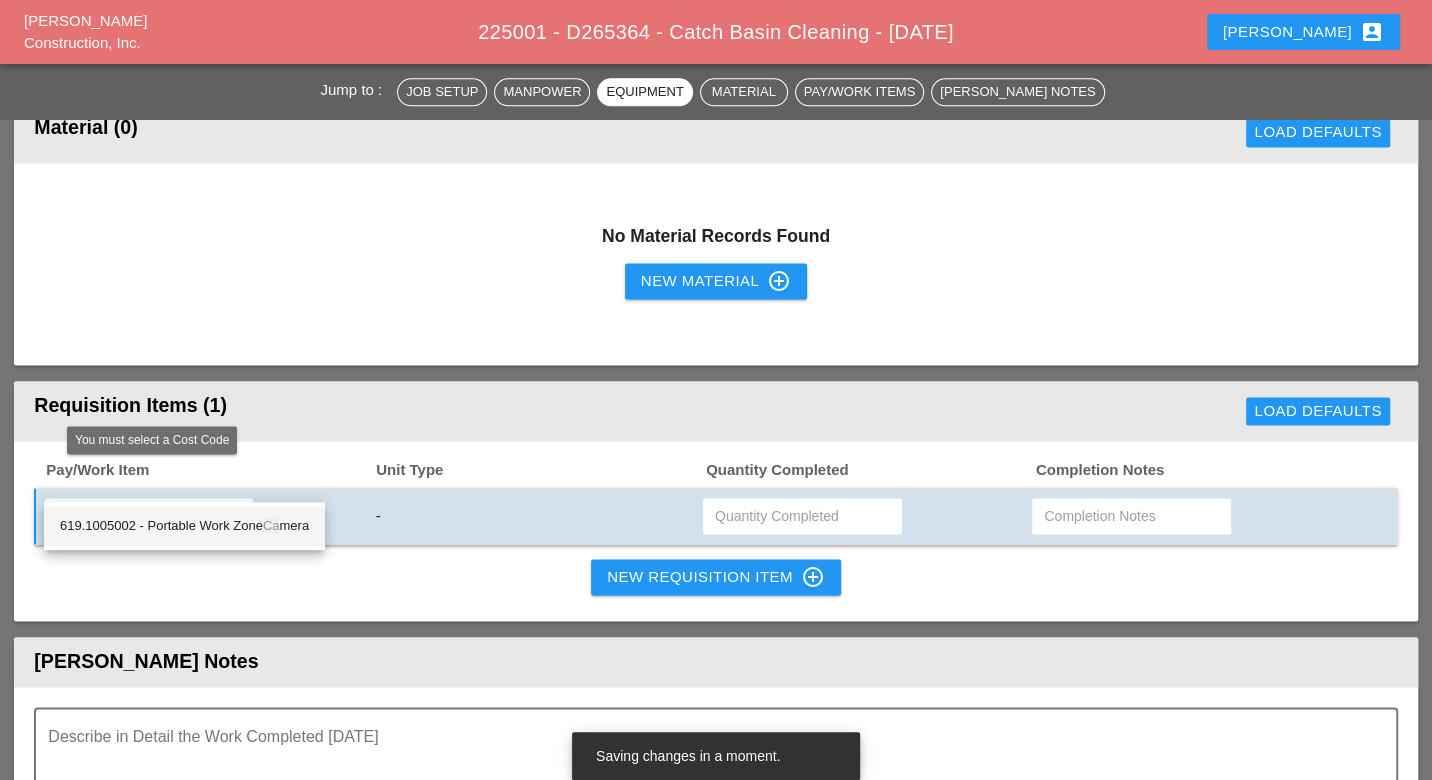 click on "619.1005002 - Portable Work Zone  Ca mera" at bounding box center (184, 526) 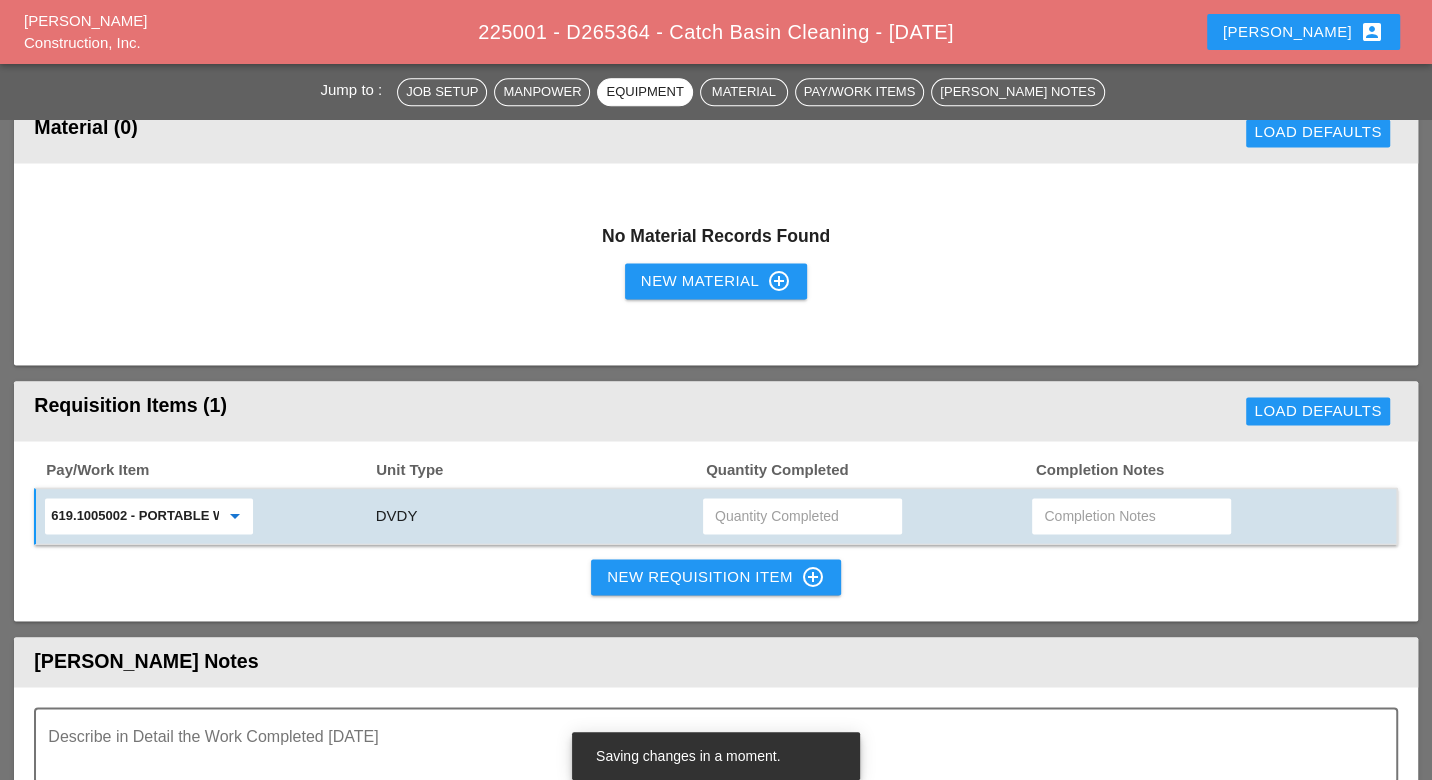 type on "619.1005002 - Portable Work Zone Camera" 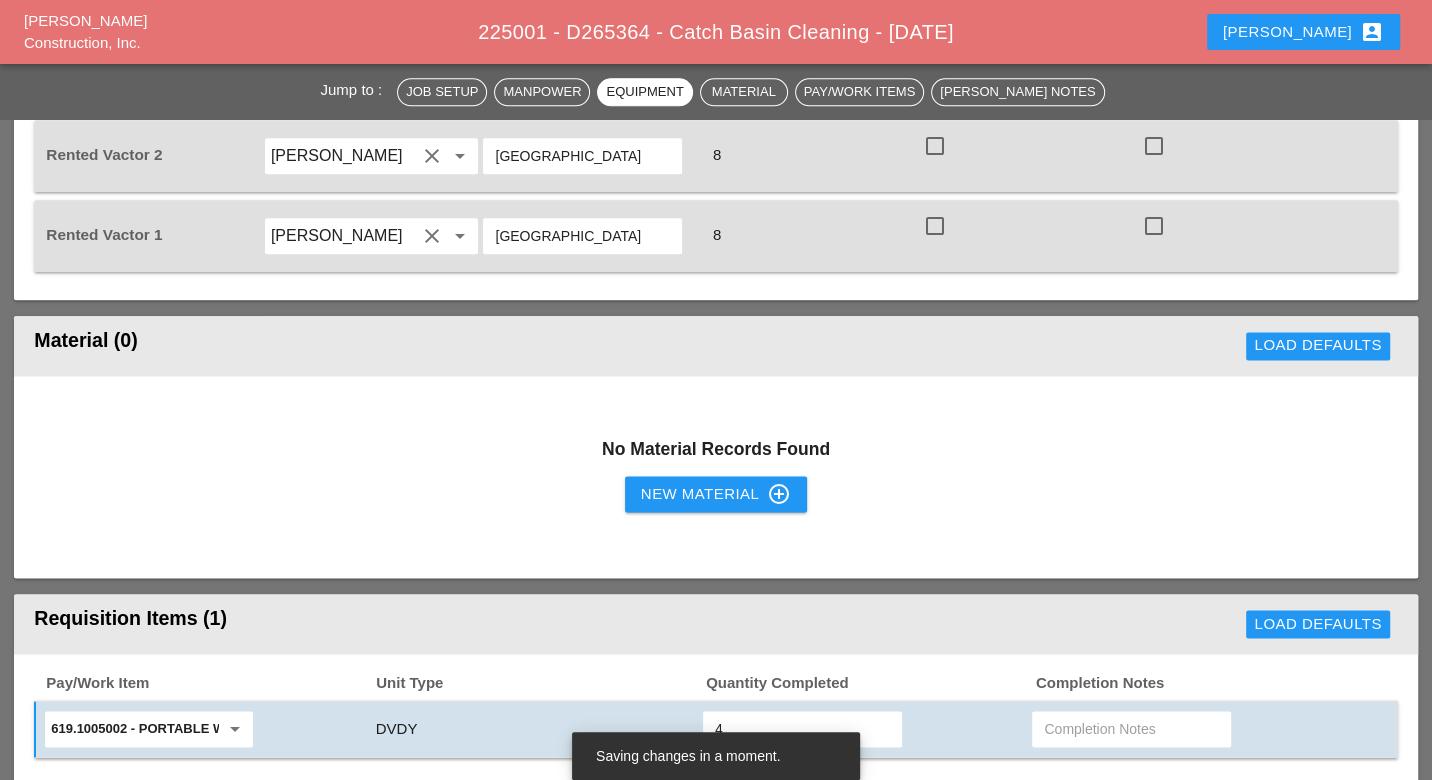 scroll, scrollTop: 1444, scrollLeft: 0, axis: vertical 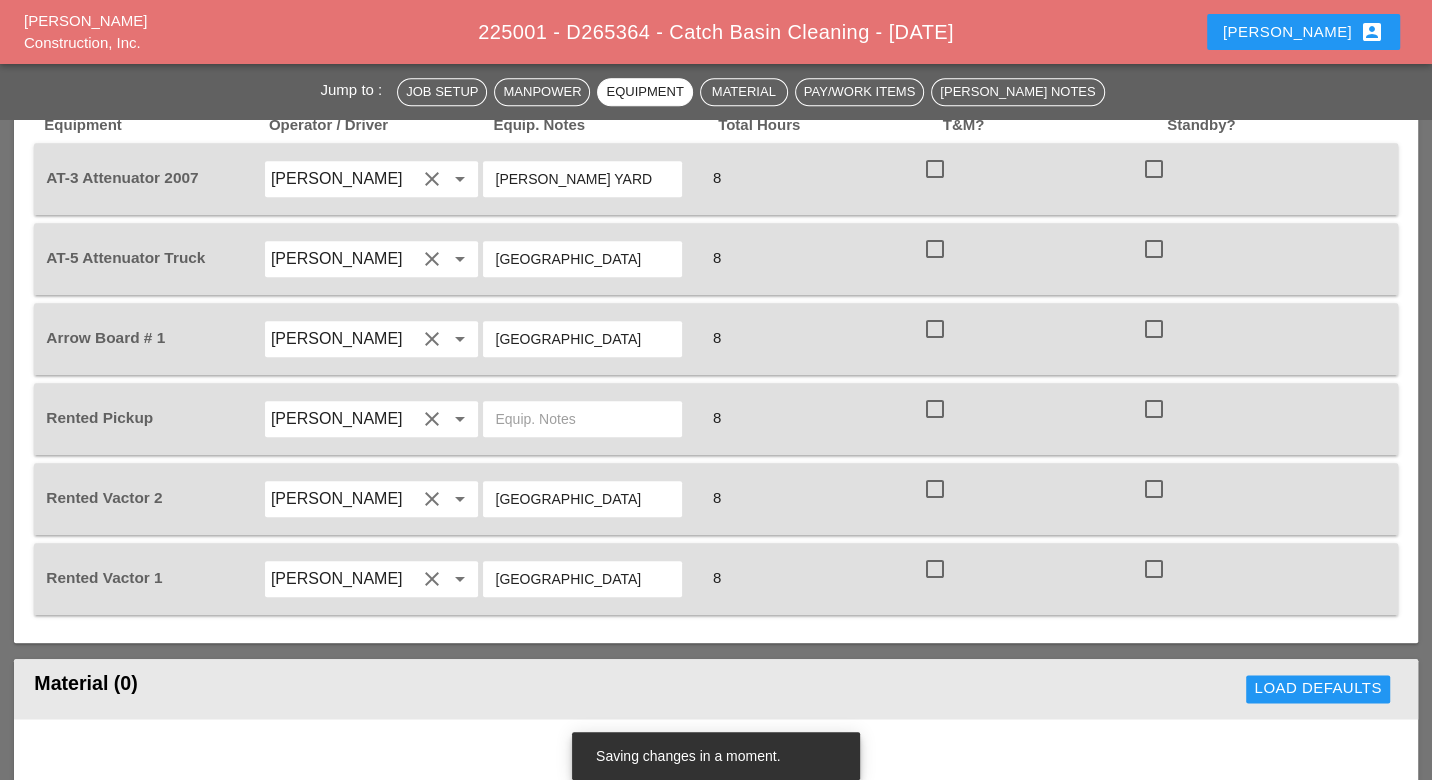 type on "4" 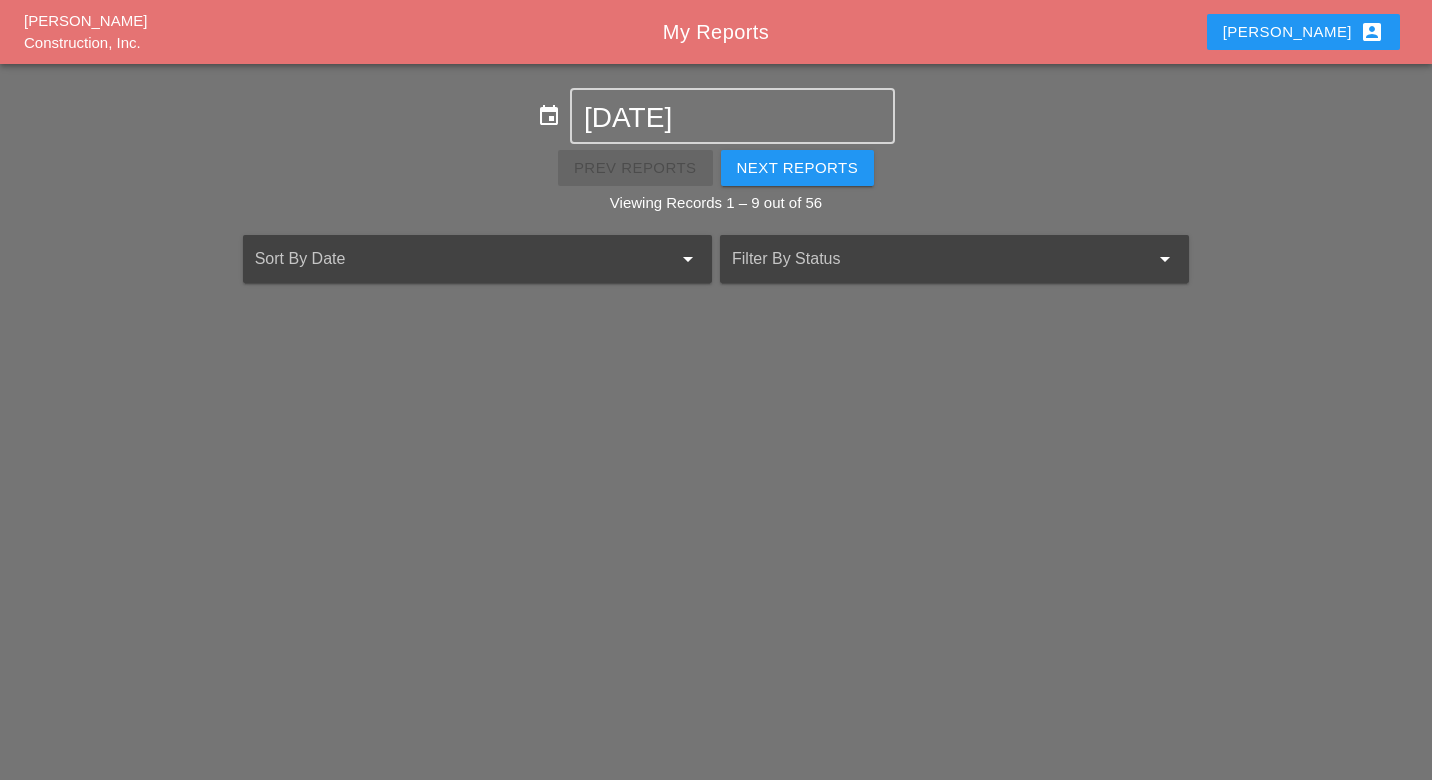 scroll, scrollTop: 0, scrollLeft: 0, axis: both 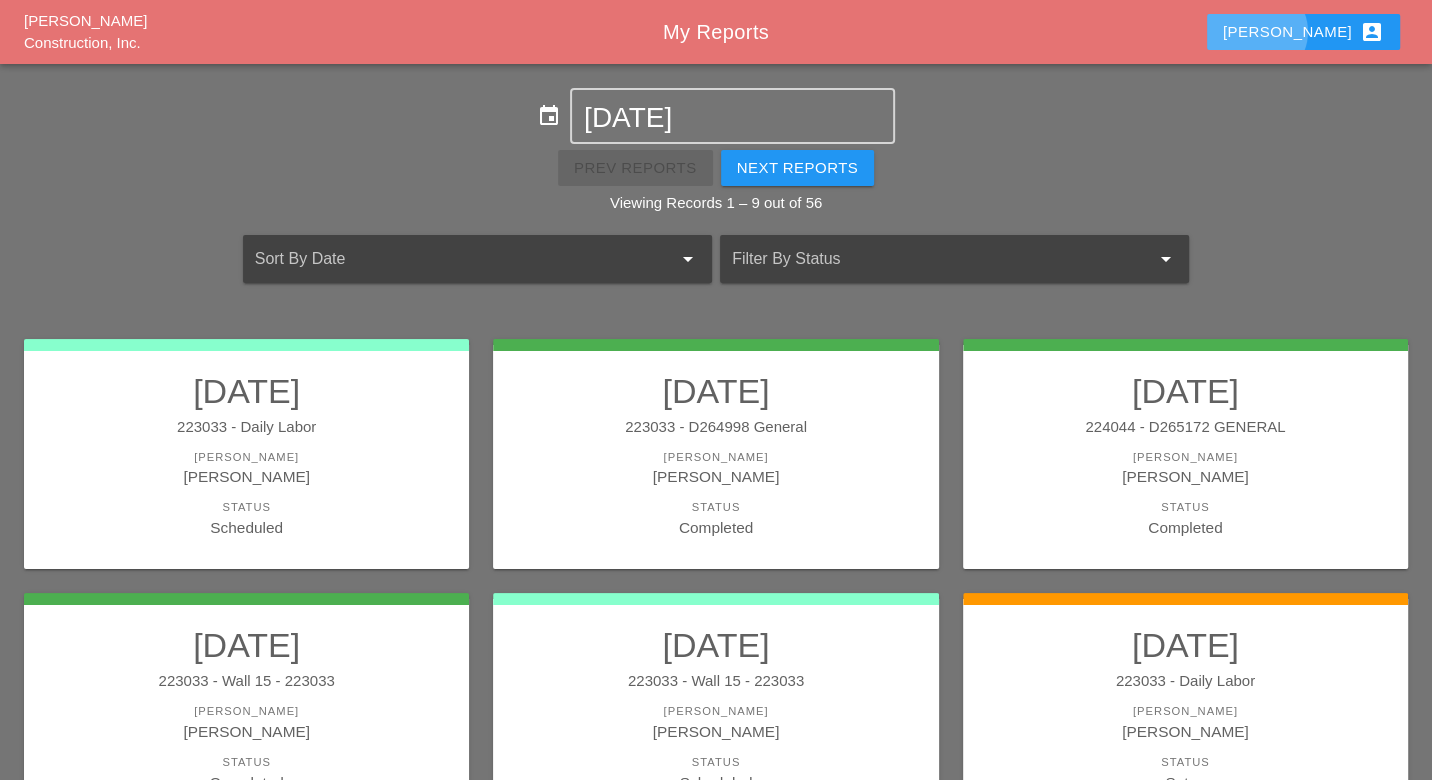 click on "Luca account_box" at bounding box center (1303, 32) 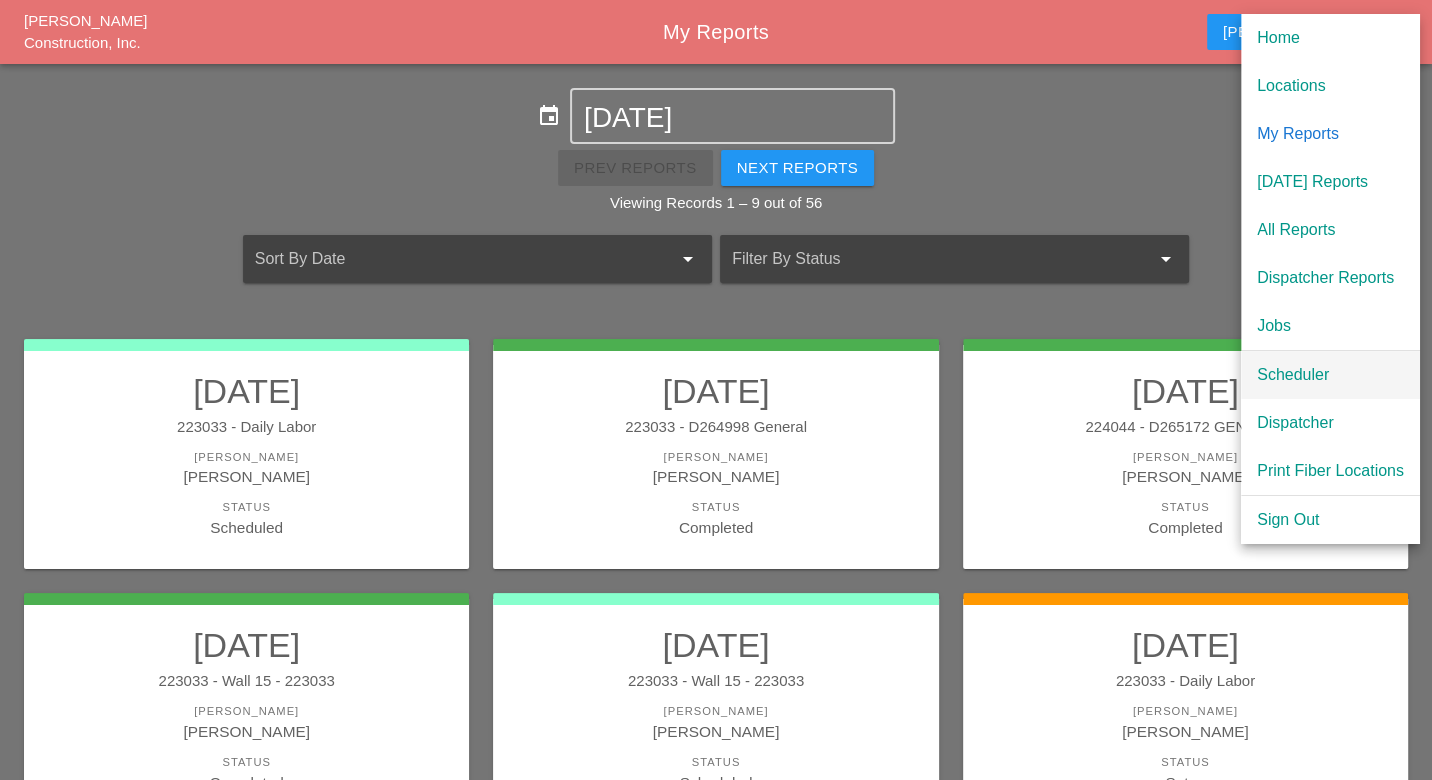 click on "Scheduler" at bounding box center [1330, 375] 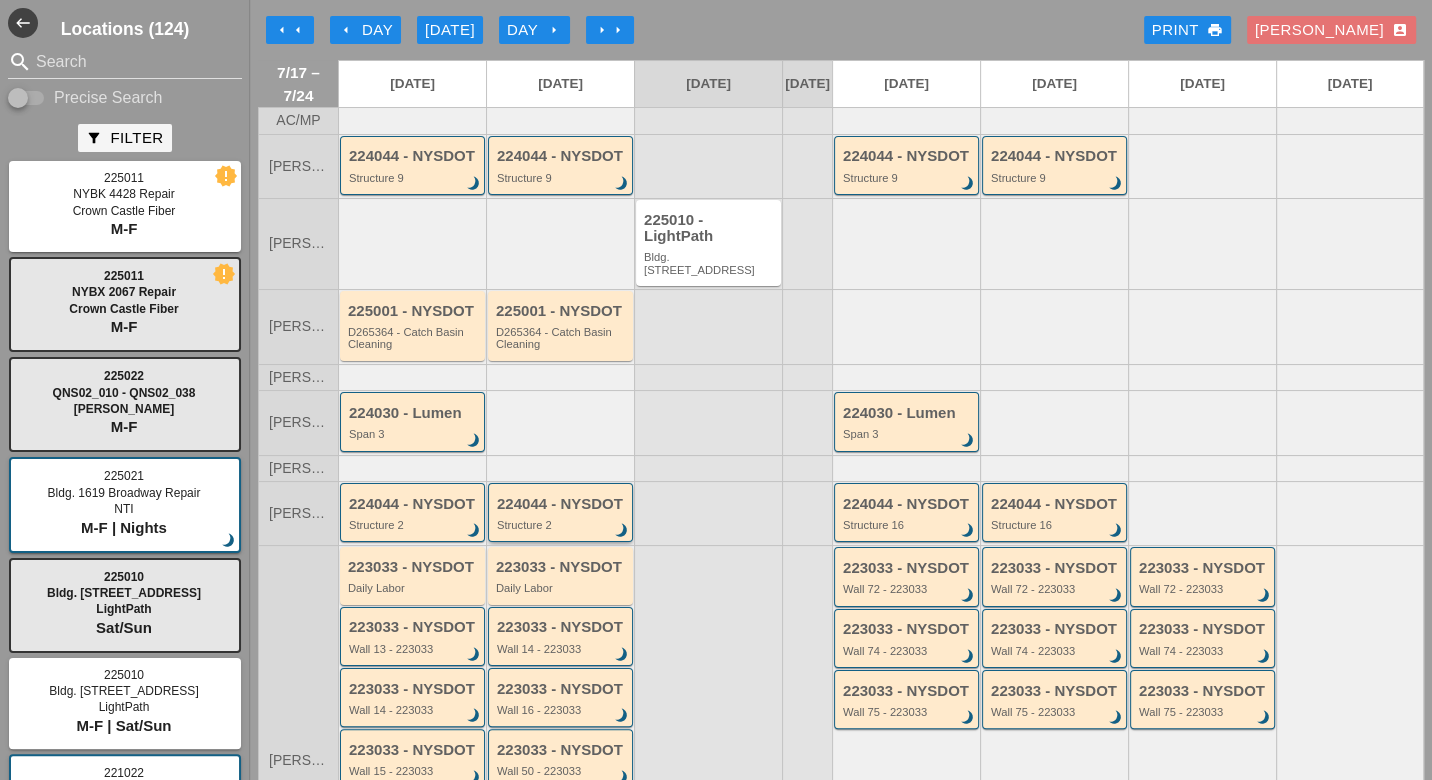 scroll, scrollTop: 111, scrollLeft: 0, axis: vertical 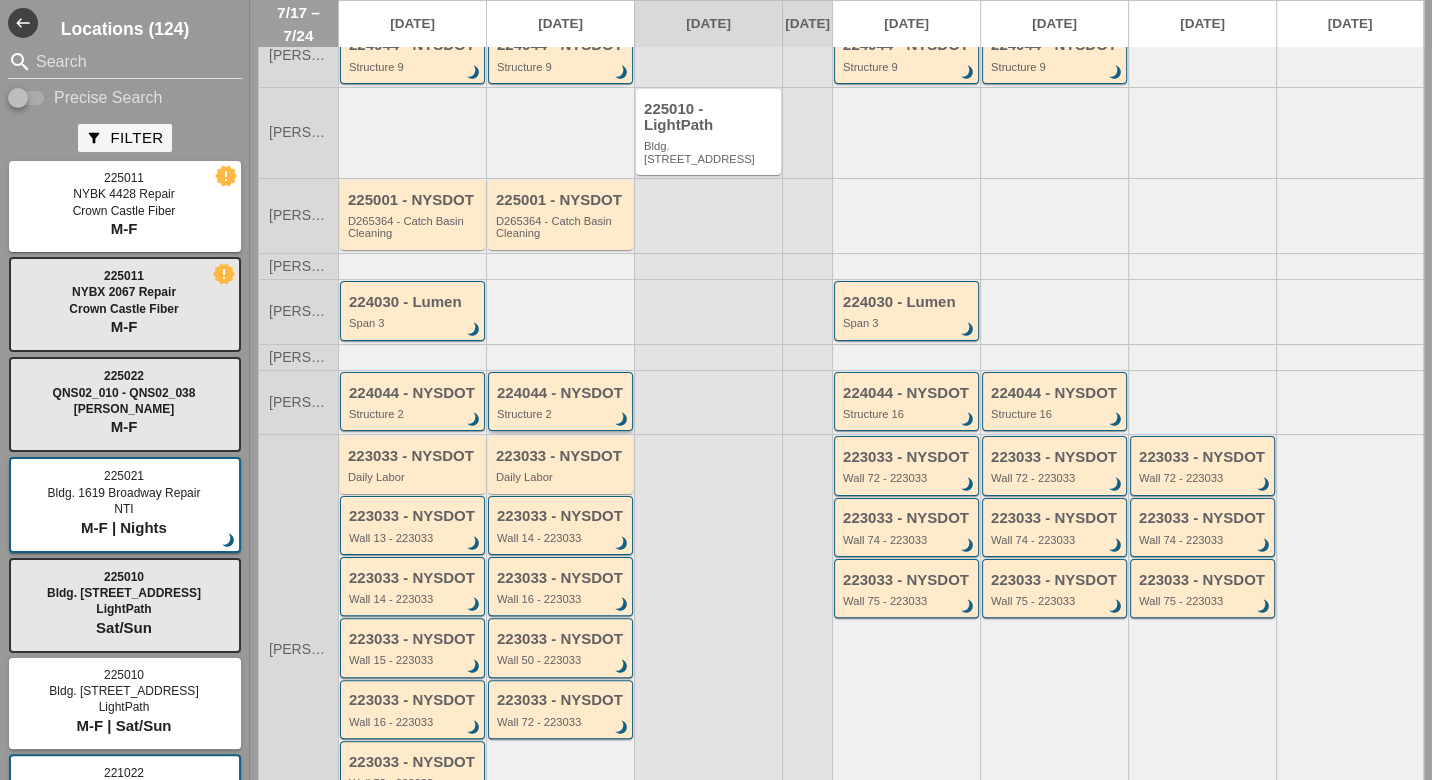 click on "Structure 2" at bounding box center (562, 414) 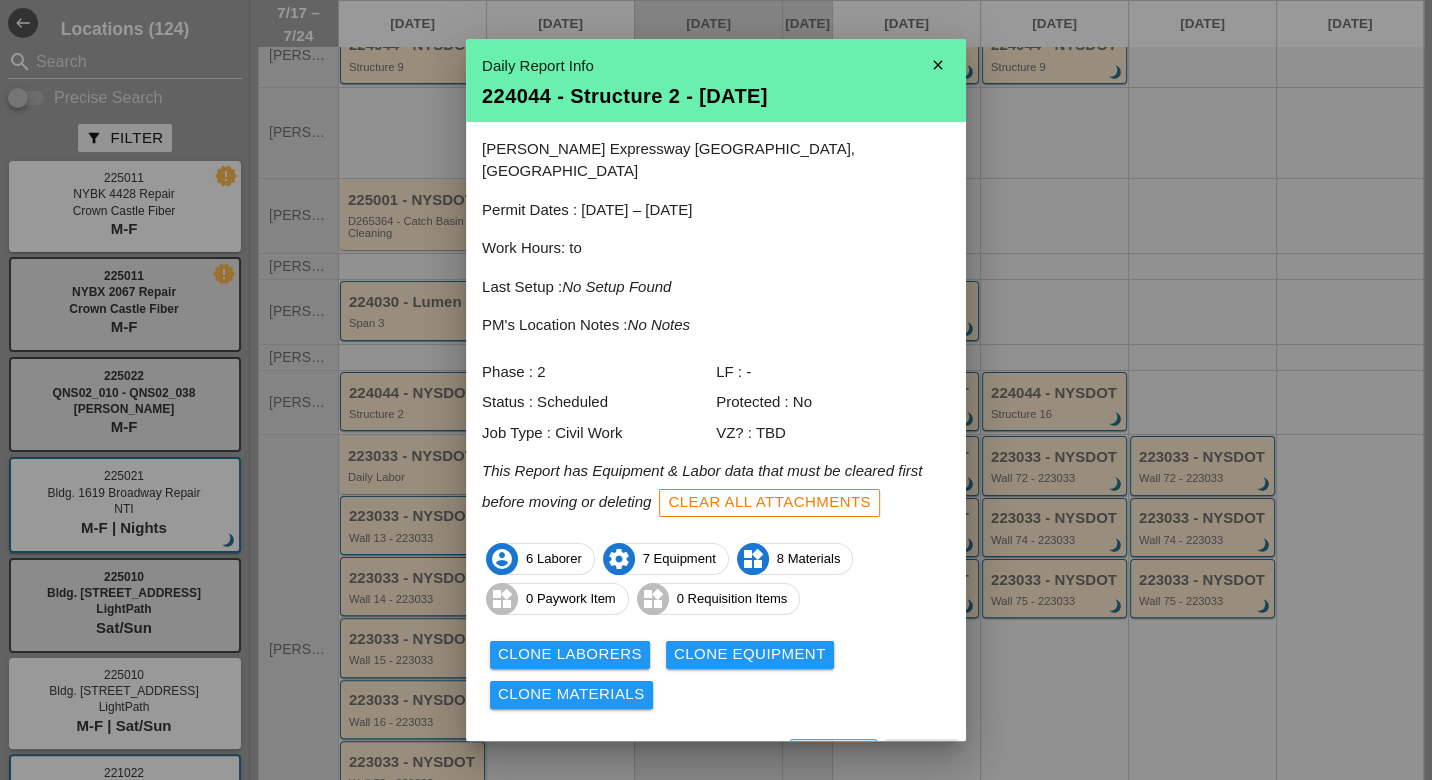 click on "View" at bounding box center [660, 756] 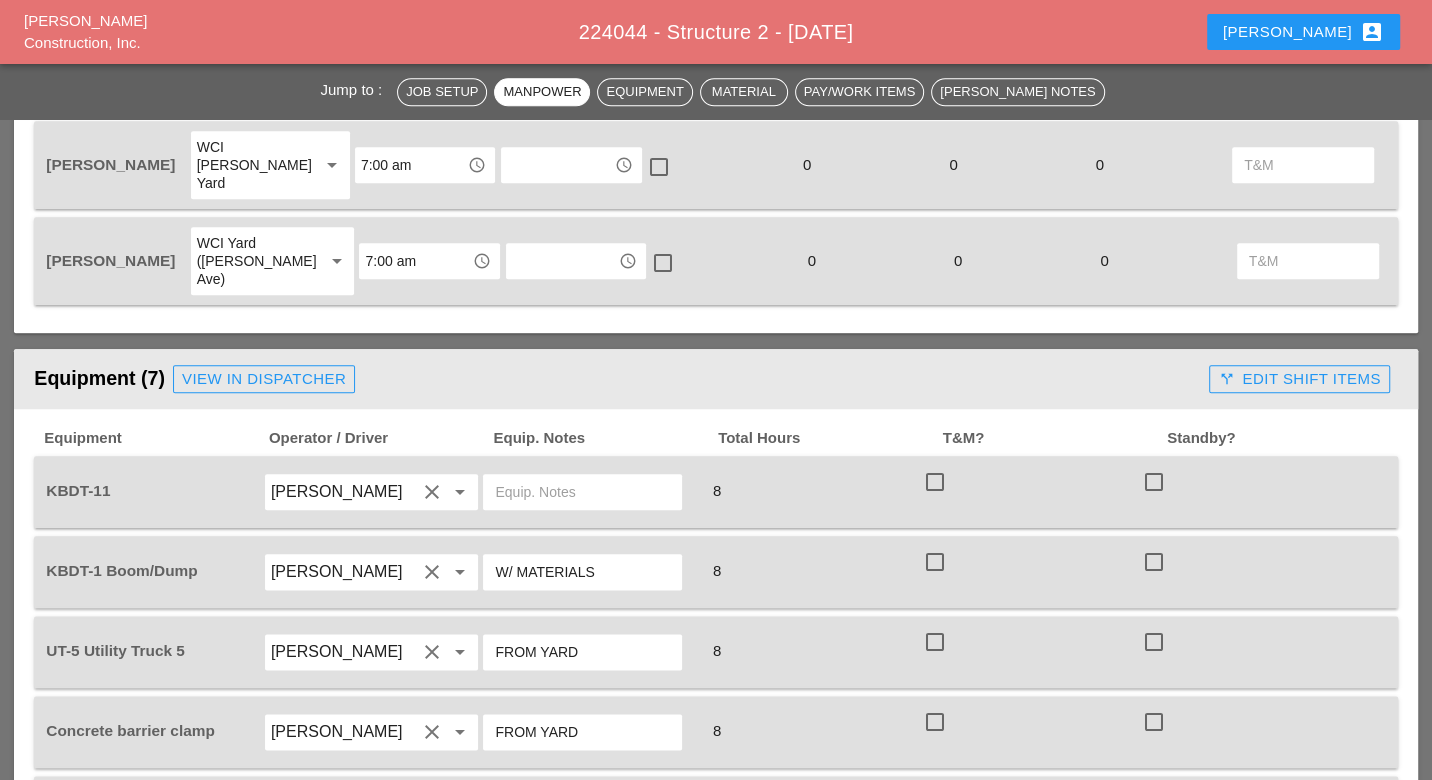 scroll, scrollTop: 1555, scrollLeft: 0, axis: vertical 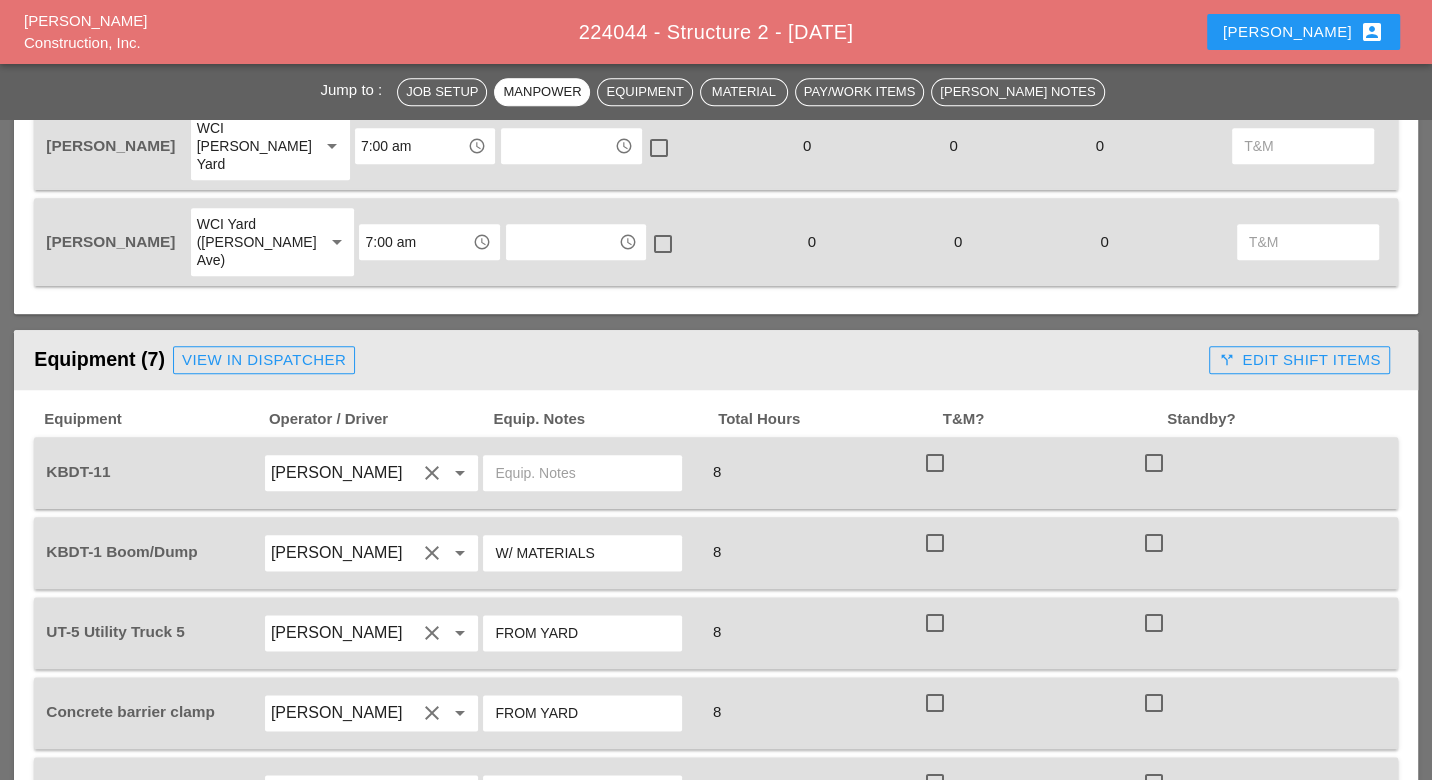 click at bounding box center [582, 473] 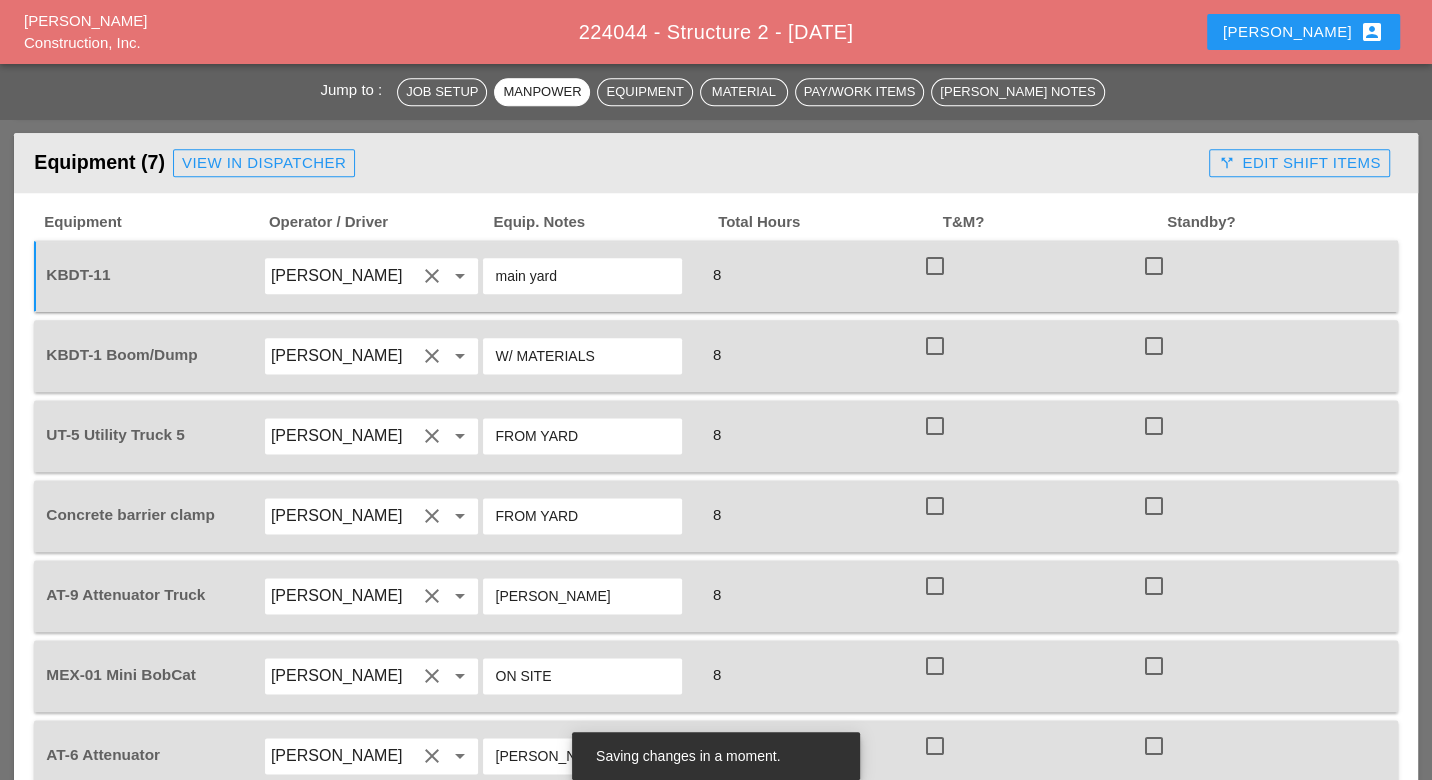 scroll, scrollTop: 1777, scrollLeft: 0, axis: vertical 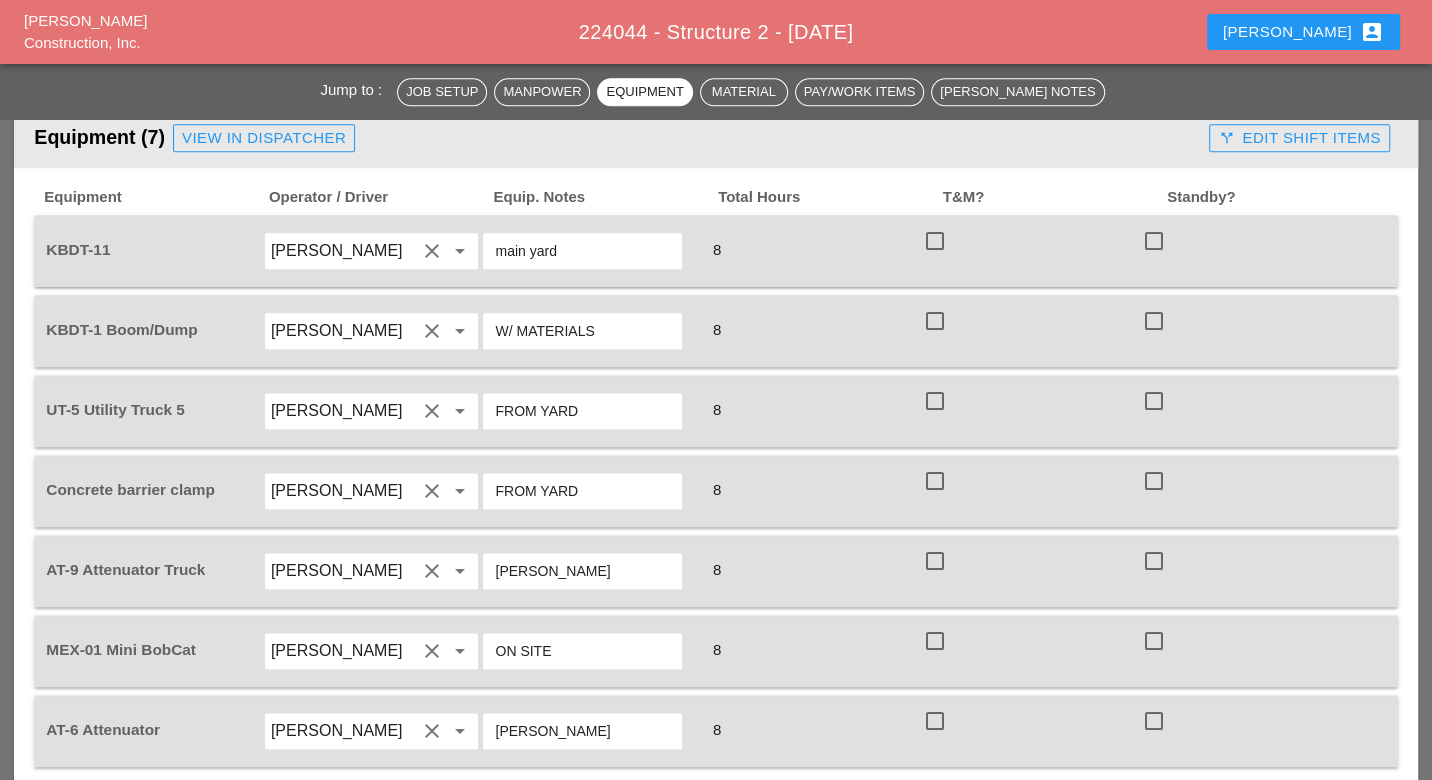 type on "main yard" 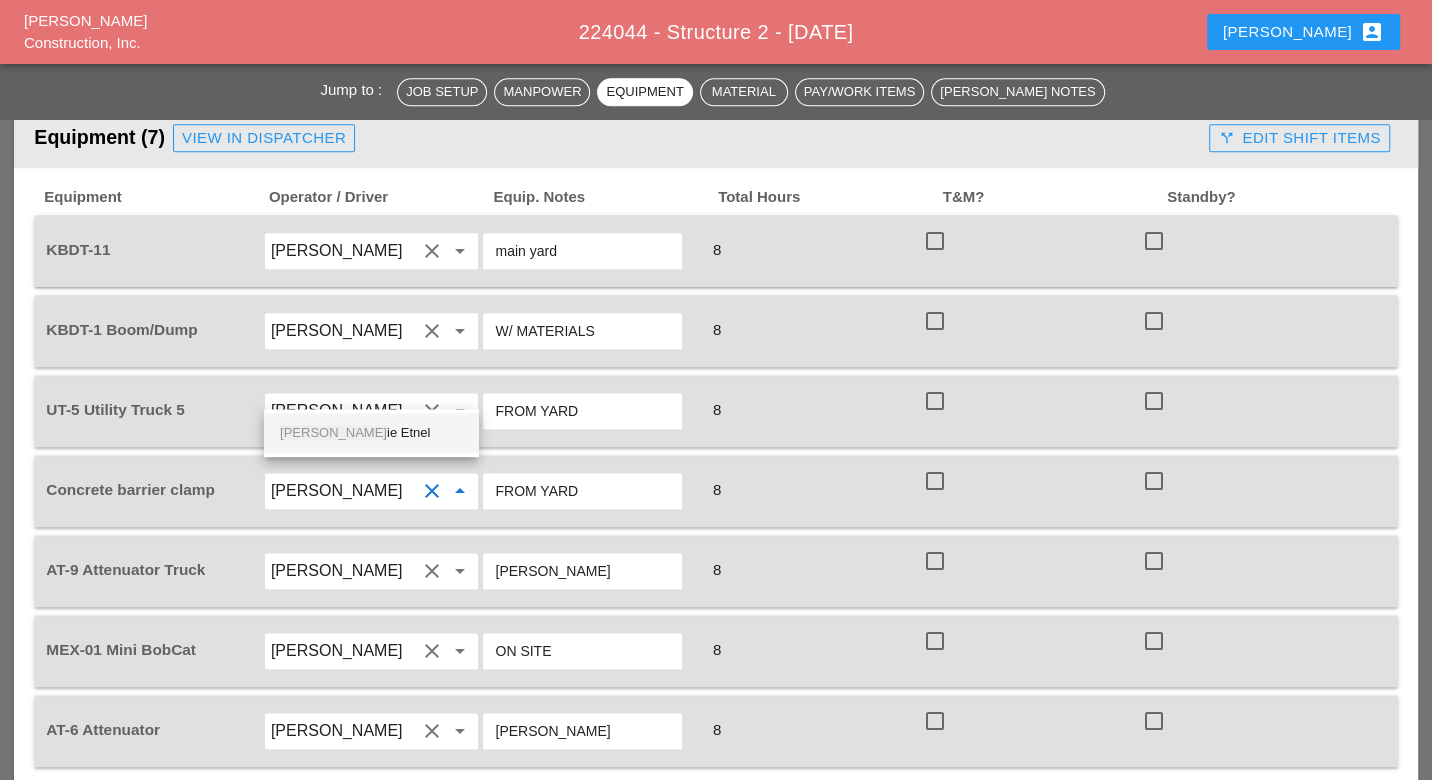 click on "Gill ie Etnel" at bounding box center [371, 433] 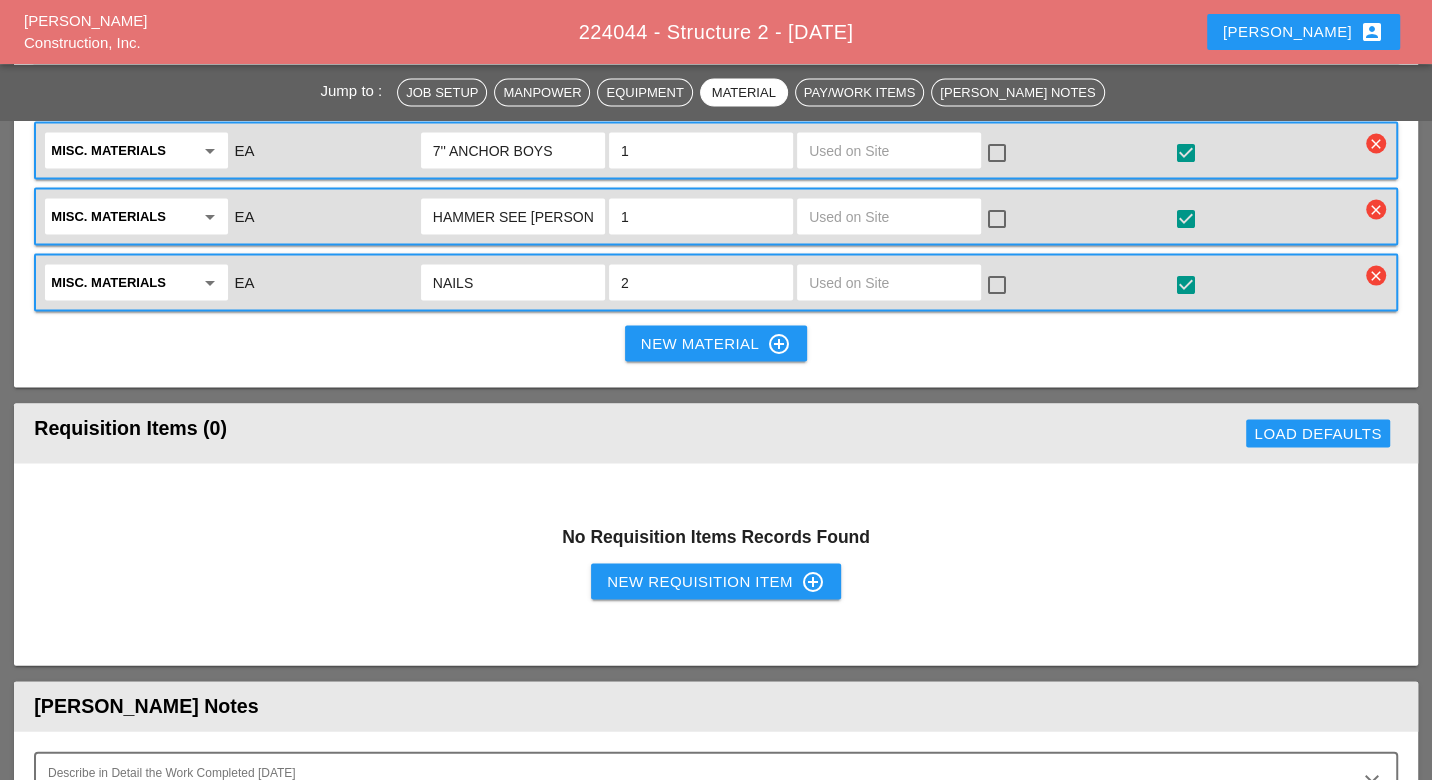 scroll, scrollTop: 2888, scrollLeft: 0, axis: vertical 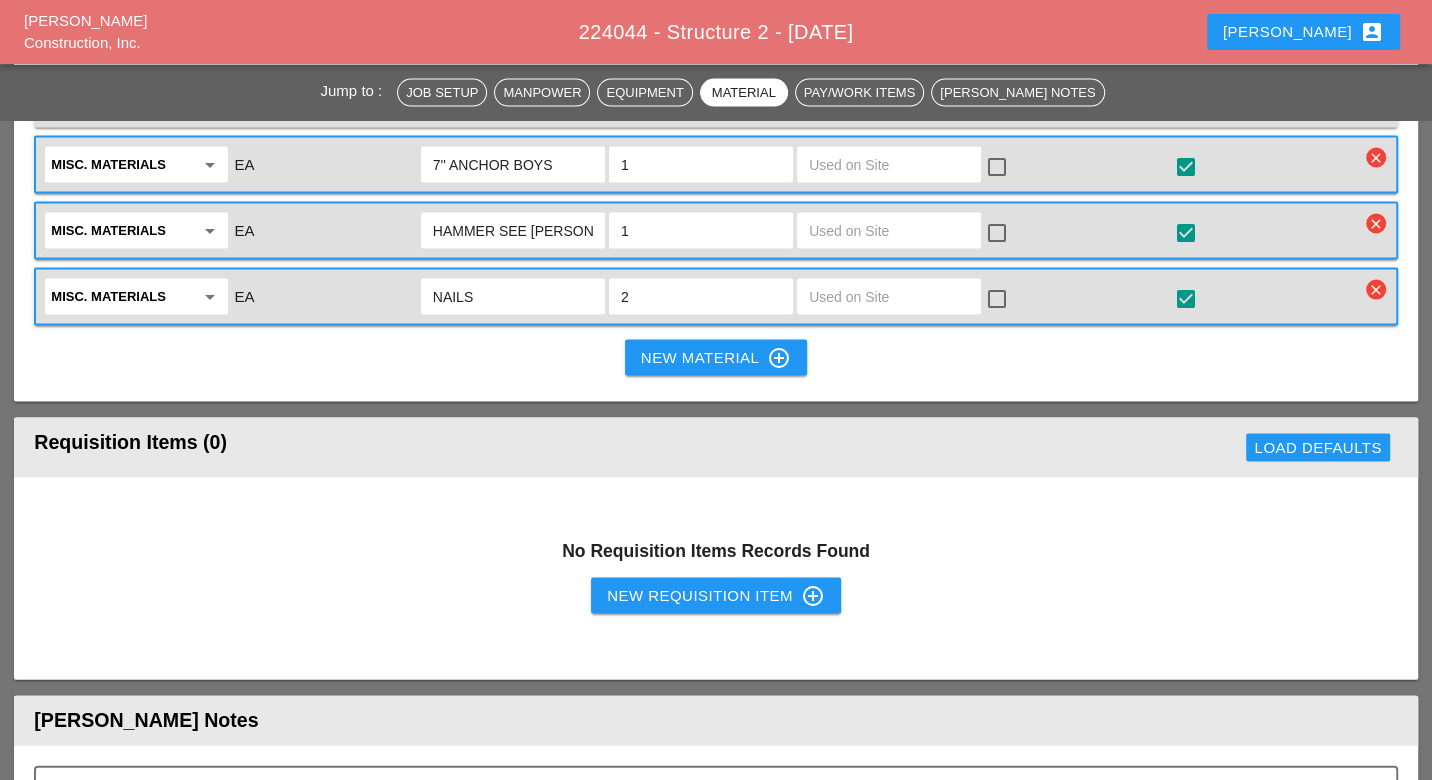 type on "Gillie Etnel" 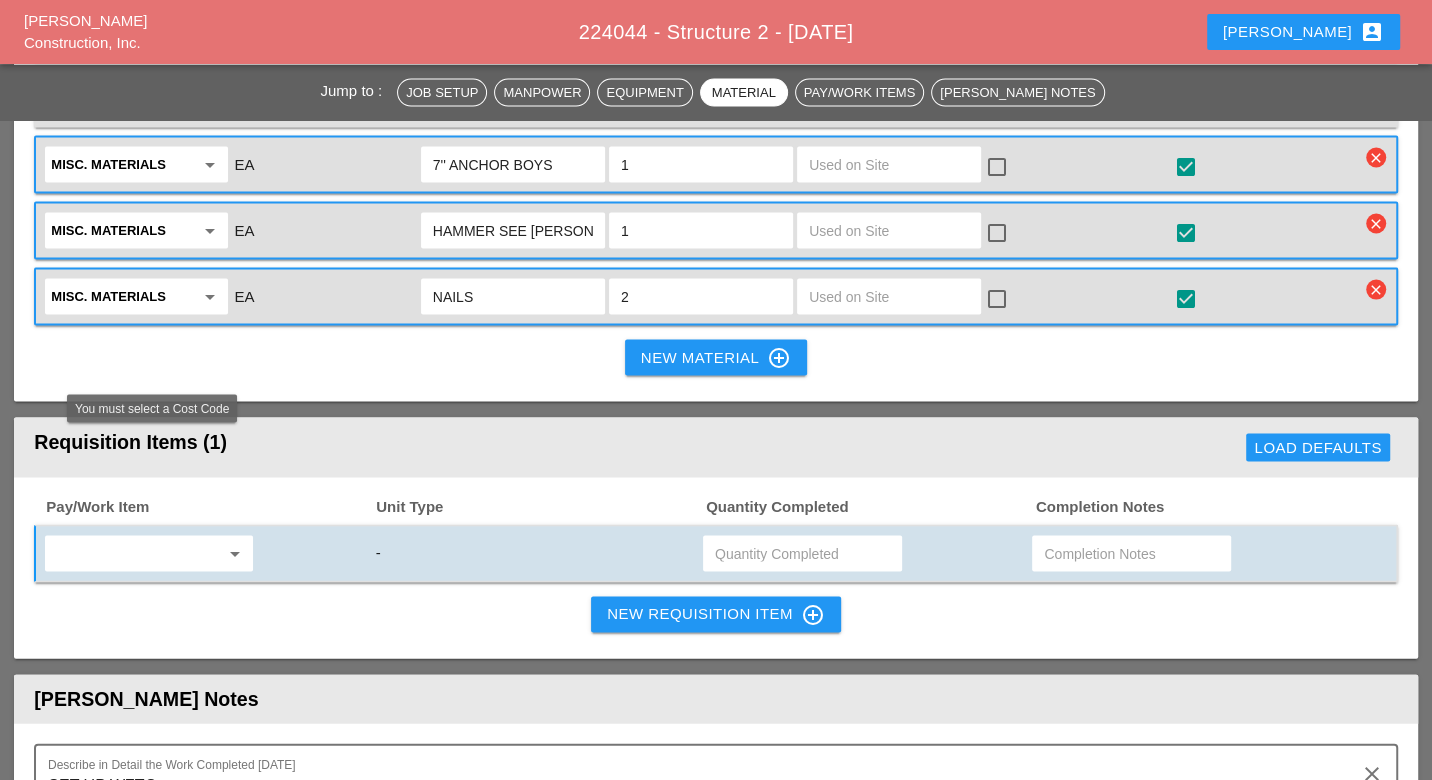 click at bounding box center (135, 554) 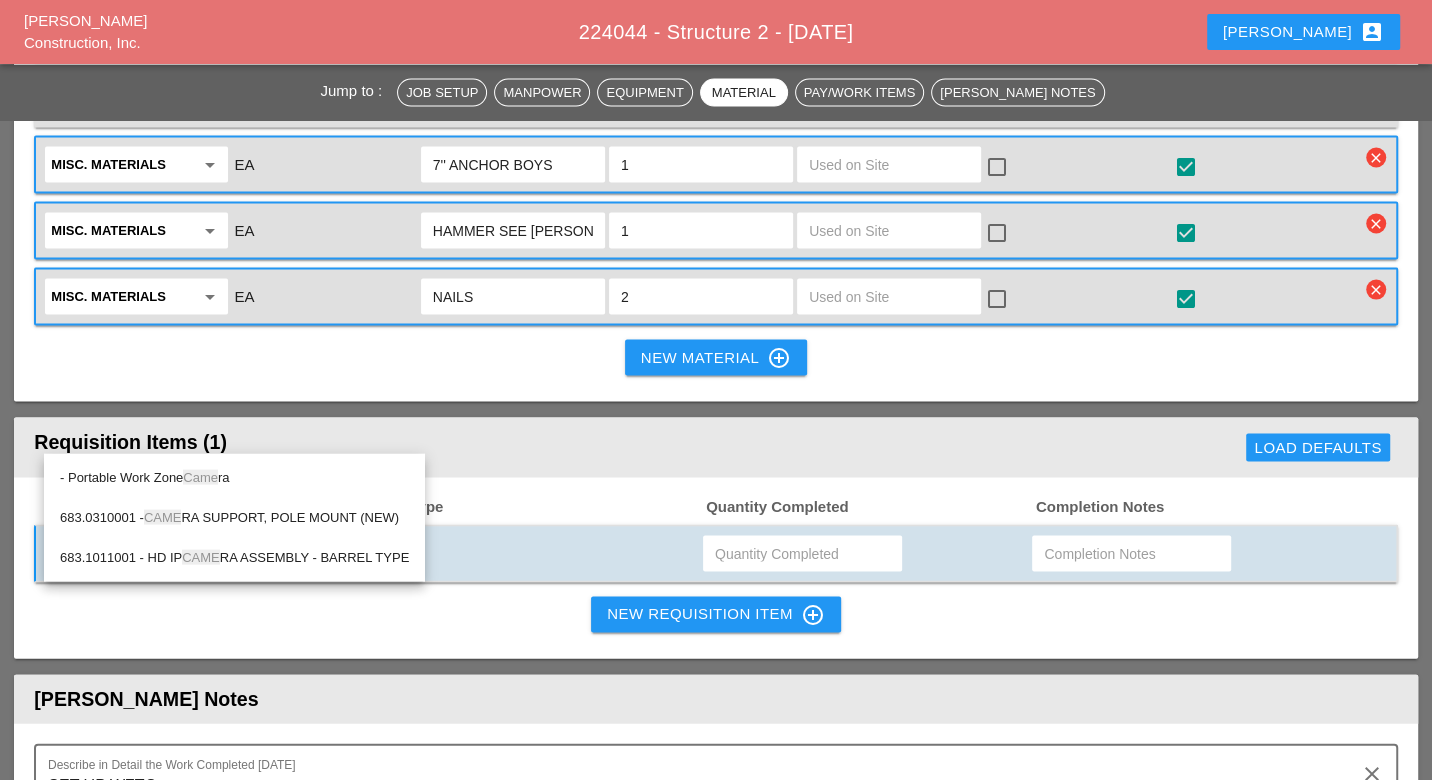 click on "Came" at bounding box center [200, 477] 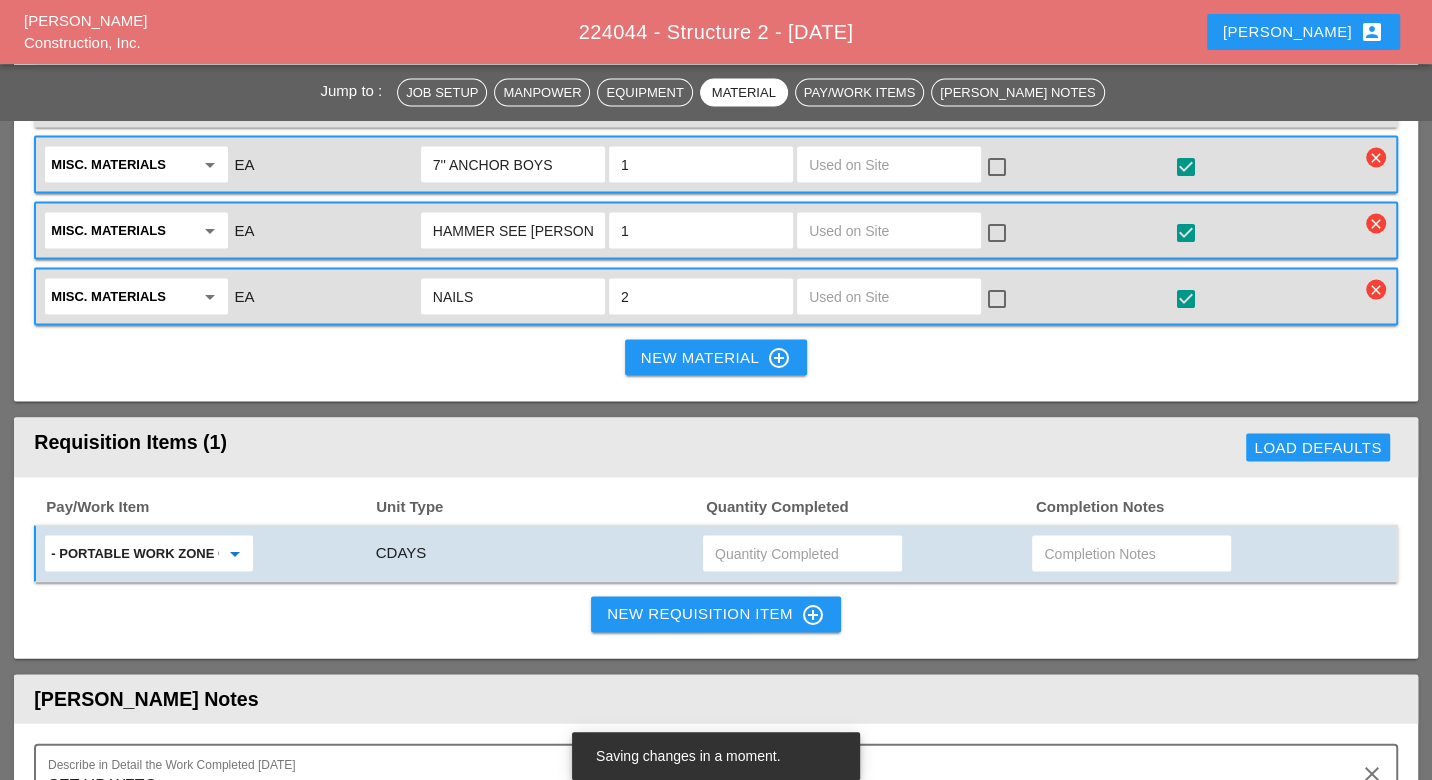 type on "- Portable Work Zone Camera" 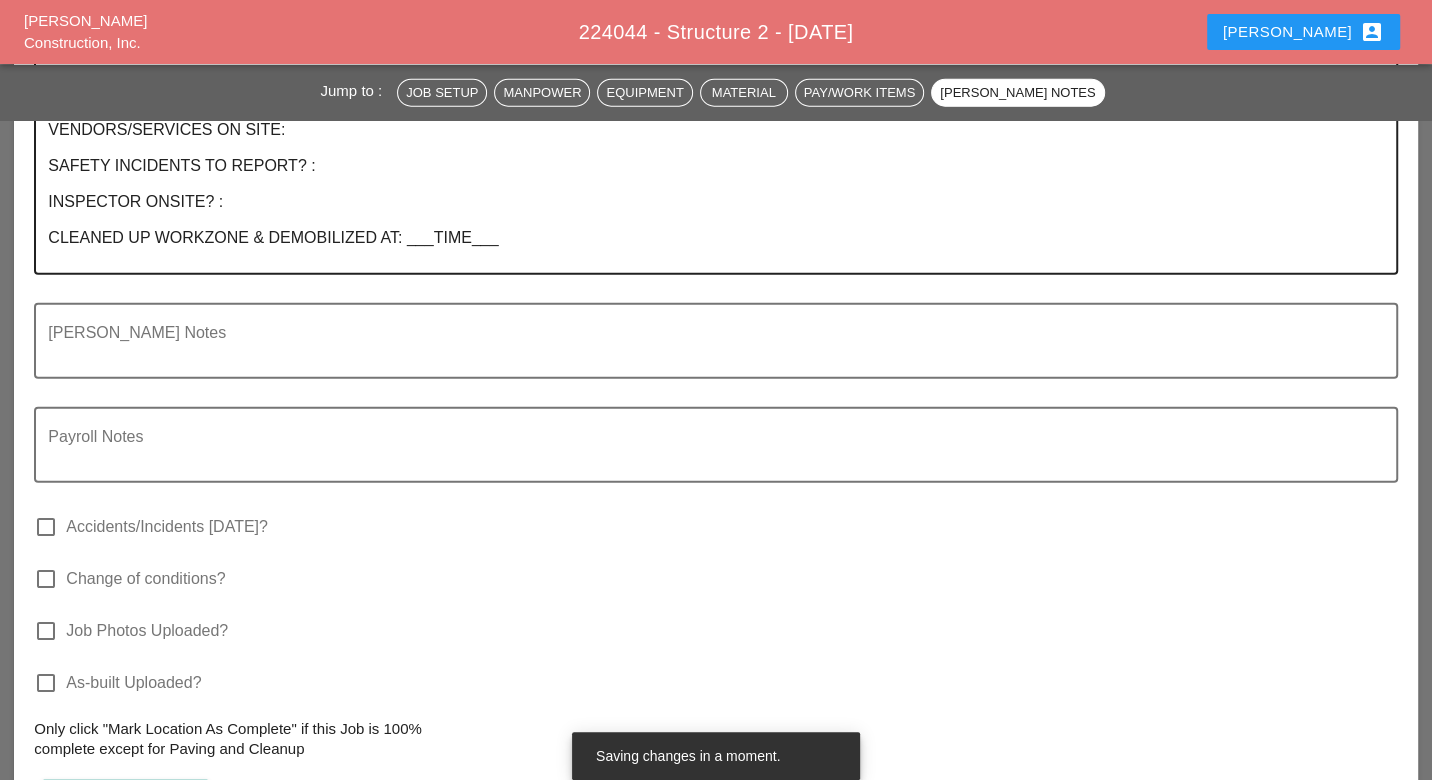 scroll, scrollTop: 3555, scrollLeft: 0, axis: vertical 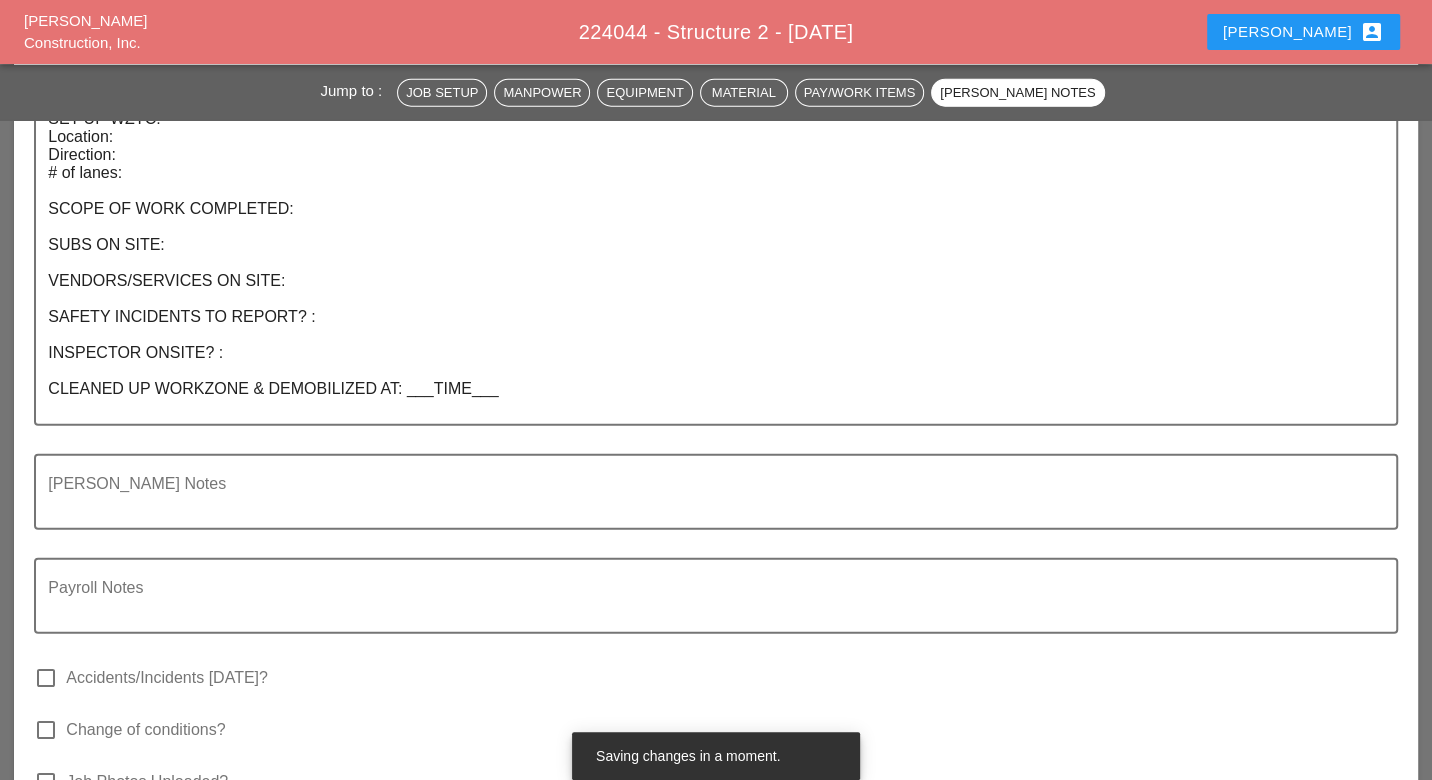 type on "4" 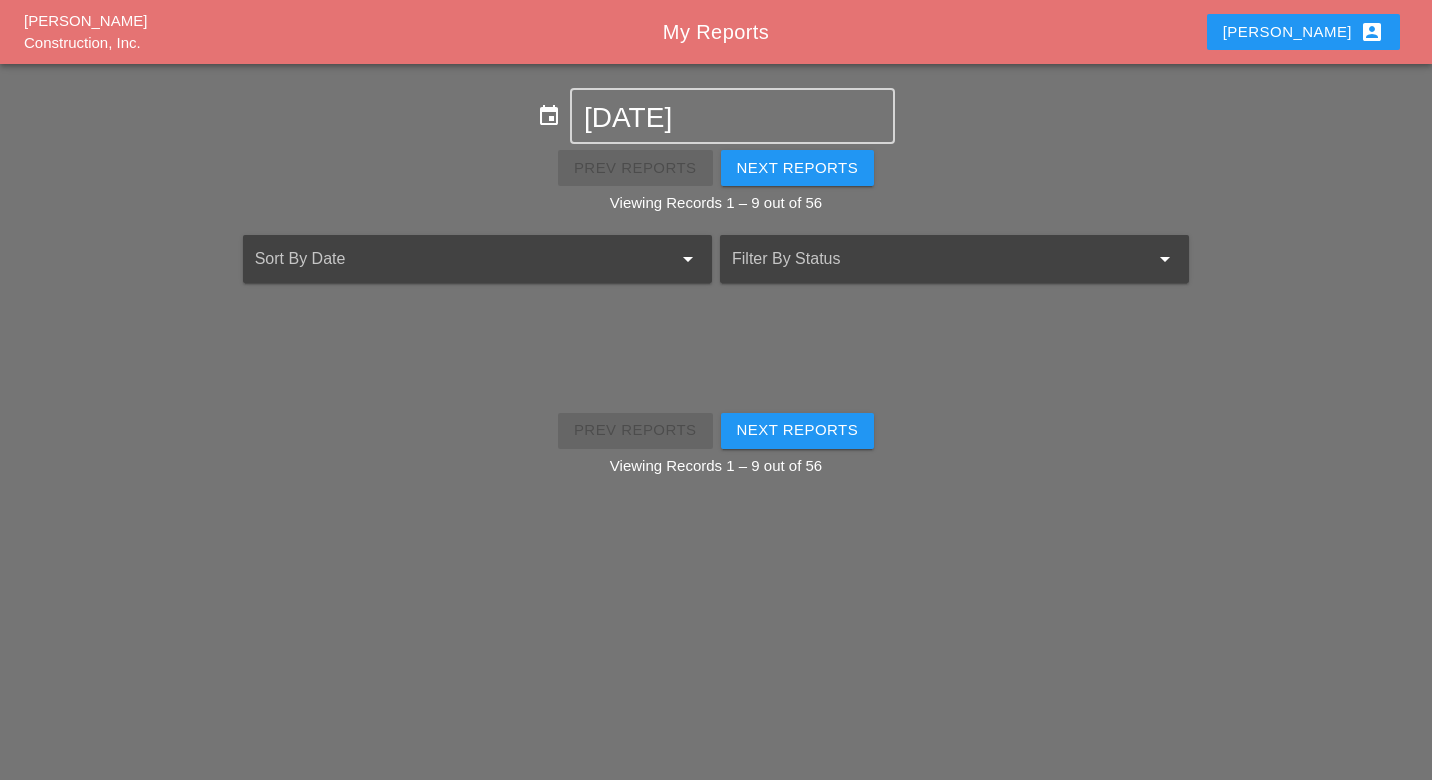 scroll, scrollTop: 0, scrollLeft: 0, axis: both 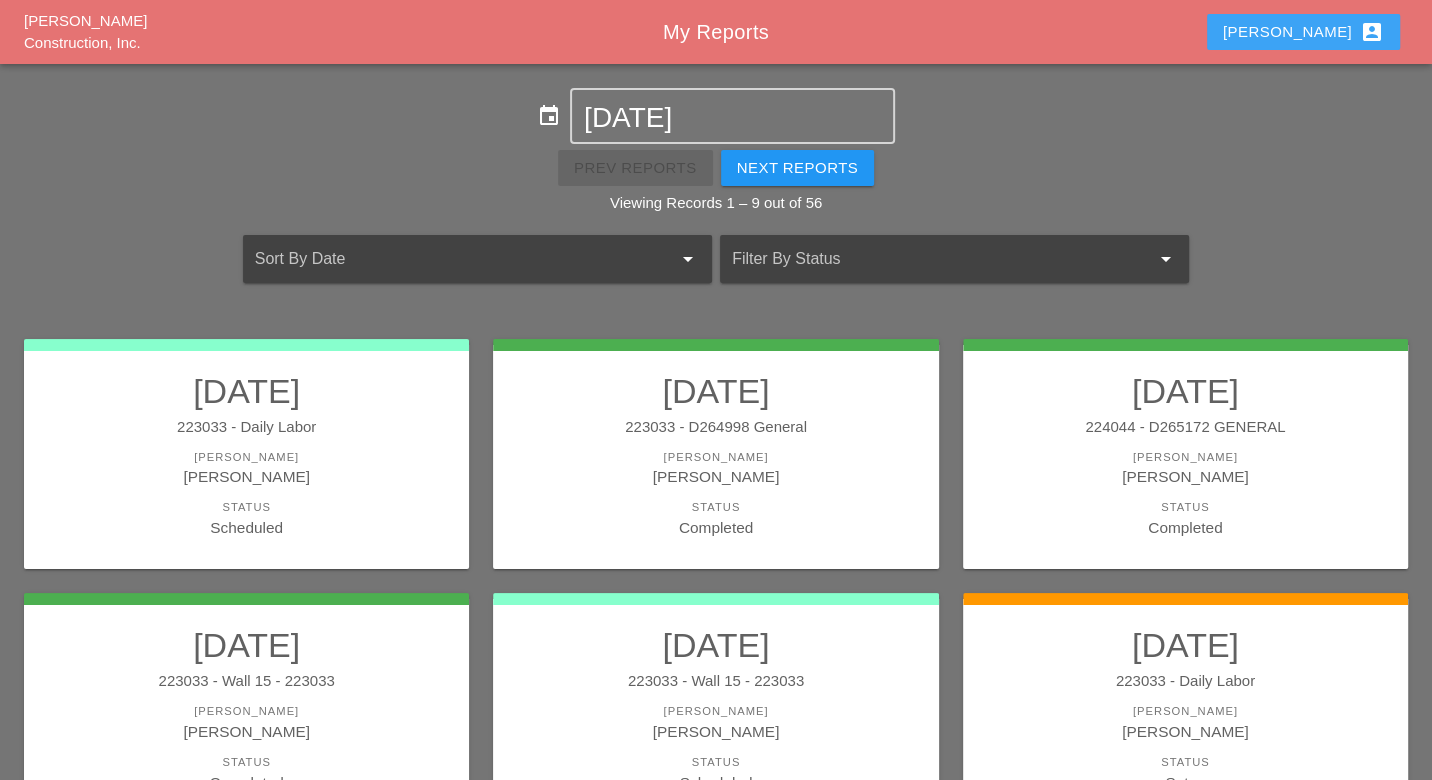 drag, startPoint x: 1319, startPoint y: 32, endPoint x: 1326, endPoint y: 80, distance: 48.507732 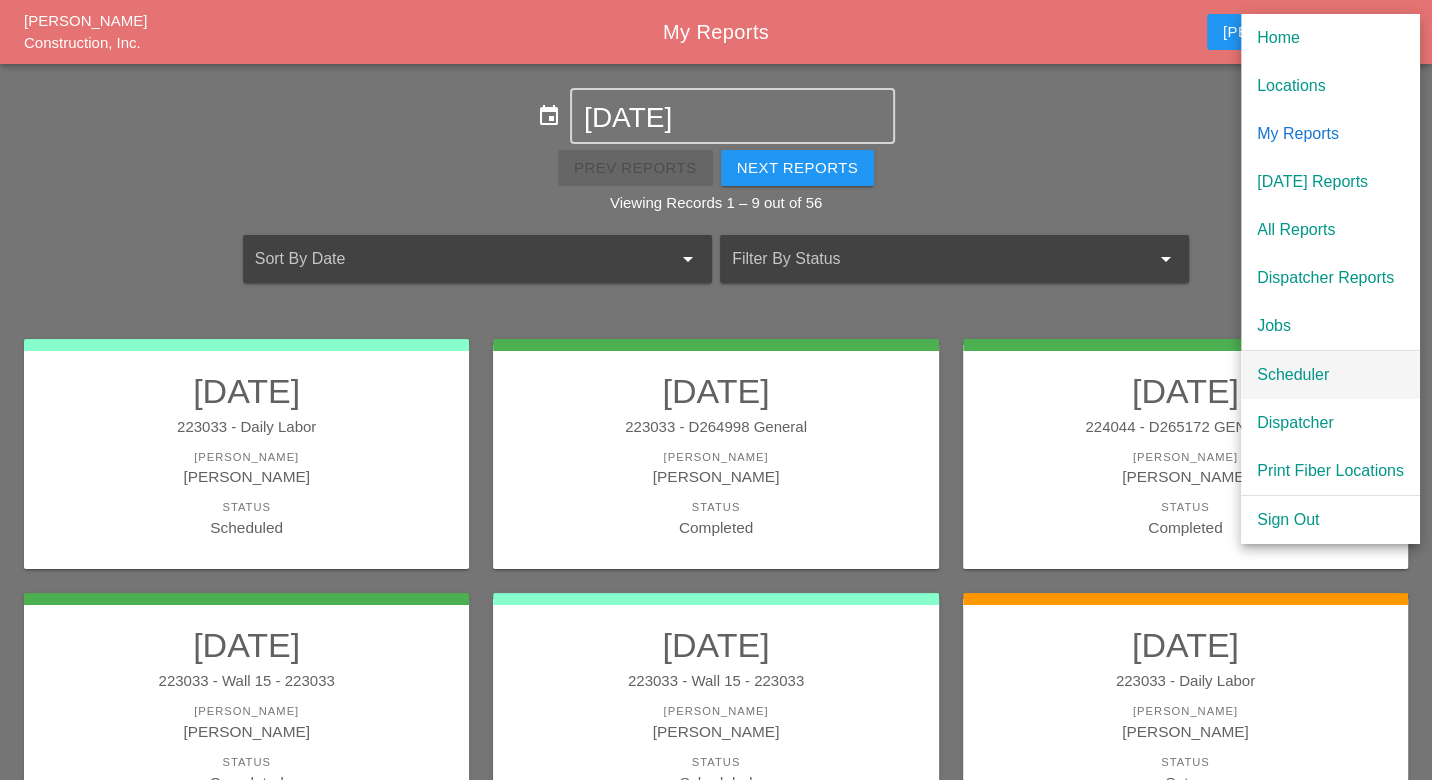 click on "Scheduler" at bounding box center (1330, 375) 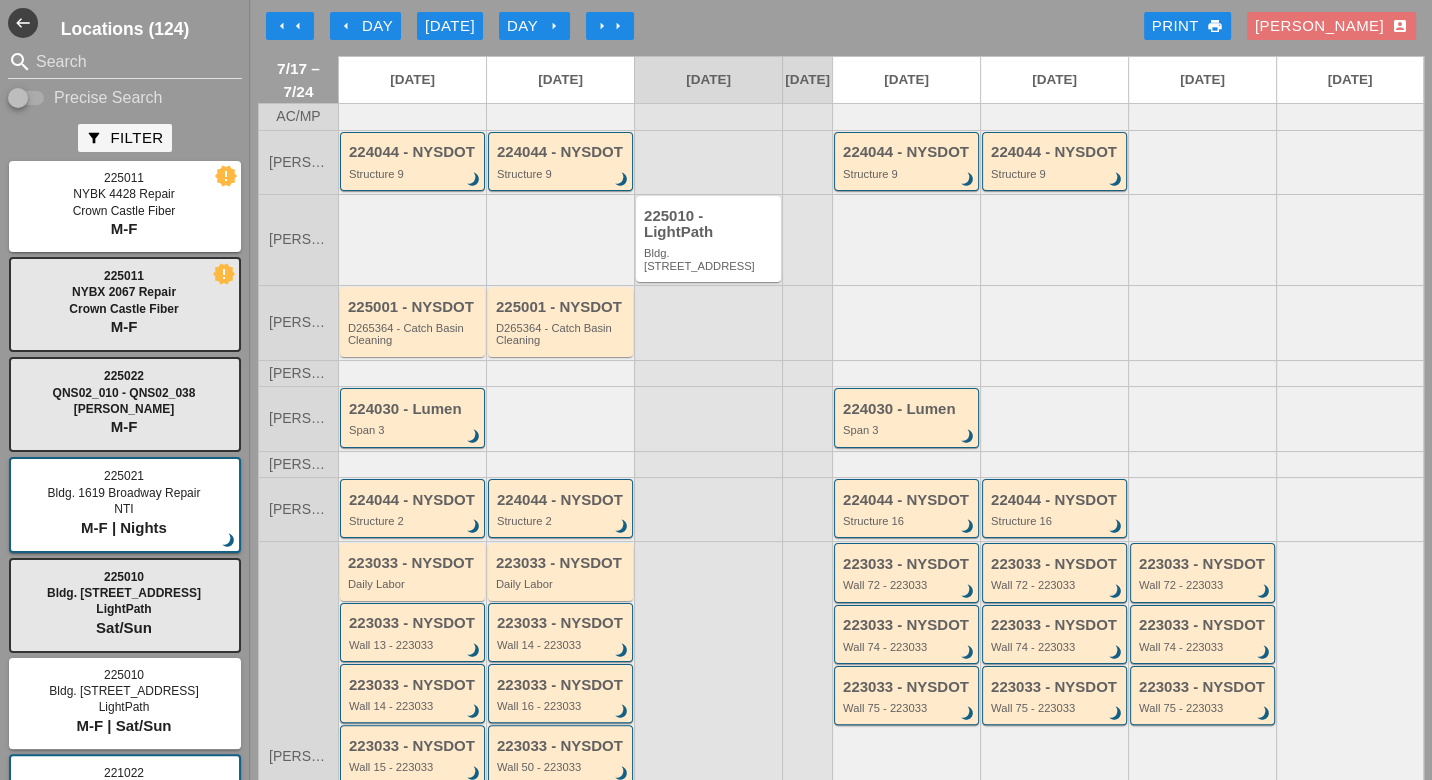 scroll, scrollTop: 0, scrollLeft: 0, axis: both 